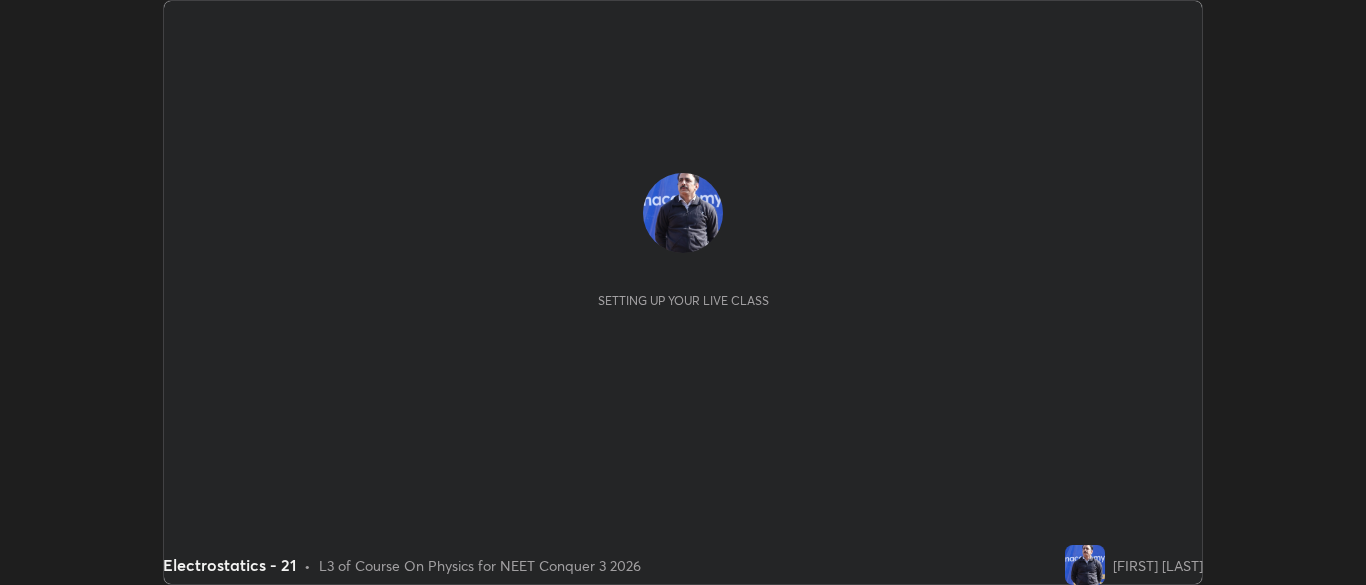 scroll, scrollTop: 0, scrollLeft: 0, axis: both 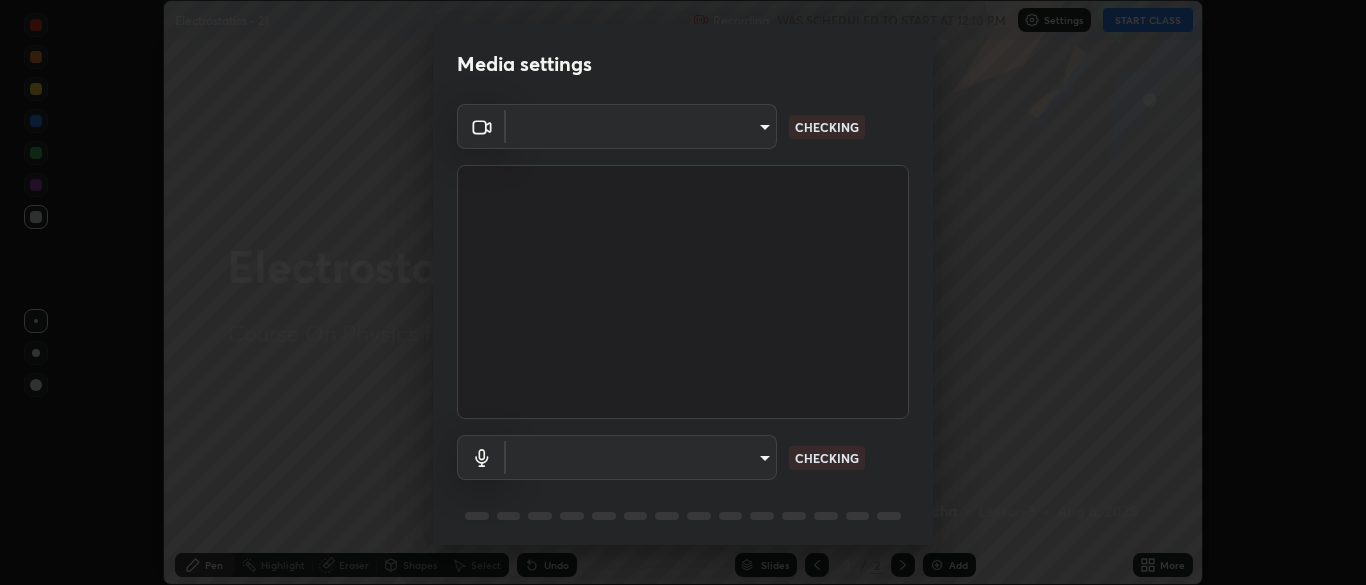 type on "9f7a4544aaacbcd4381e567f9a6248e831ab3dced2a3088c8a78f5f4030a63dd" 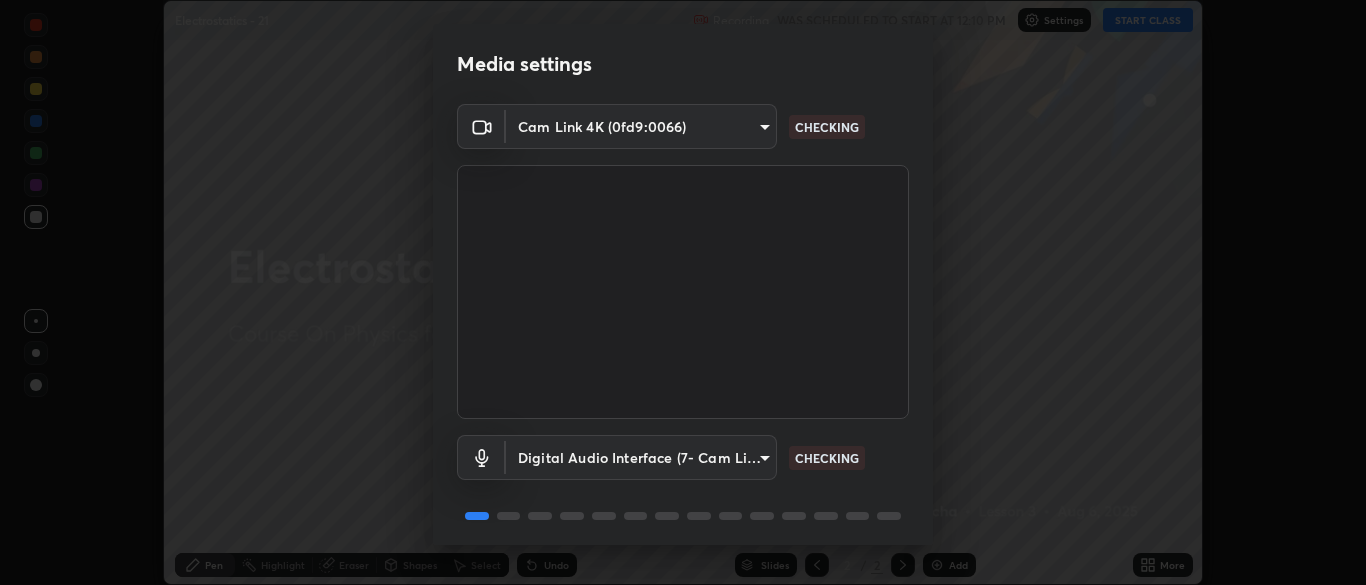 scroll, scrollTop: 71, scrollLeft: 0, axis: vertical 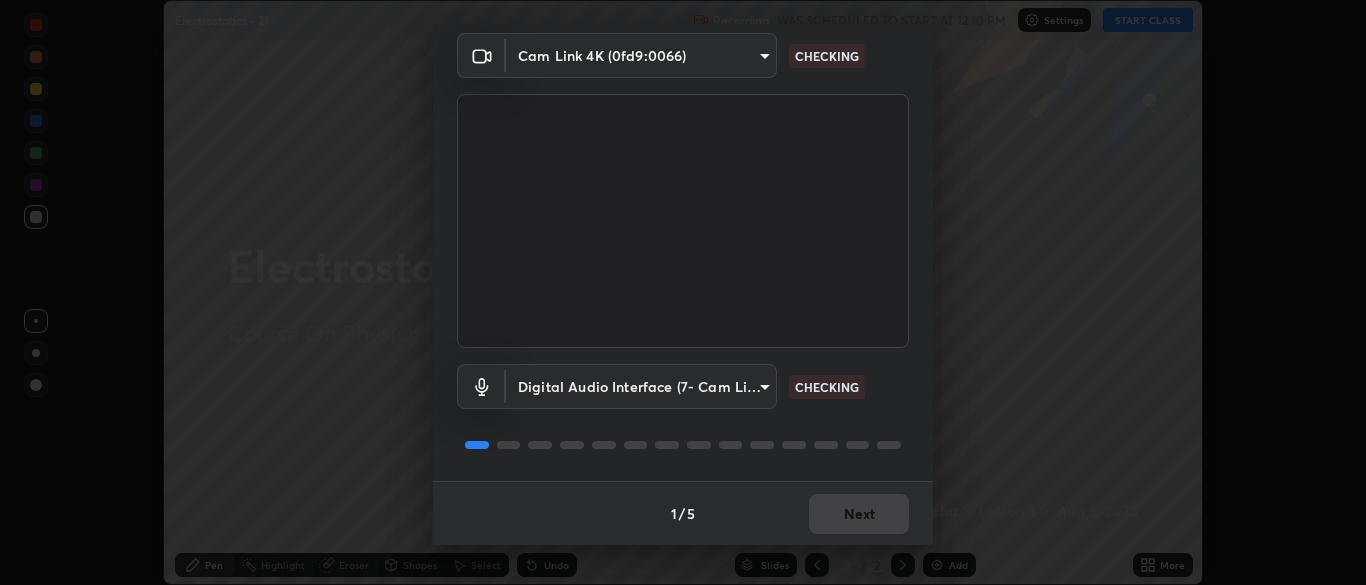 click on "Erase all Electrostatics - 21 Recording WAS SCHEDULED TO START AT  12:10 PM Settings START CLASS Setting up your live class Electrostatics - 21 • L3 of Course On Physics for NEET Conquer 3 2026 [FIRST] [LAST] Pen Highlight Eraser Shapes Select Undo Slides 2 / 2 Add More No doubts shared Encourage your learners to ask a doubt for better clarity Report an issue Reason for reporting Buffering Chat not working Audio - Video sync issue Educator video quality low ​ Attach an image Report Media settings Cam Link 4K ([DEVICE_ID]) [HASH] CHECKING Digital Audio Interface (7- Cam Link 4K) [HASH] CHECKING 1 / 5 Next" at bounding box center (683, 292) 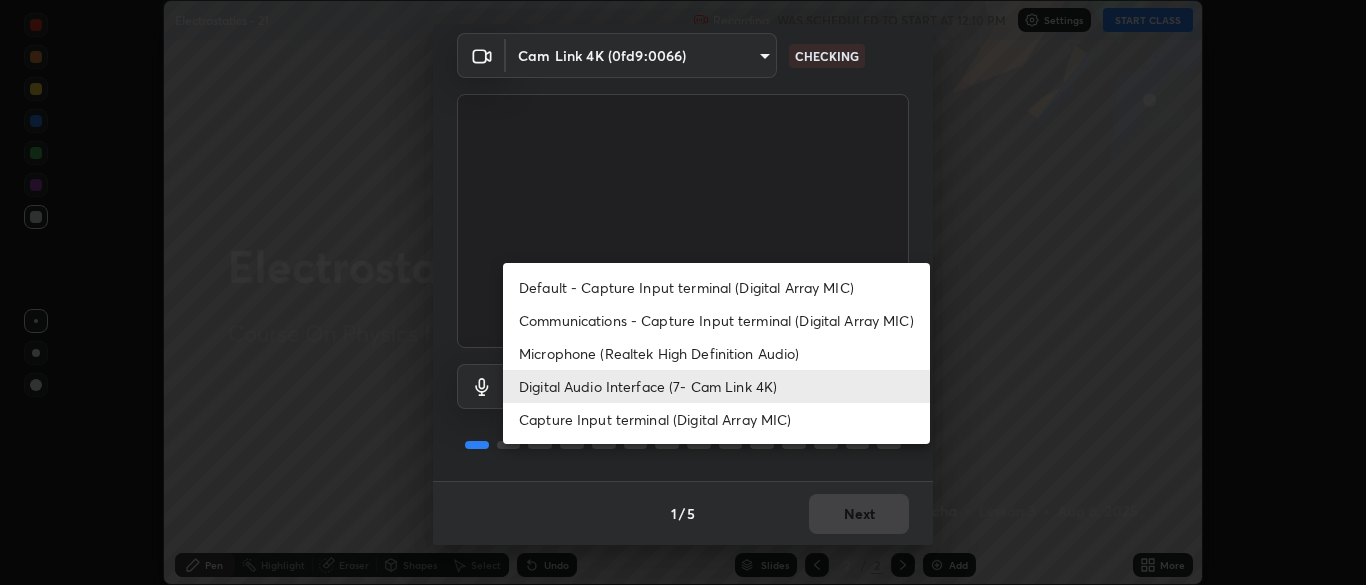 click on "Communications - Capture Input terminal (Digital Array MIC)" at bounding box center (716, 320) 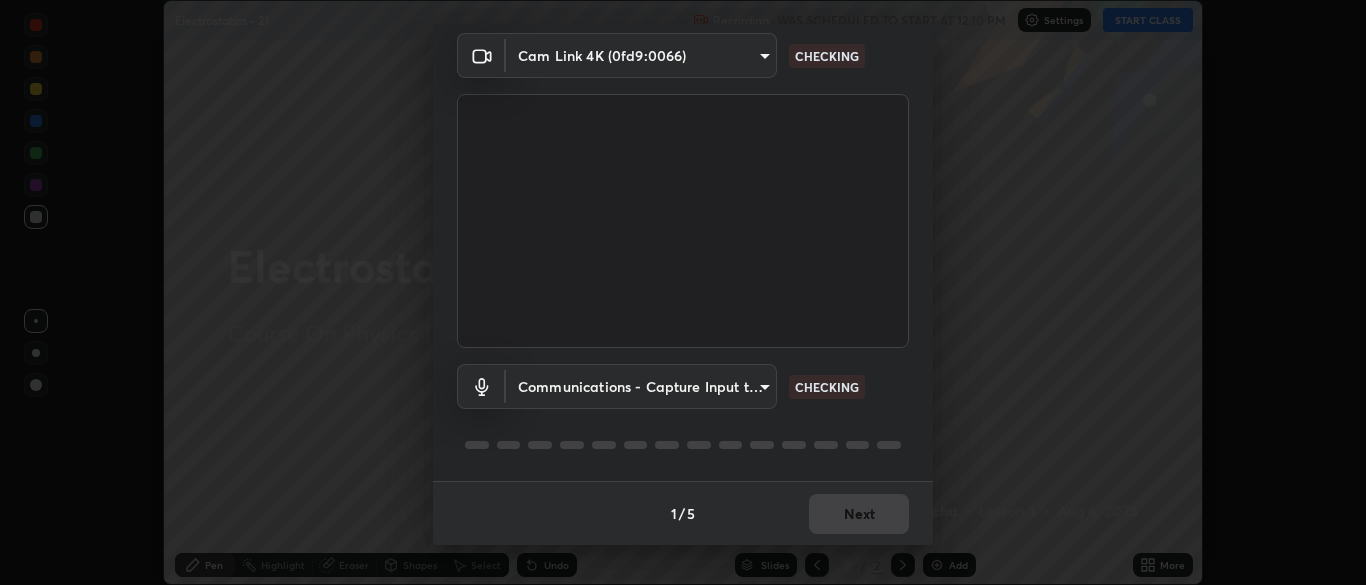 click on "Erase all Electrostatics - 21 Recording WAS SCHEDULED TO START AT  12:10 PM Settings START CLASS Setting up your live class Electrostatics - 21 • L3 of Course On Physics for NEET Conquer 3 2026 [FIRST] [LAST] Pen Highlight Eraser Shapes Select Undo Slides 2 / 2 Add More No doubts shared Encourage your learners to ask a doubt for better clarity Report an issue Reason for reporting Buffering Chat not working Audio - Video sync issue Educator video quality low ​ Attach an image Report Media settings Cam Link 4K ([DEVICE_ID]) [HASH] CHECKING Communications - Capture Input terminal (Digital Array MIC) communications CHECKING 1 / 5 Next" at bounding box center (683, 292) 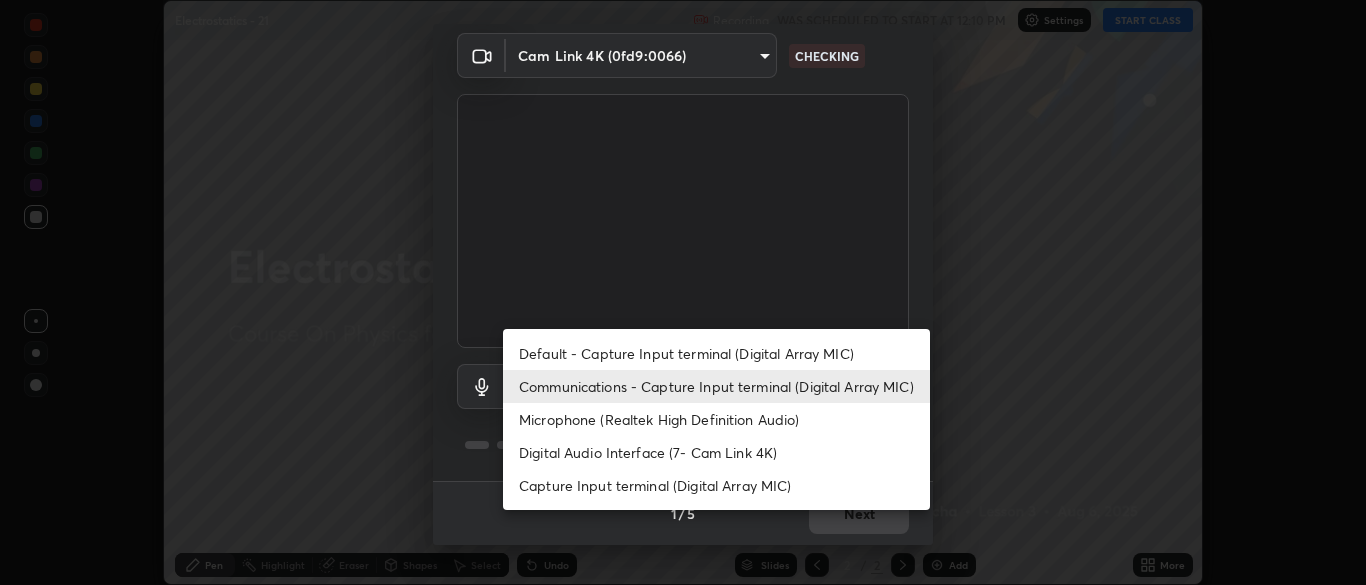 click on "Digital Audio Interface (7- Cam Link 4K)" at bounding box center (716, 452) 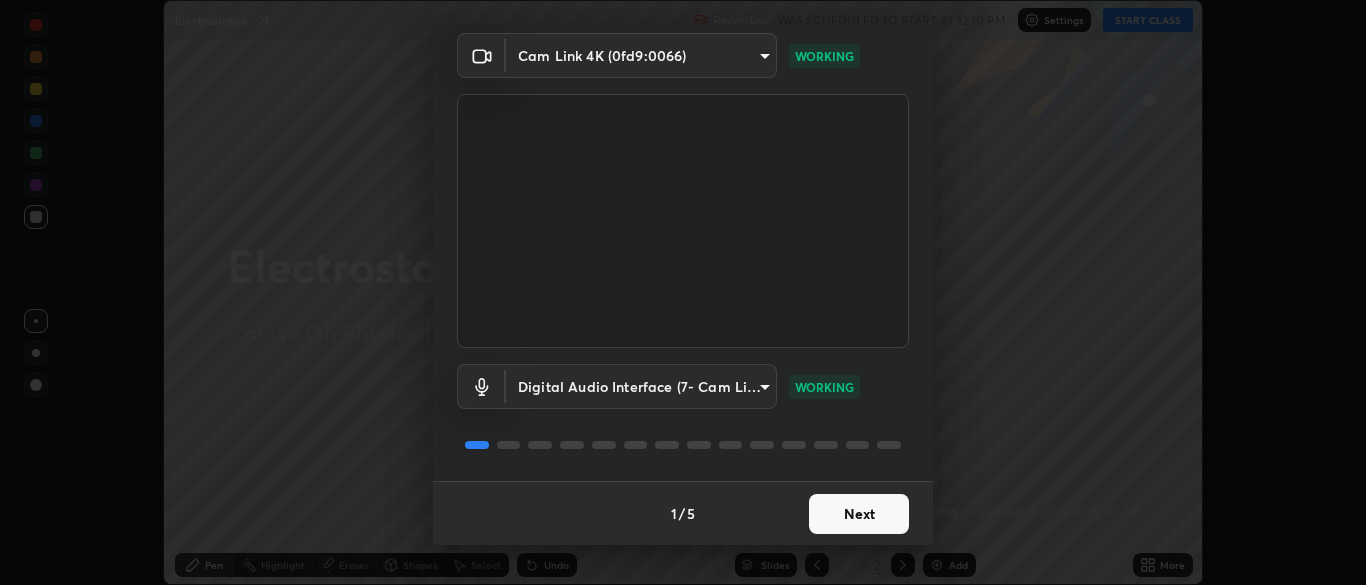 click on "Next" at bounding box center (859, 514) 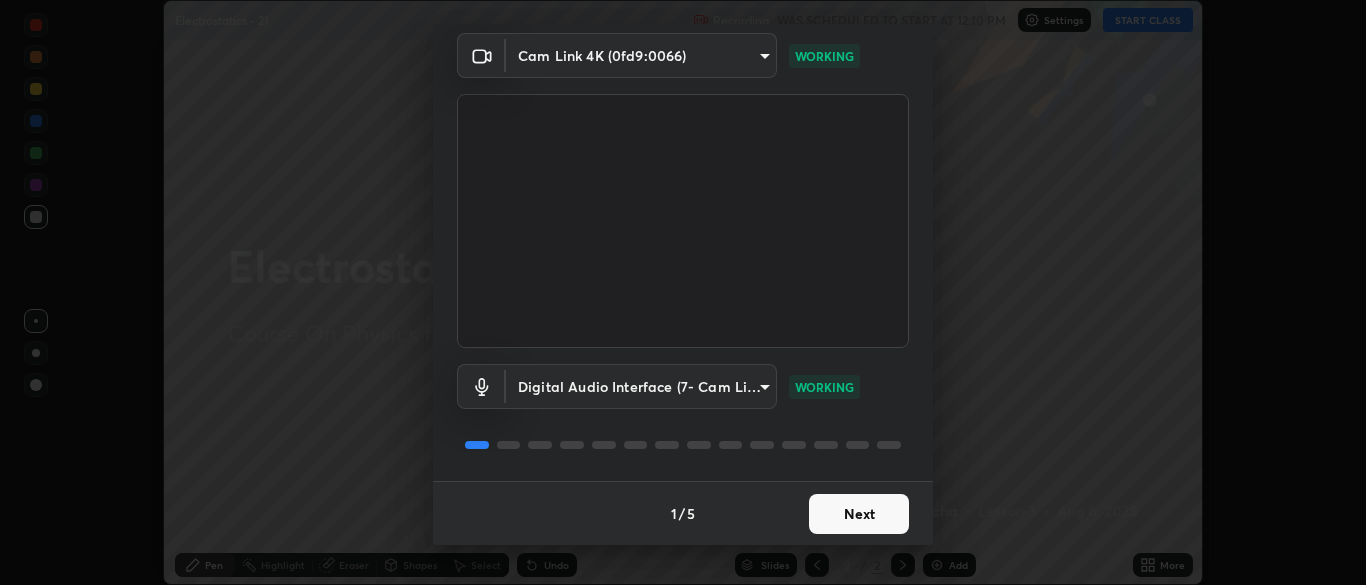 scroll, scrollTop: 0, scrollLeft: 0, axis: both 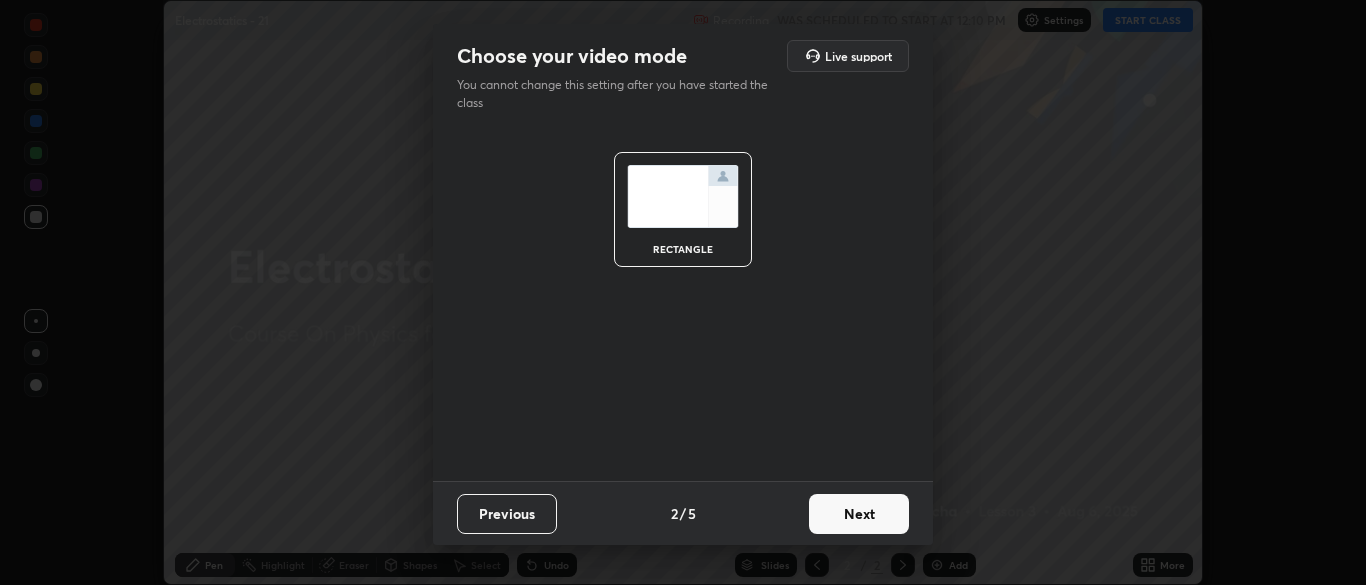 click on "Next" at bounding box center (859, 514) 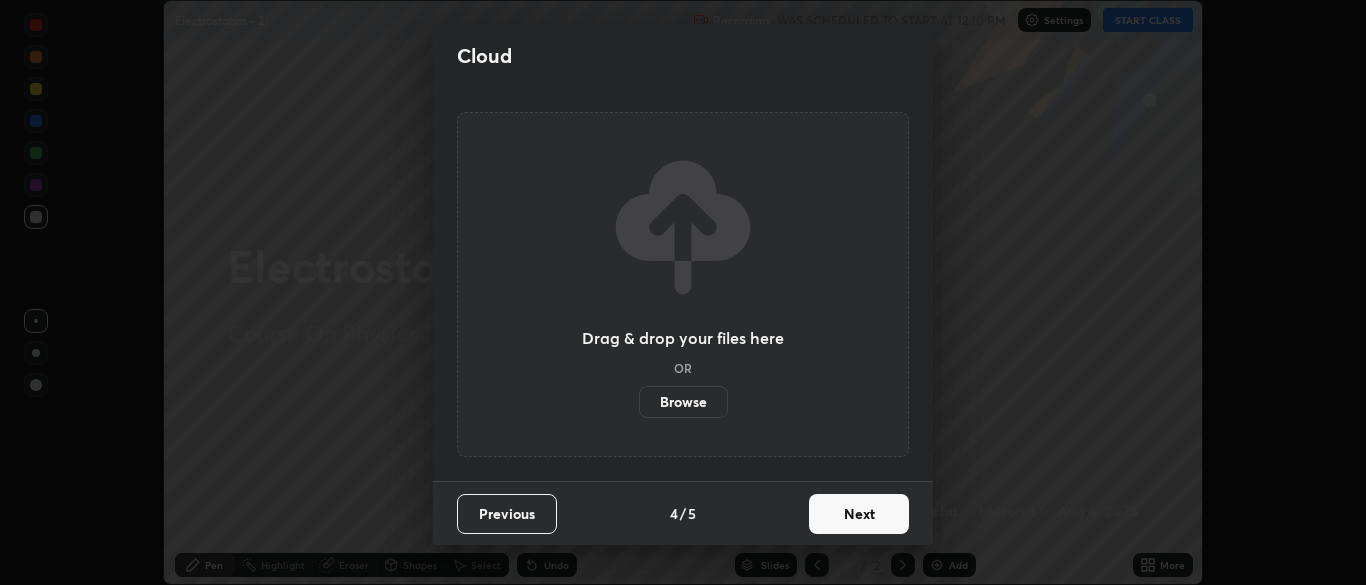 click on "Next" at bounding box center [859, 514] 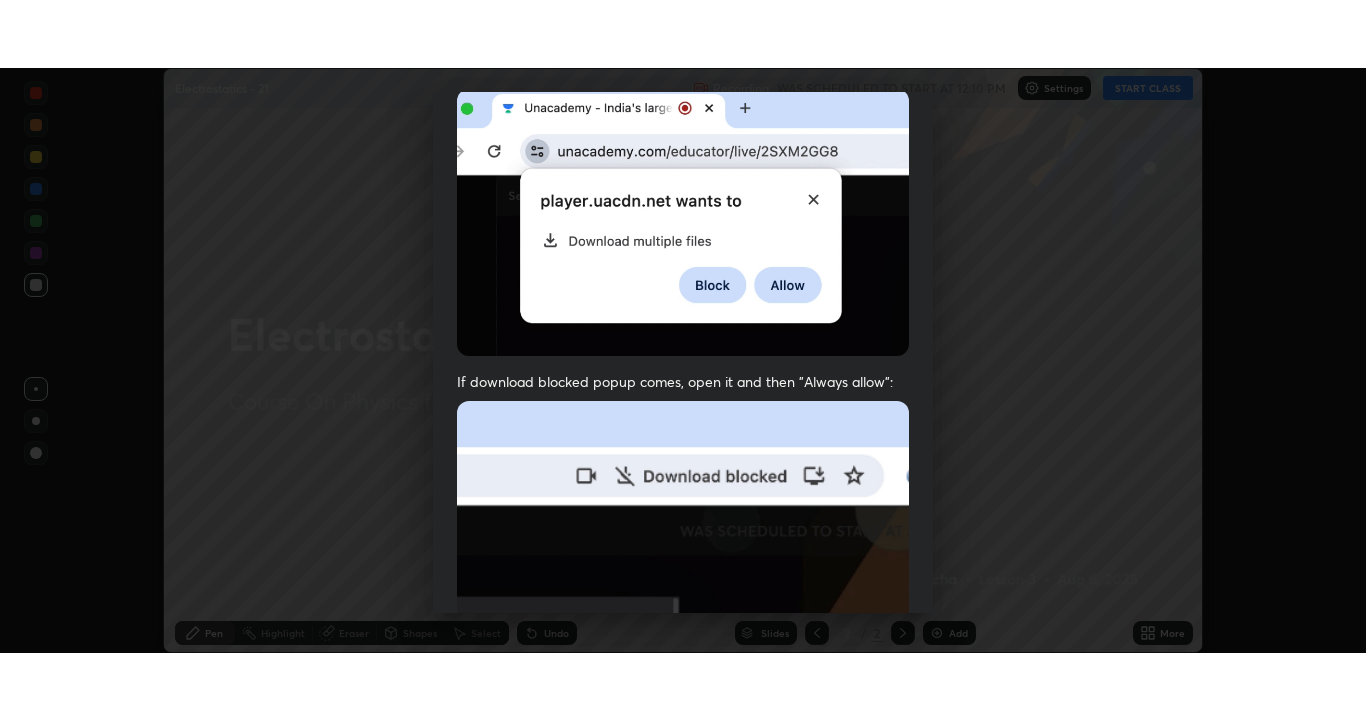 scroll, scrollTop: 479, scrollLeft: 0, axis: vertical 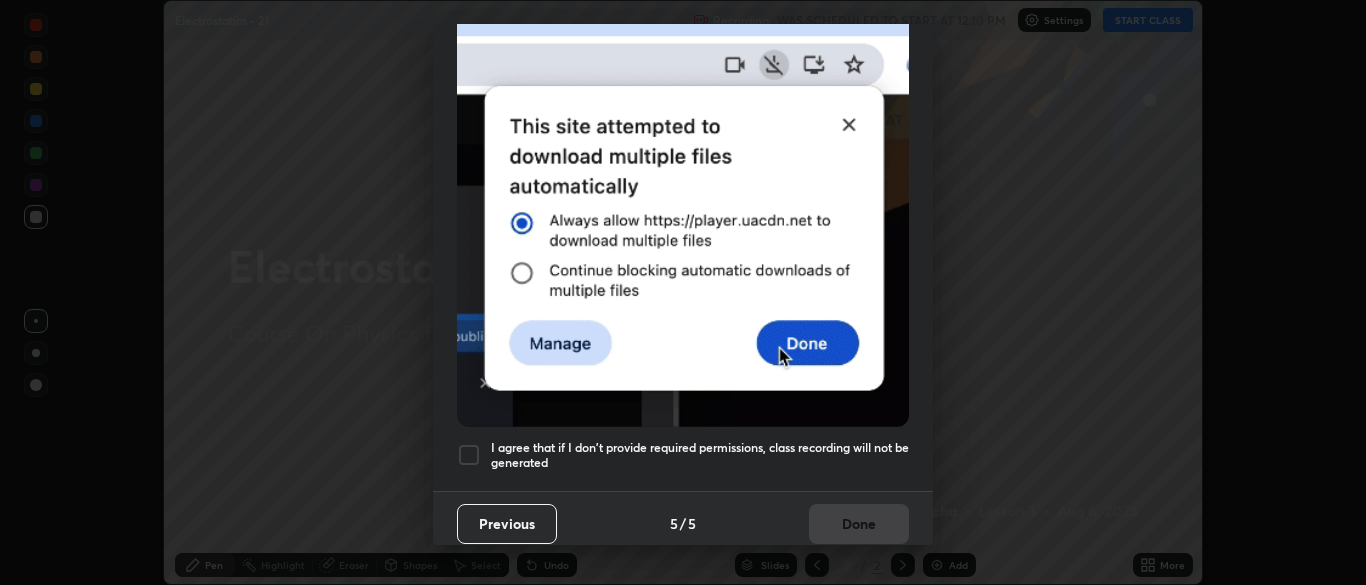 click on "I agree that if I don't provide required permissions, class recording will not be generated" at bounding box center [700, 455] 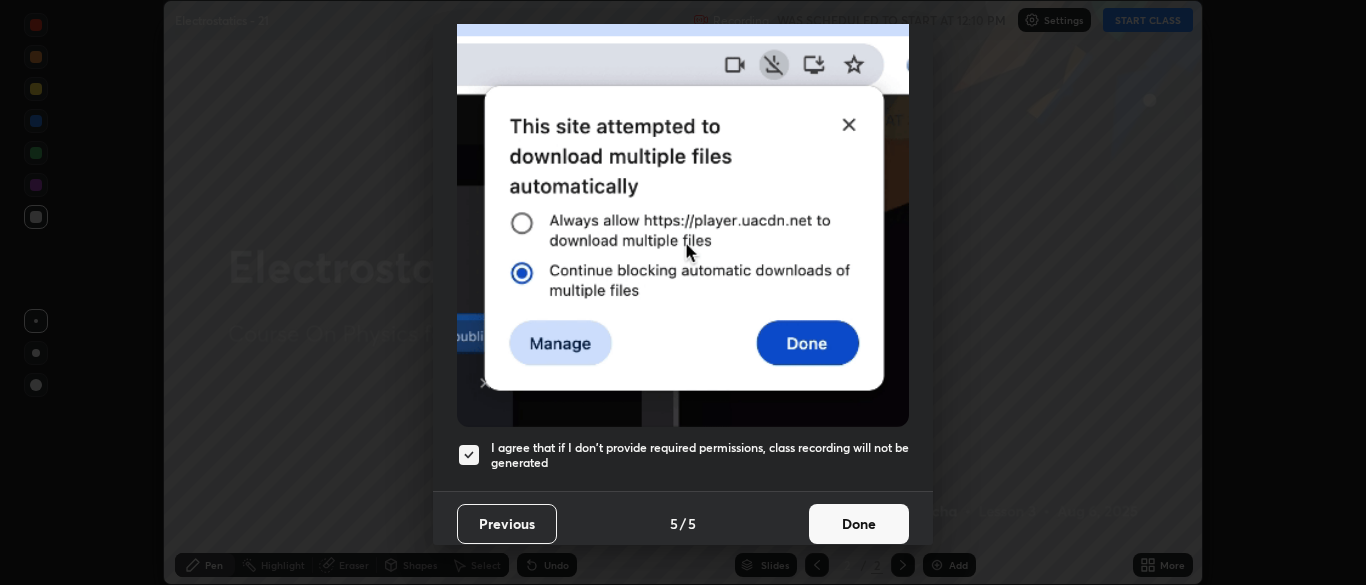 click on "Done" at bounding box center [859, 524] 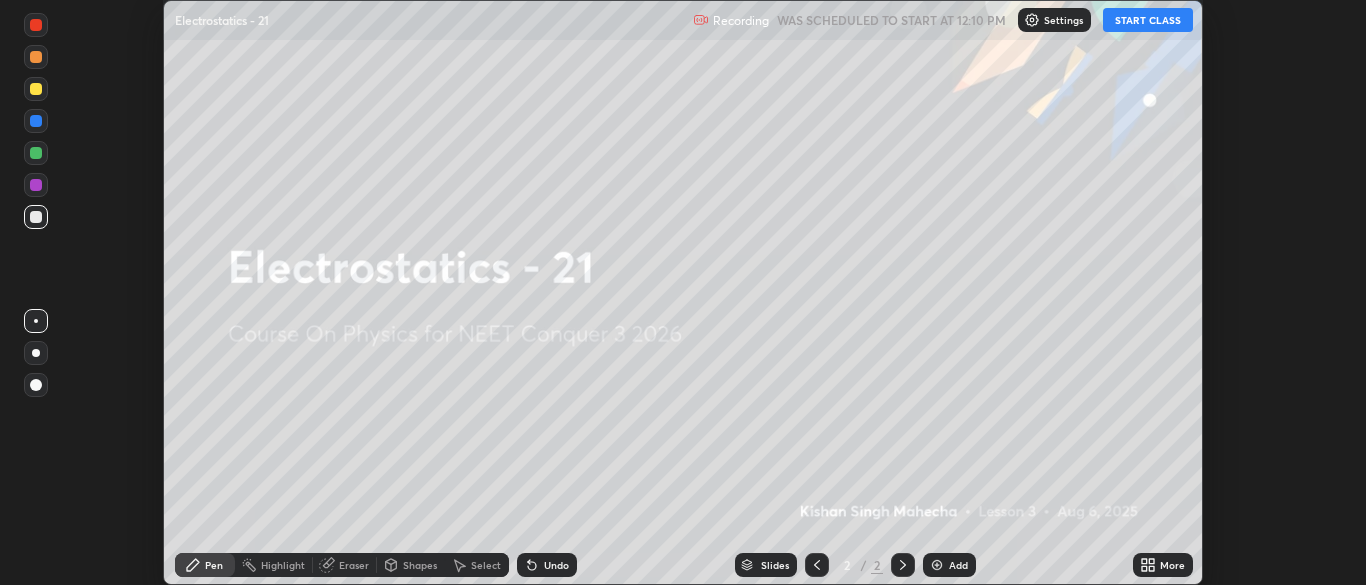 click 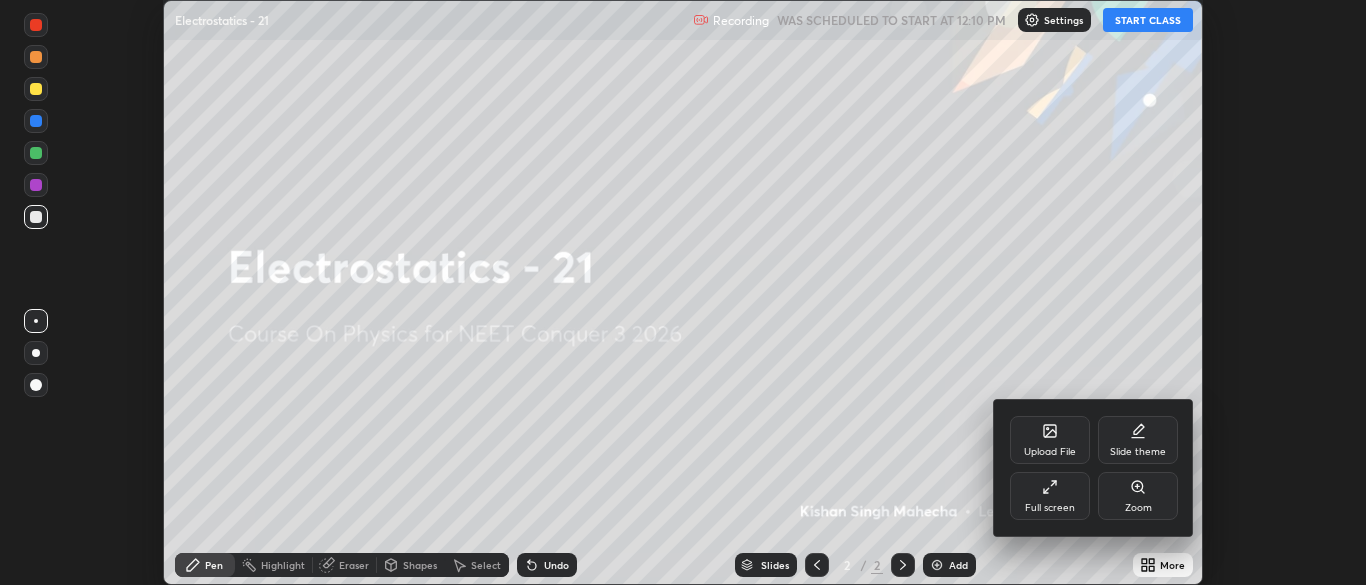 click 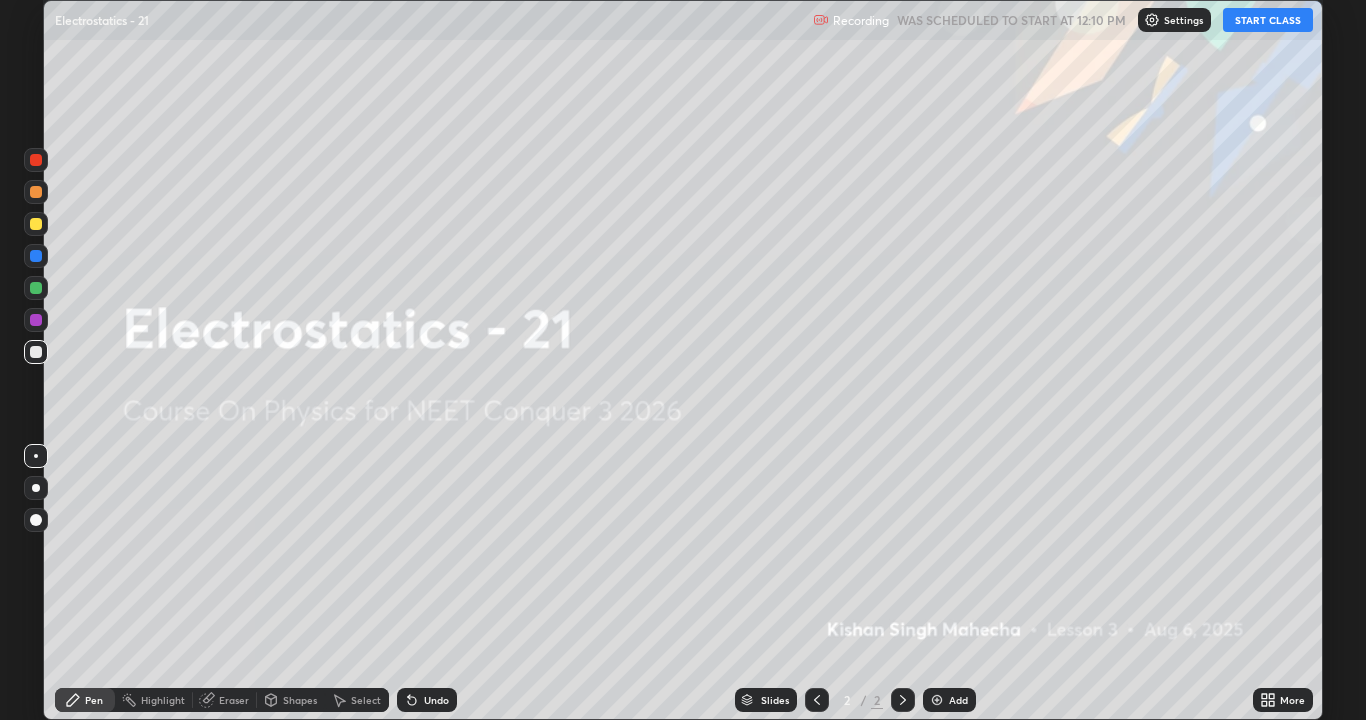 scroll, scrollTop: 99280, scrollLeft: 98634, axis: both 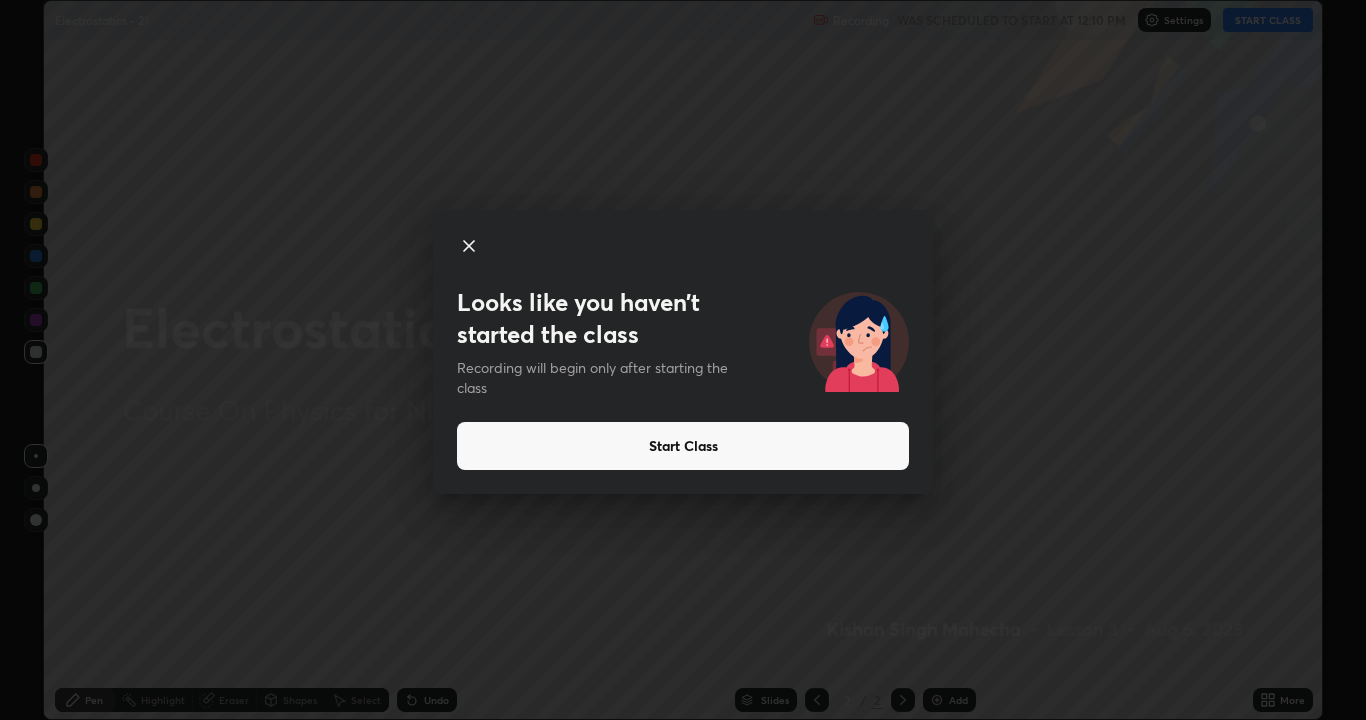 click 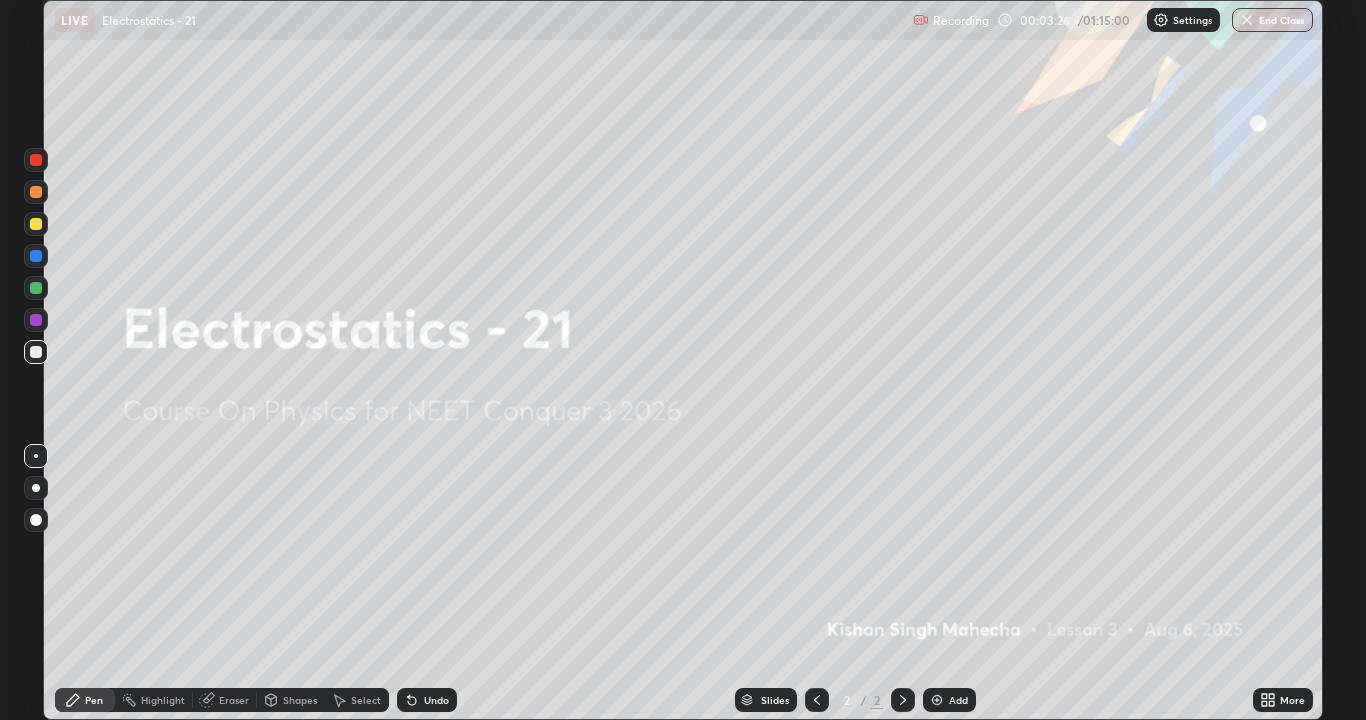 click on "Add" at bounding box center (958, 700) 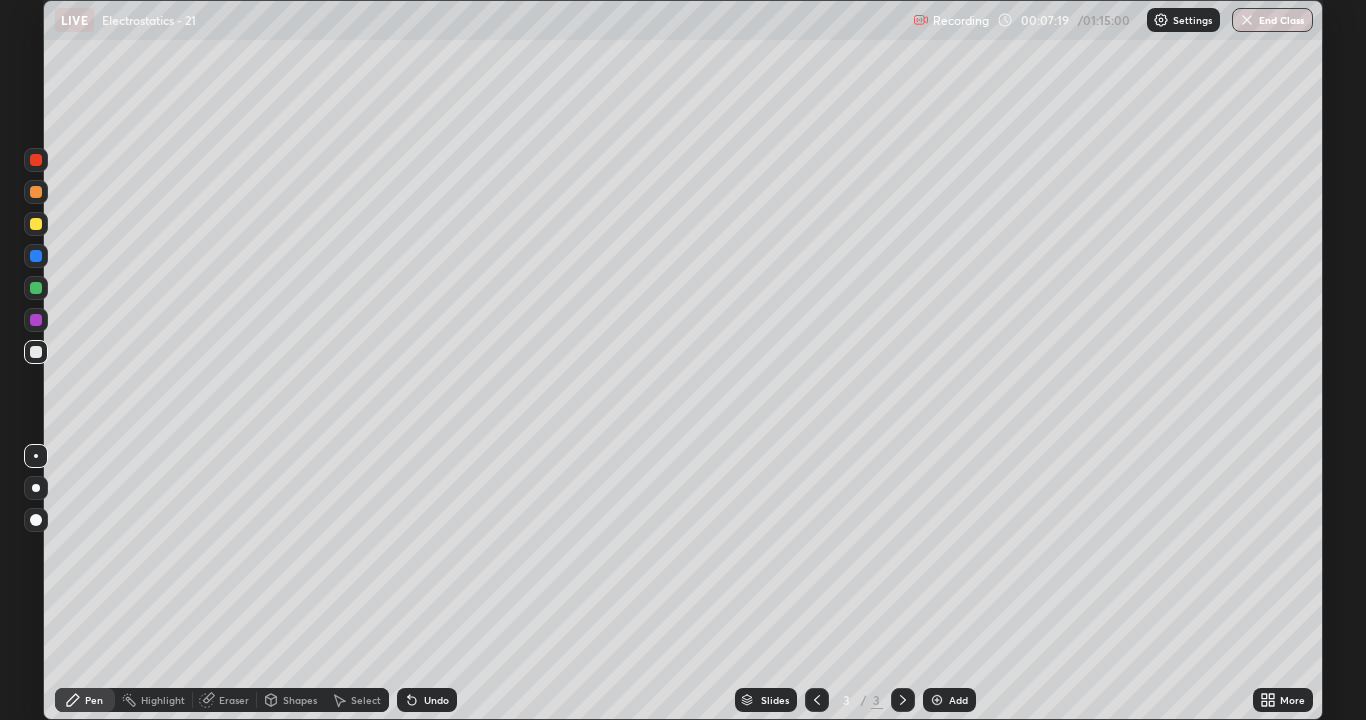 click 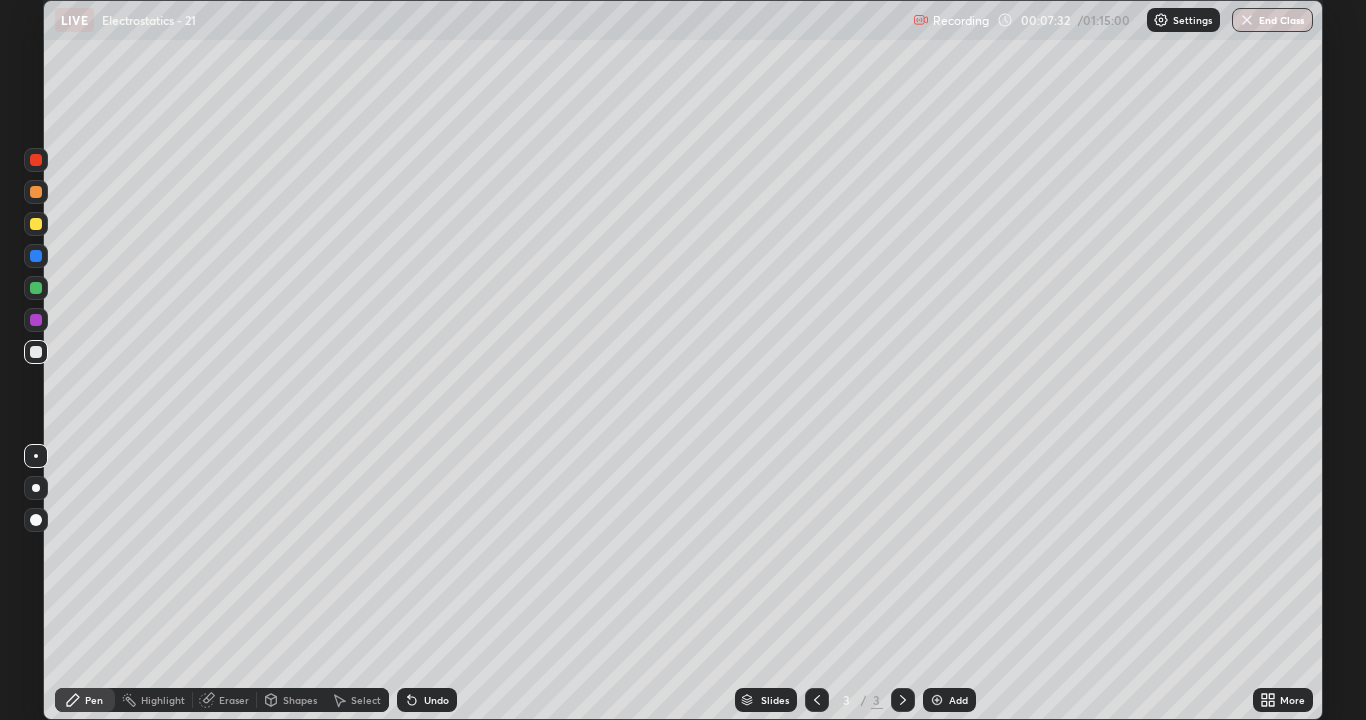 click on "Undo" at bounding box center (427, 700) 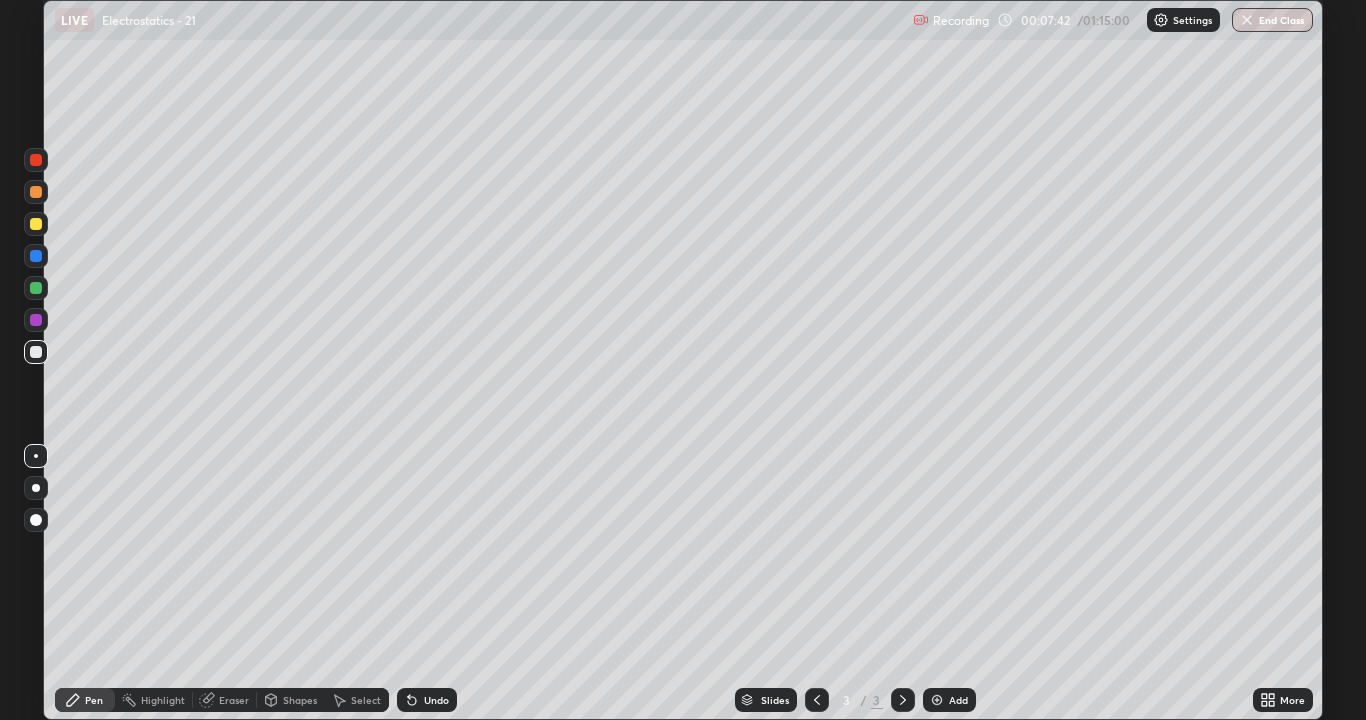 click on "Undo" at bounding box center [427, 700] 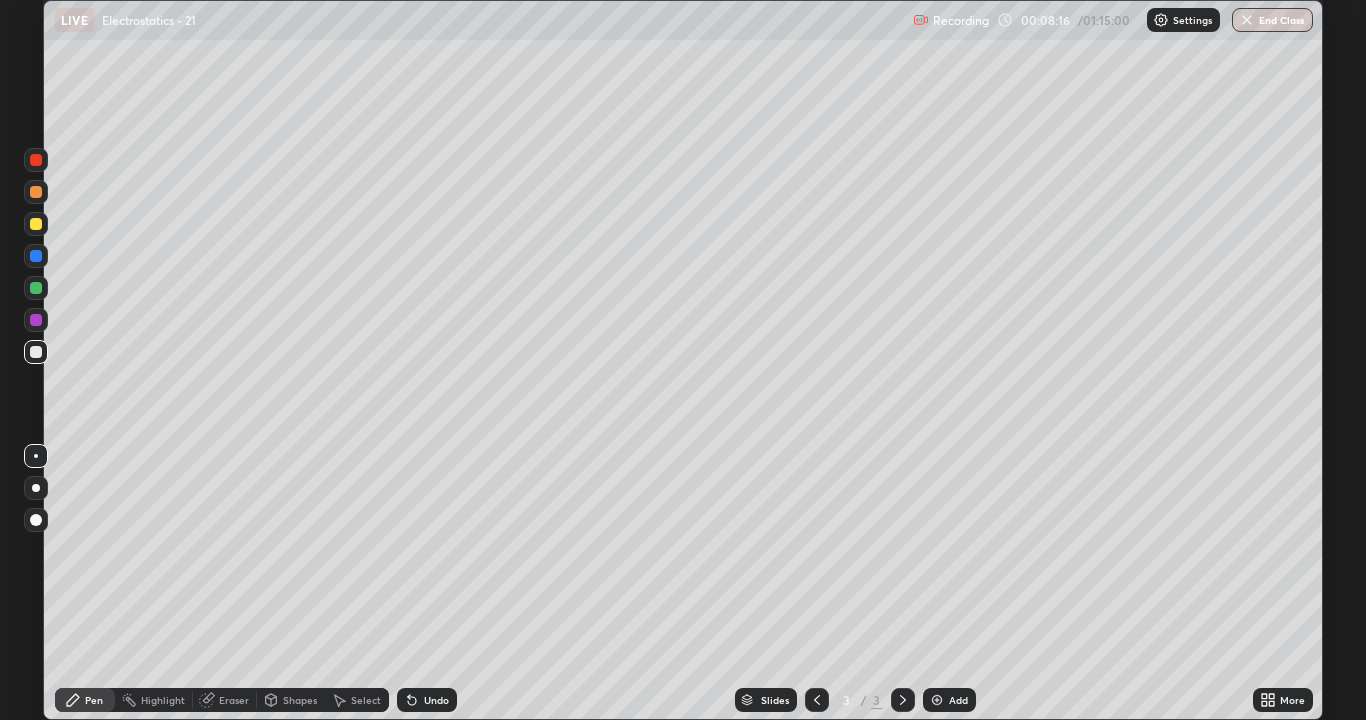 click on "Eraser" at bounding box center (234, 700) 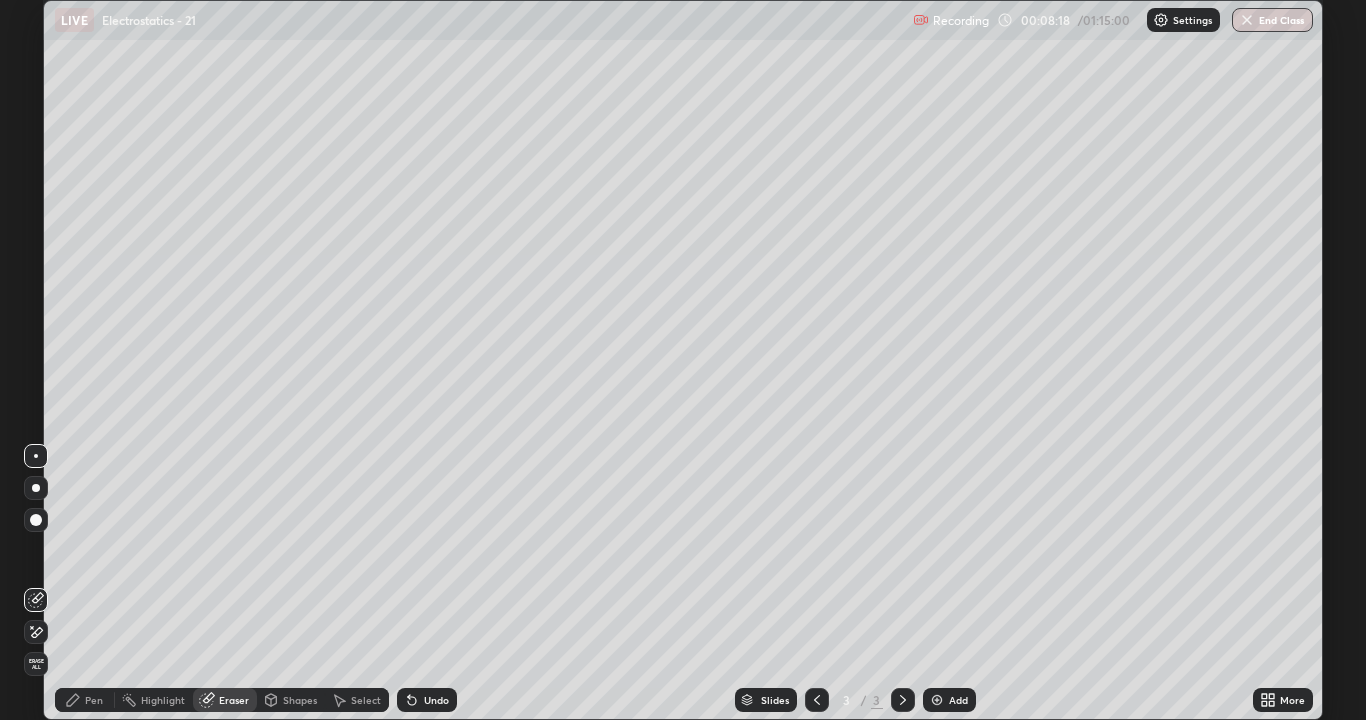 click on "Pen" at bounding box center (94, 700) 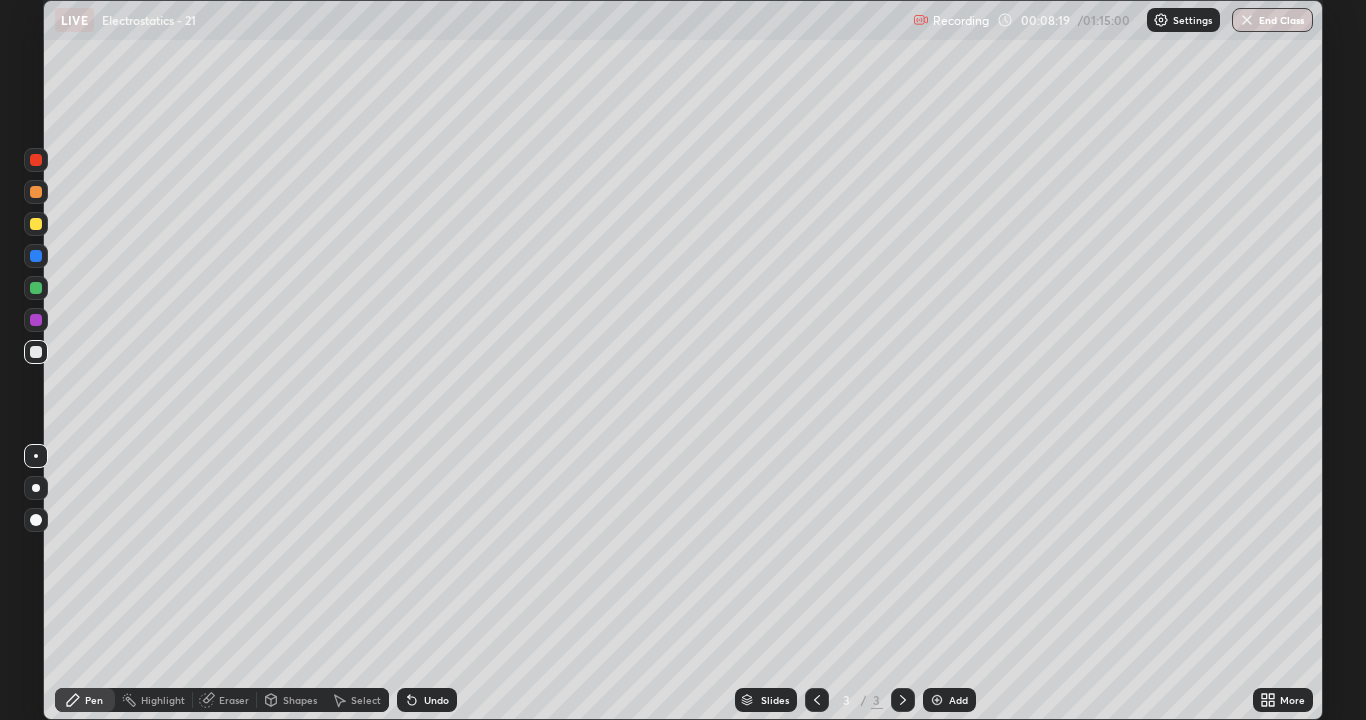click on "Undo" at bounding box center [427, 700] 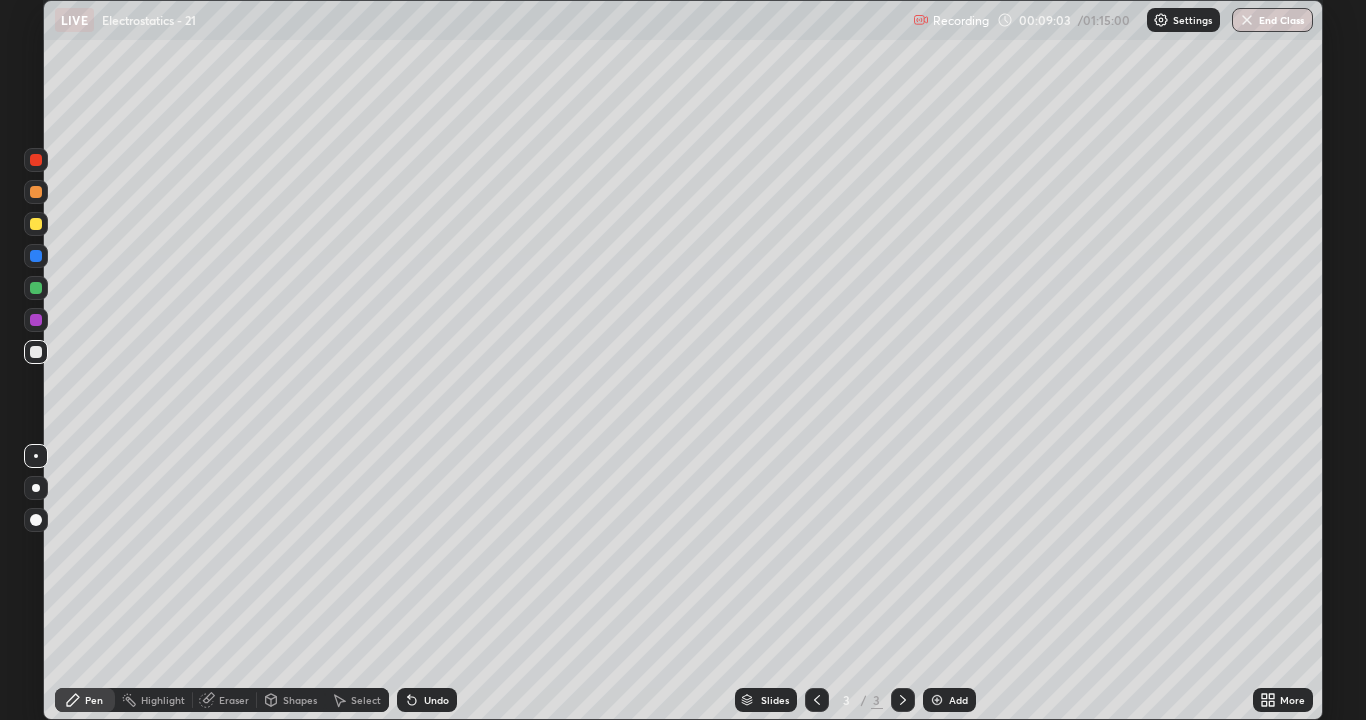 click 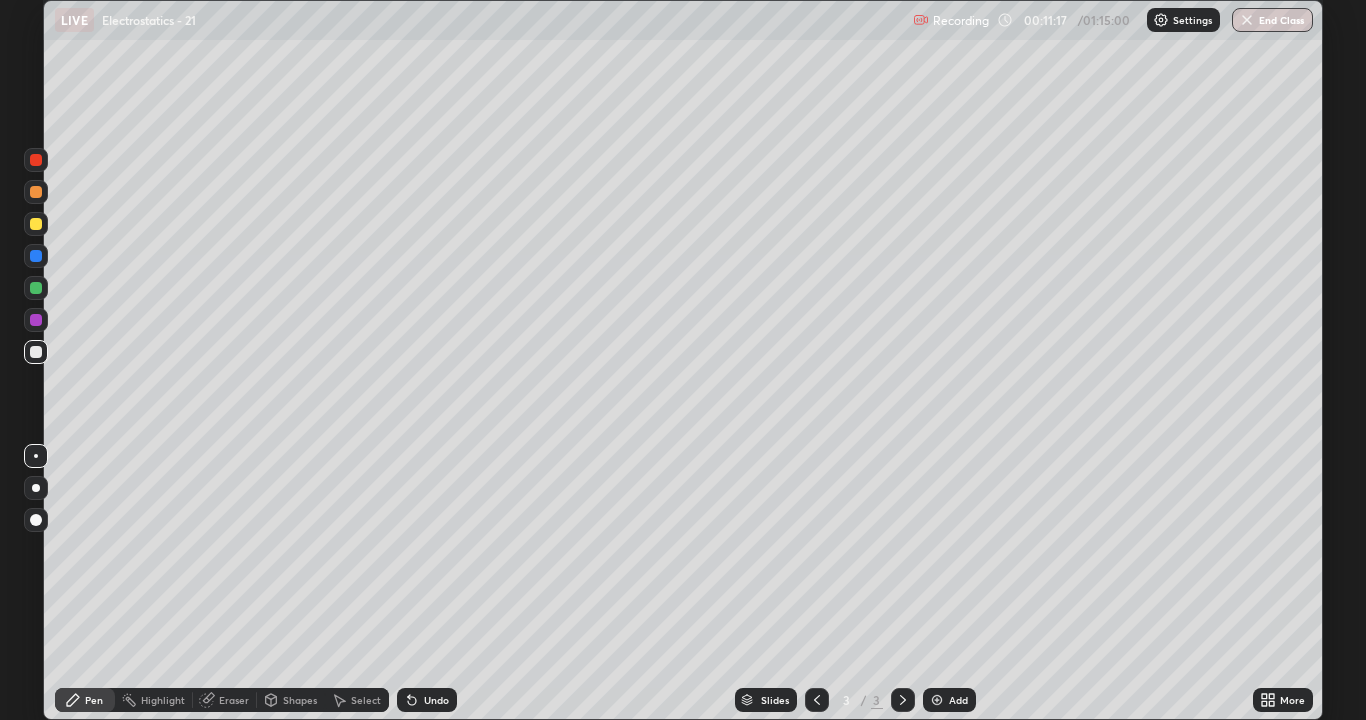 click on "Eraser" at bounding box center [234, 700] 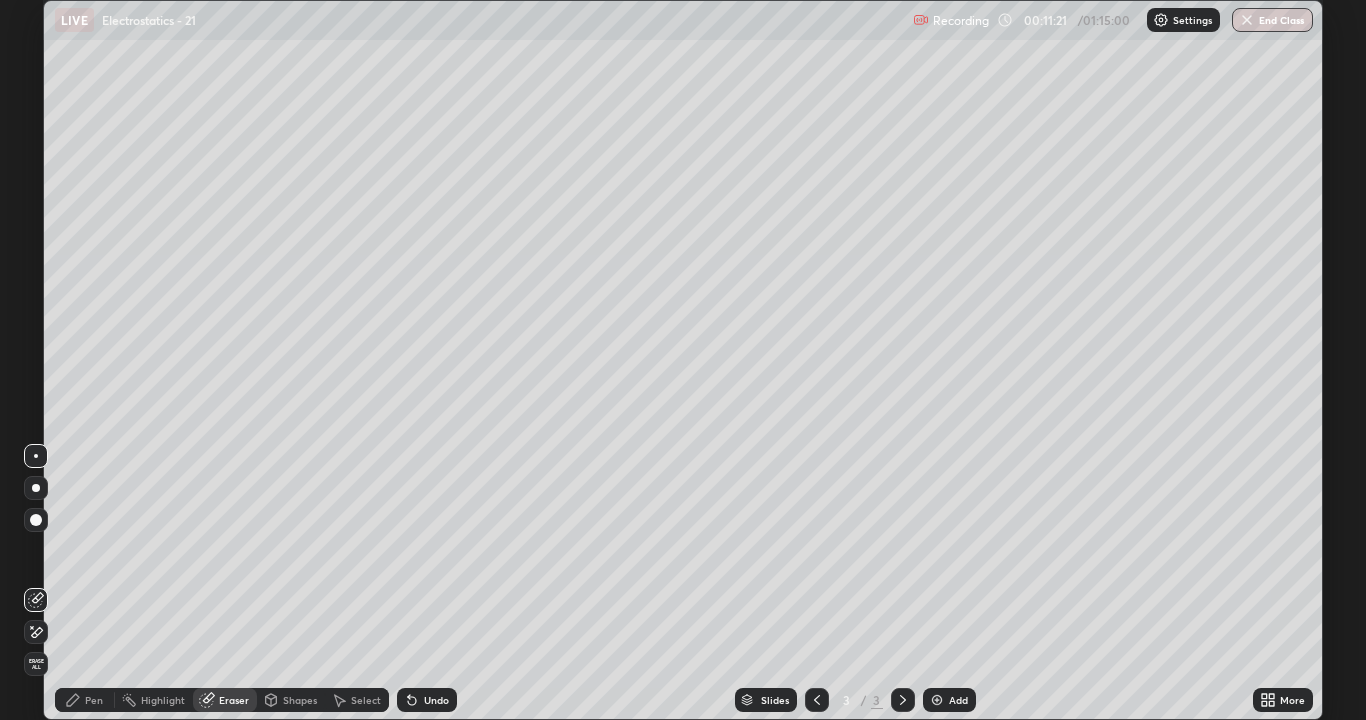 click on "Pen" at bounding box center (94, 700) 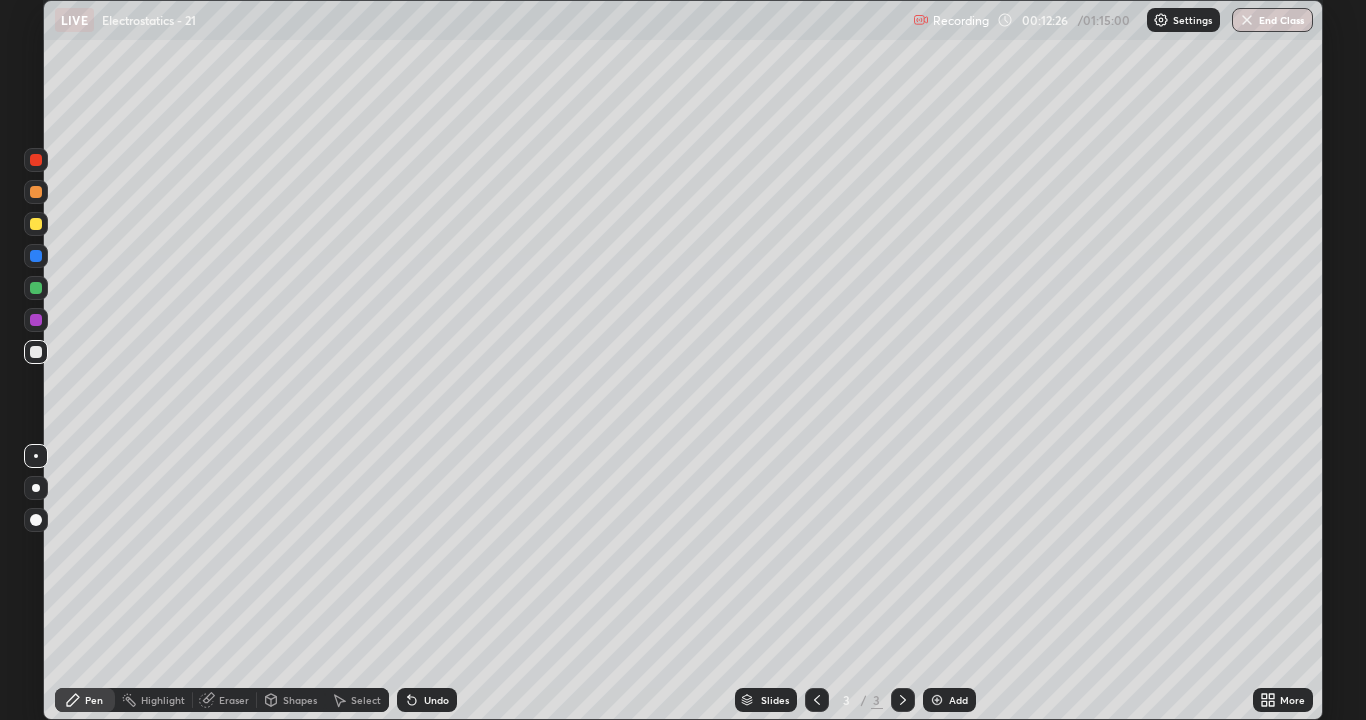 click at bounding box center [937, 700] 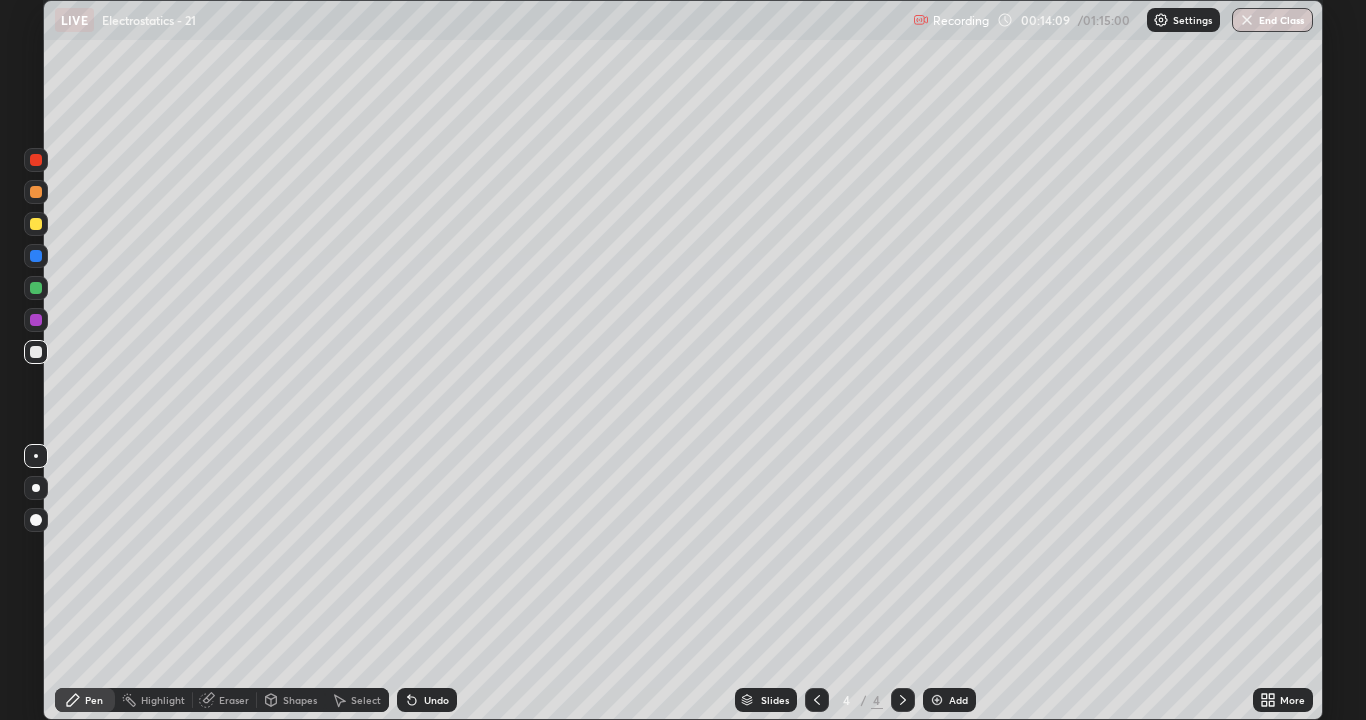 click on "Add" at bounding box center (958, 700) 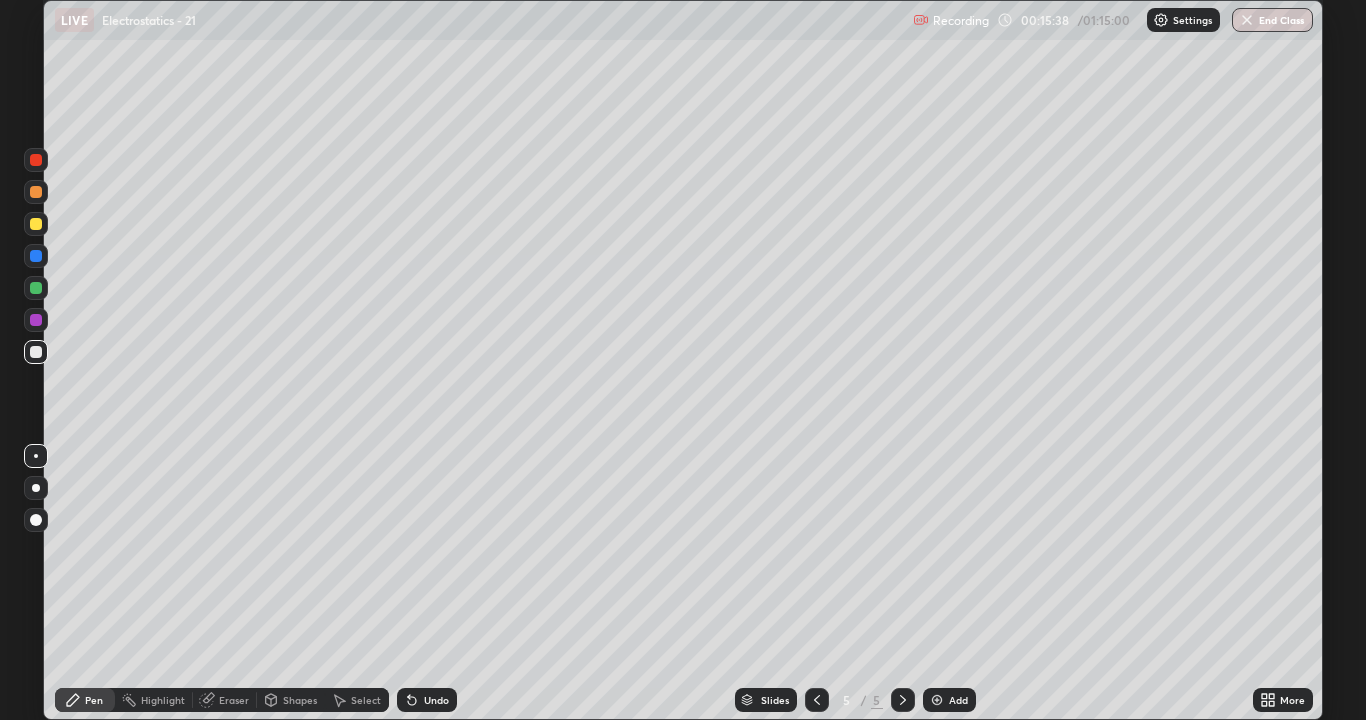 click 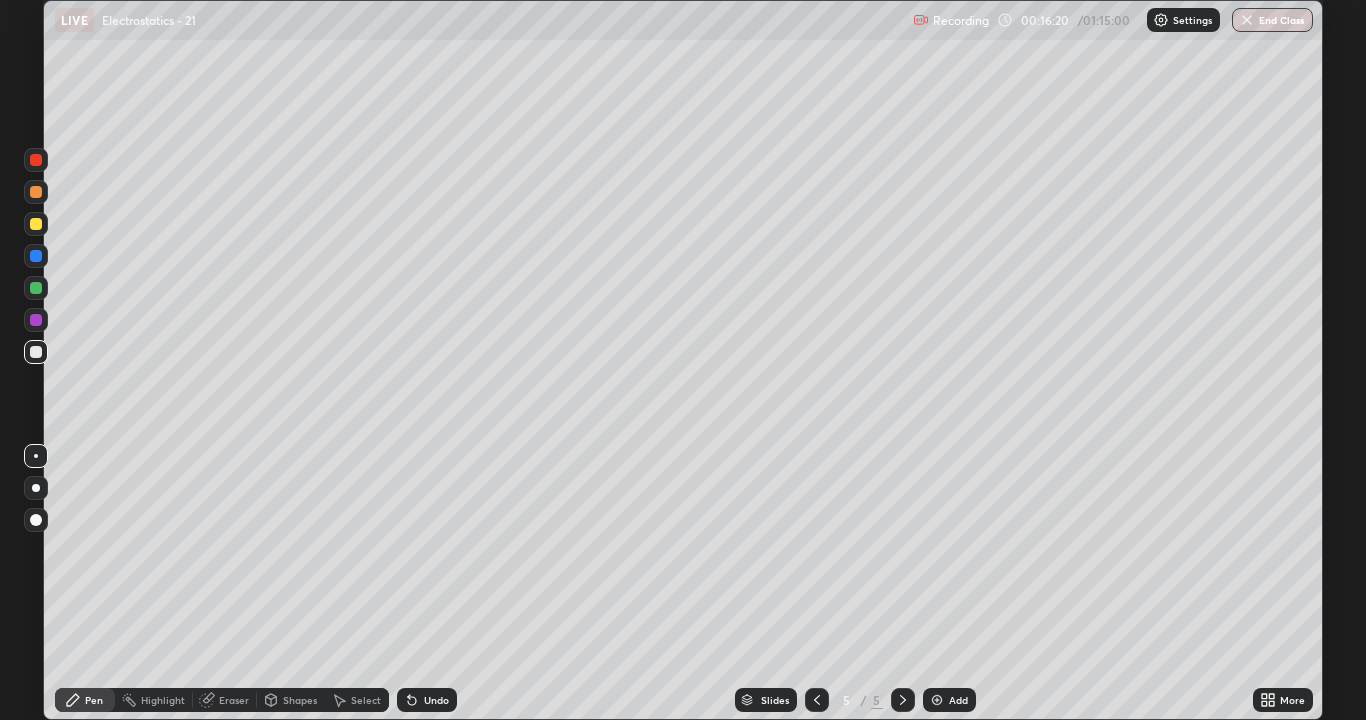click on "Add" at bounding box center (949, 700) 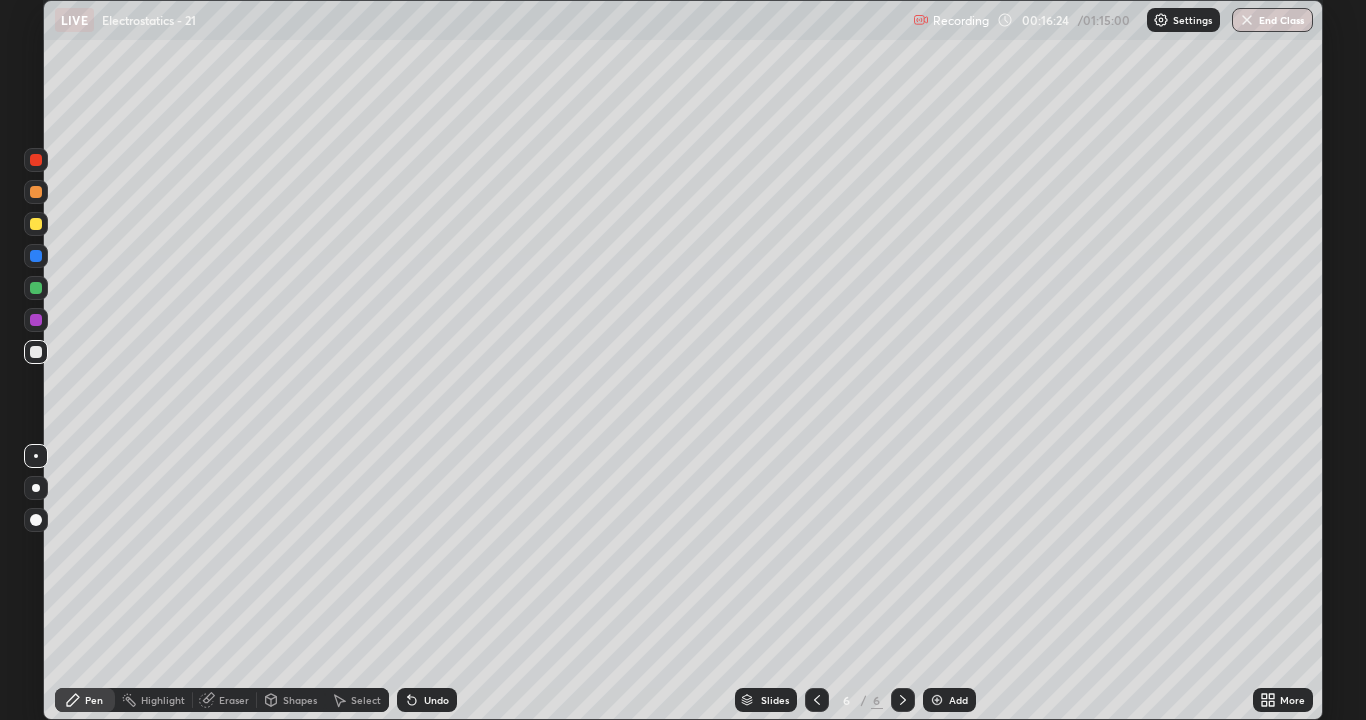 click on "Undo" at bounding box center [427, 700] 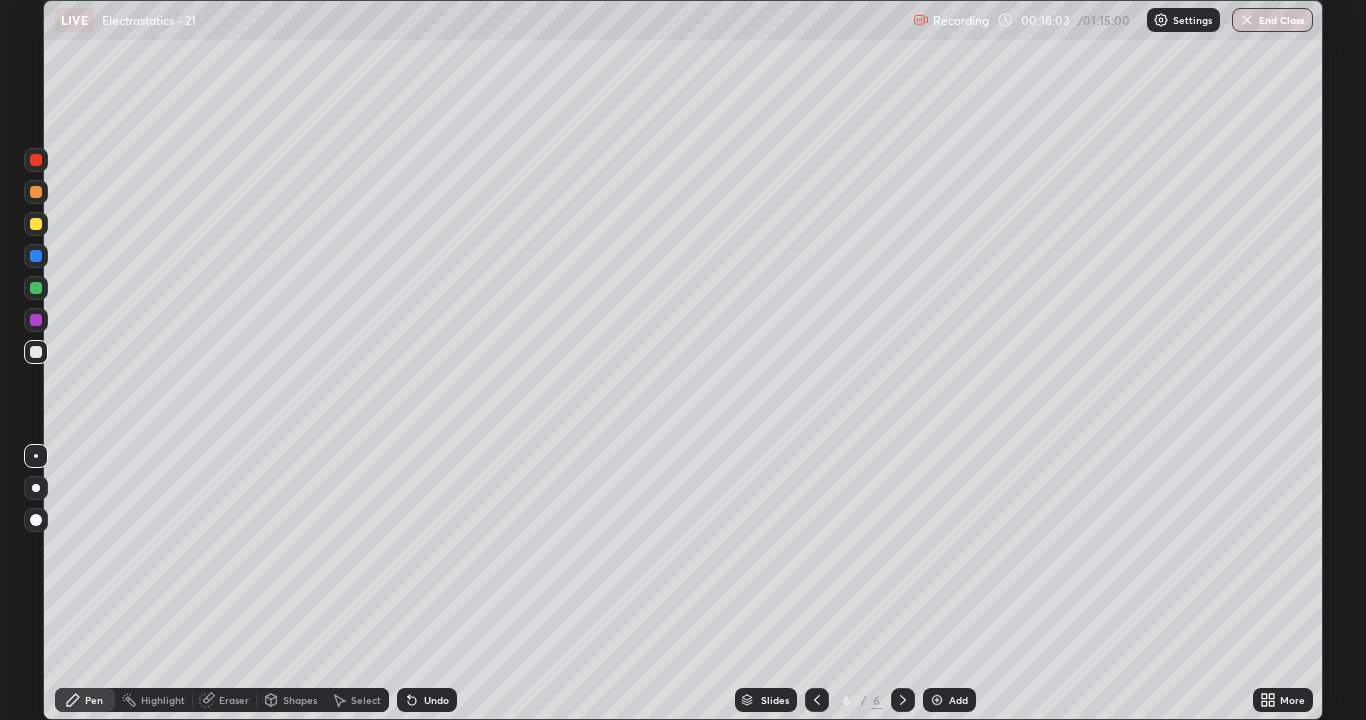 click on "Undo" at bounding box center [436, 700] 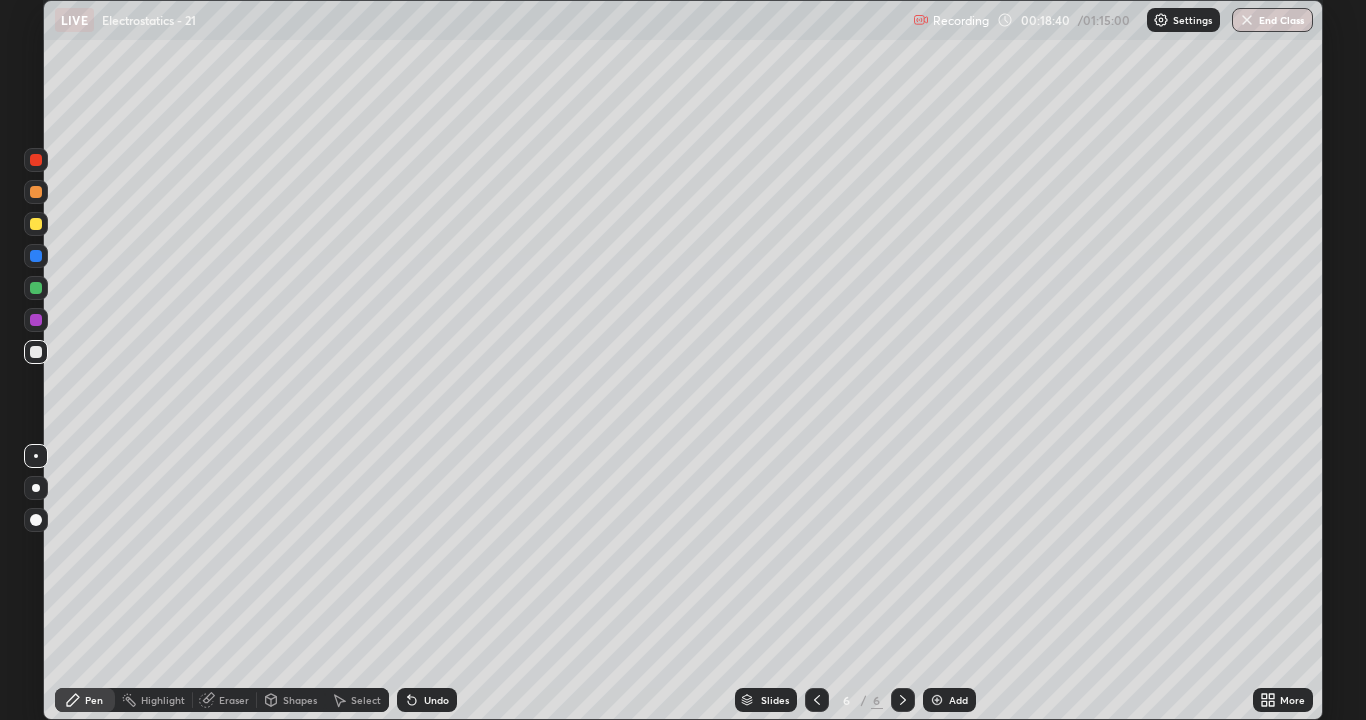 click on "Add" at bounding box center [949, 700] 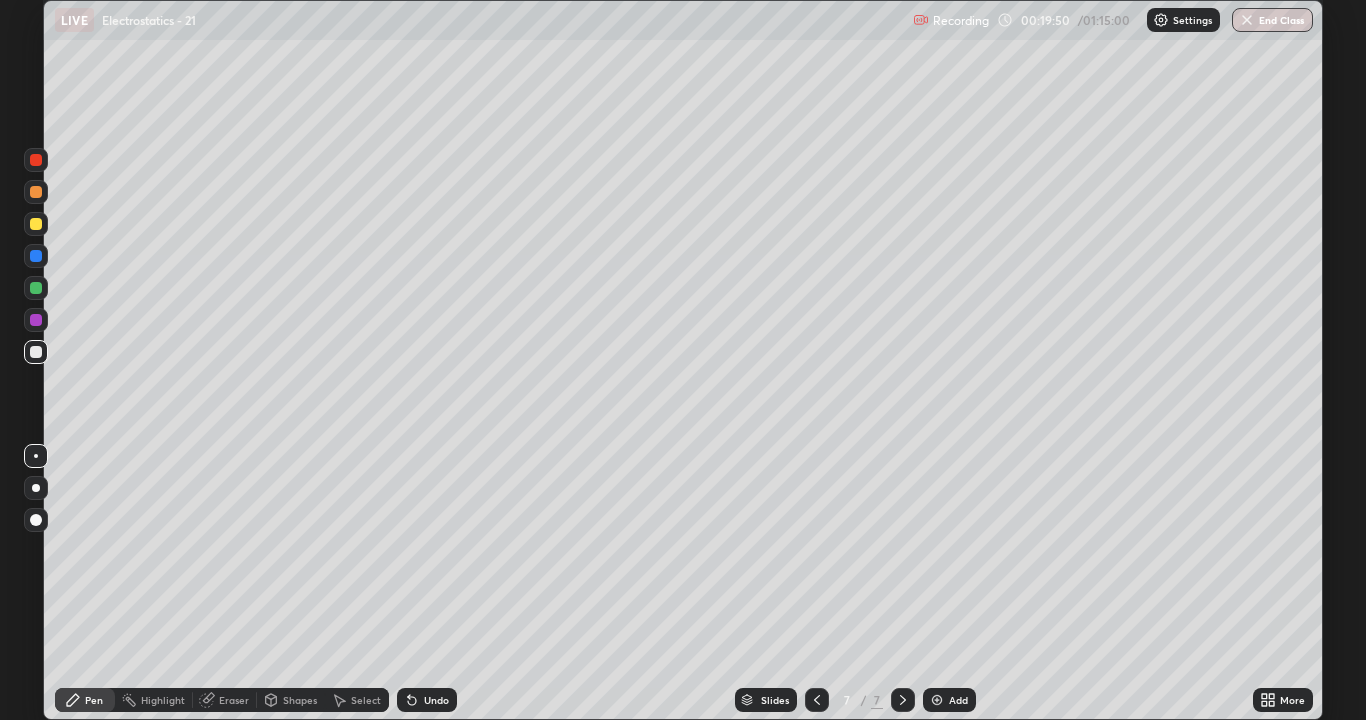 click on "Eraser" at bounding box center [234, 700] 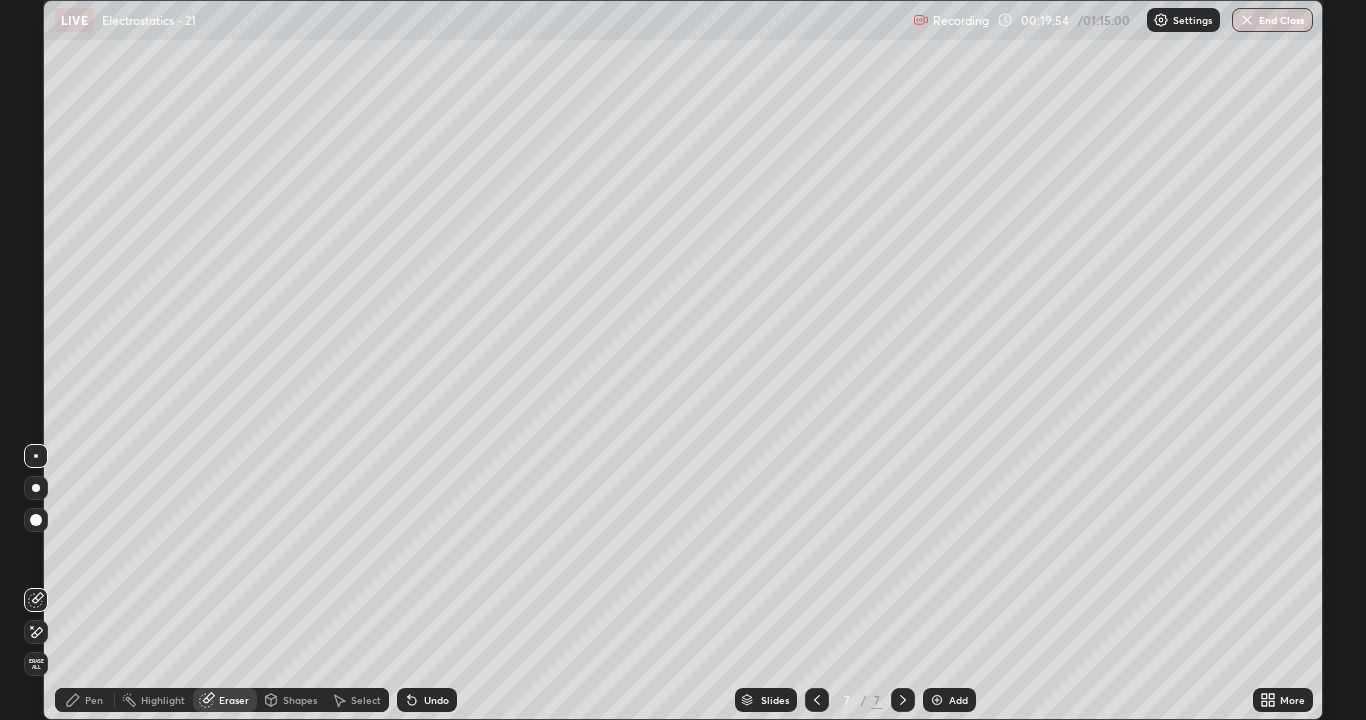 click on "Pen" at bounding box center [94, 700] 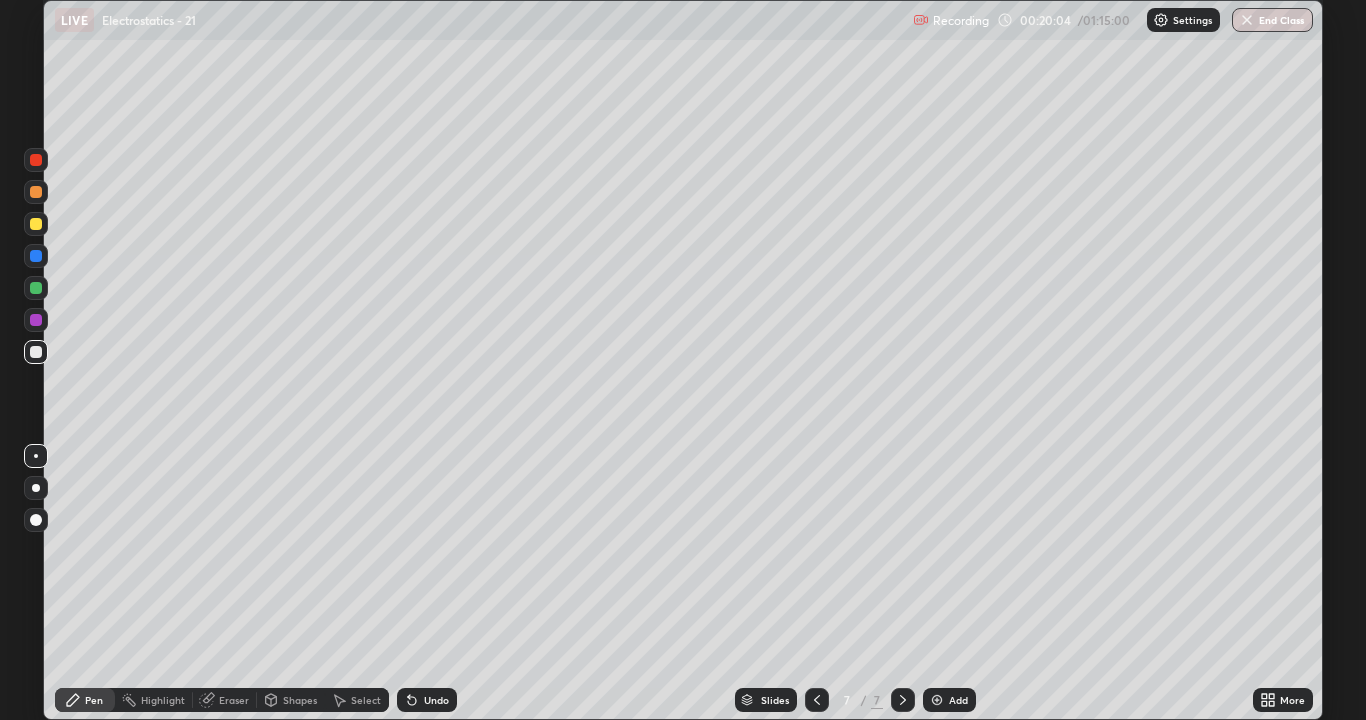 click on "Undo" at bounding box center [427, 700] 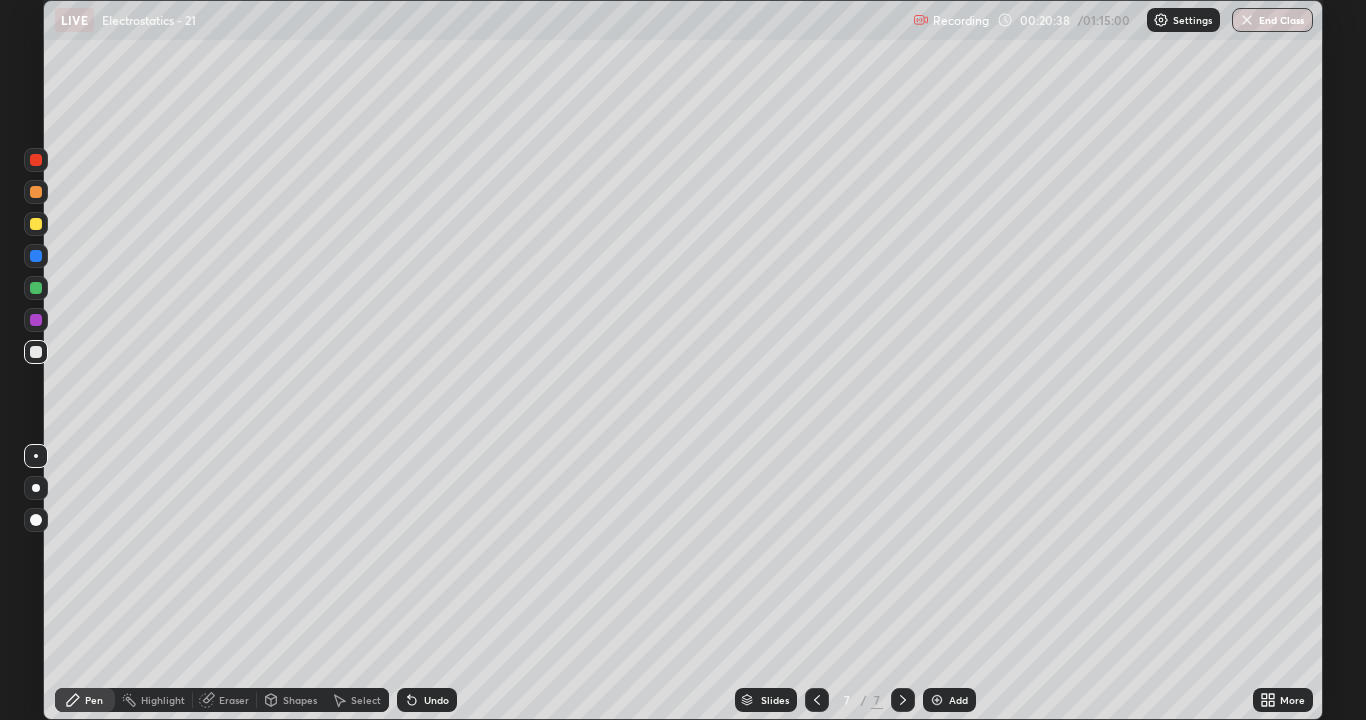 click on "Undo" at bounding box center (427, 700) 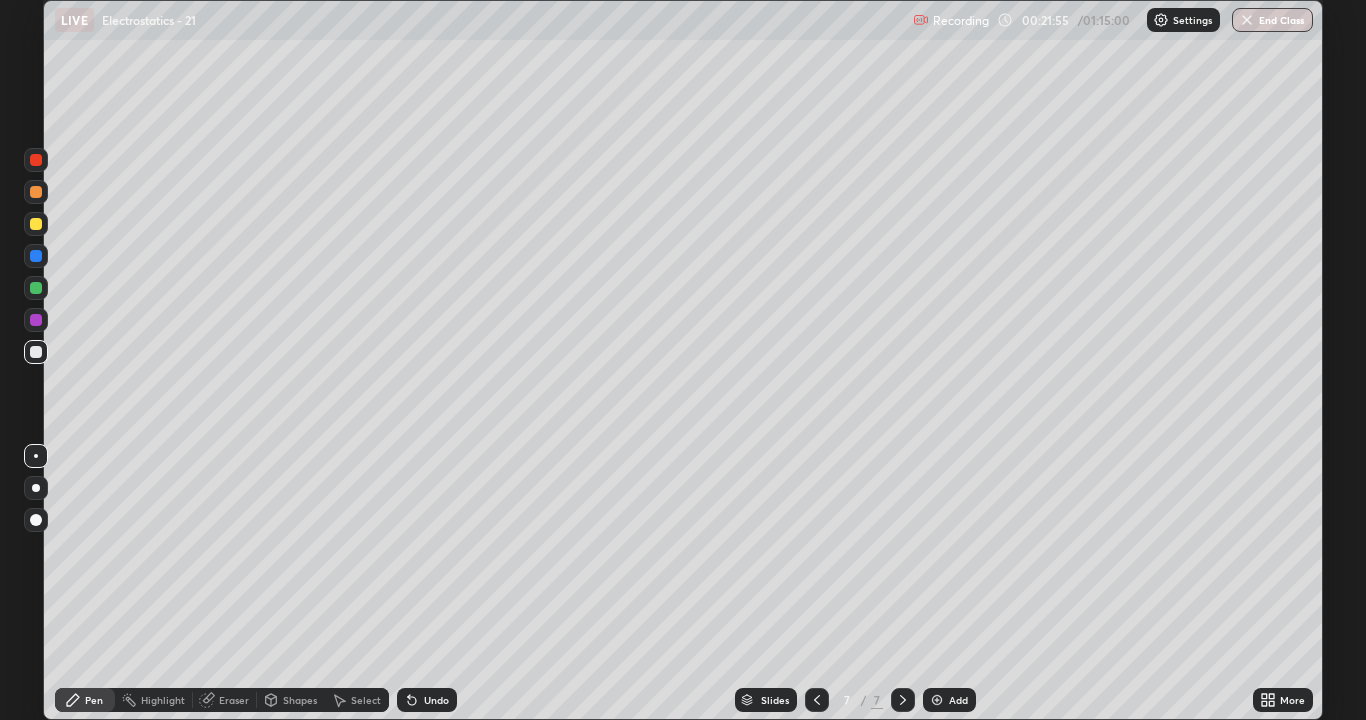 click 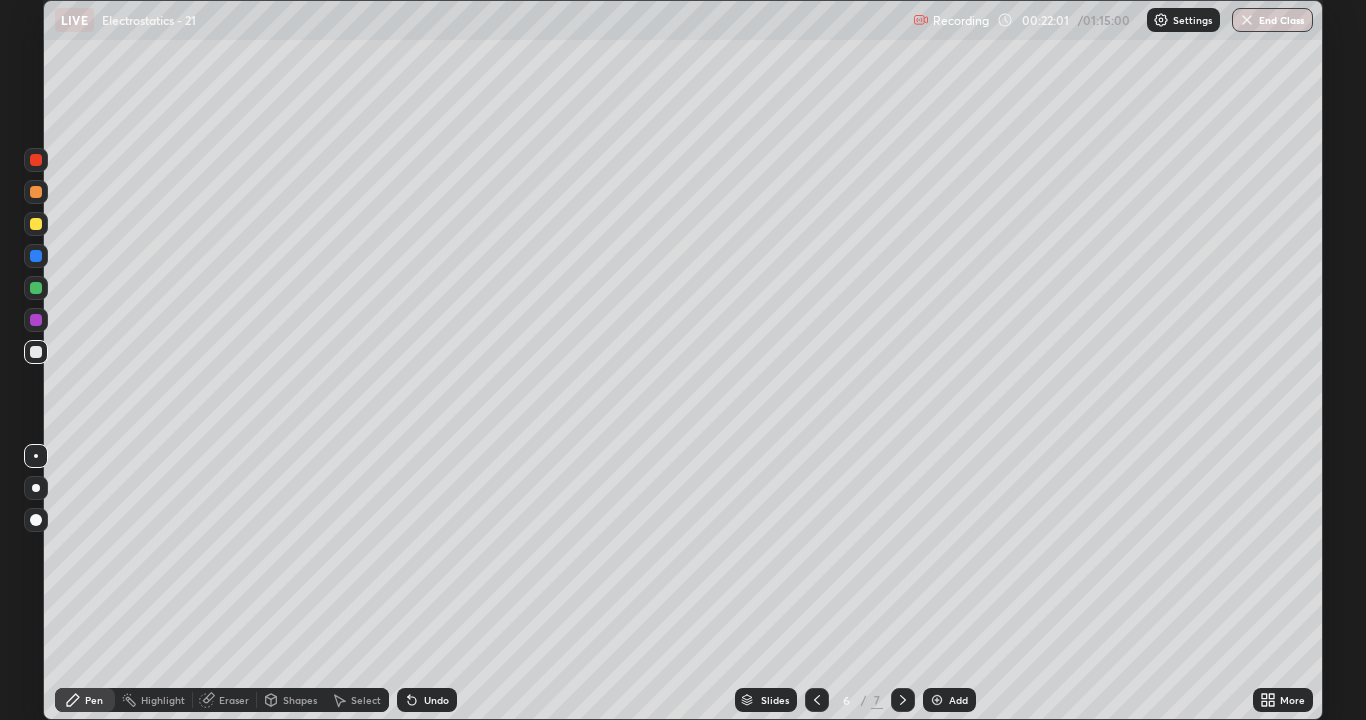 click 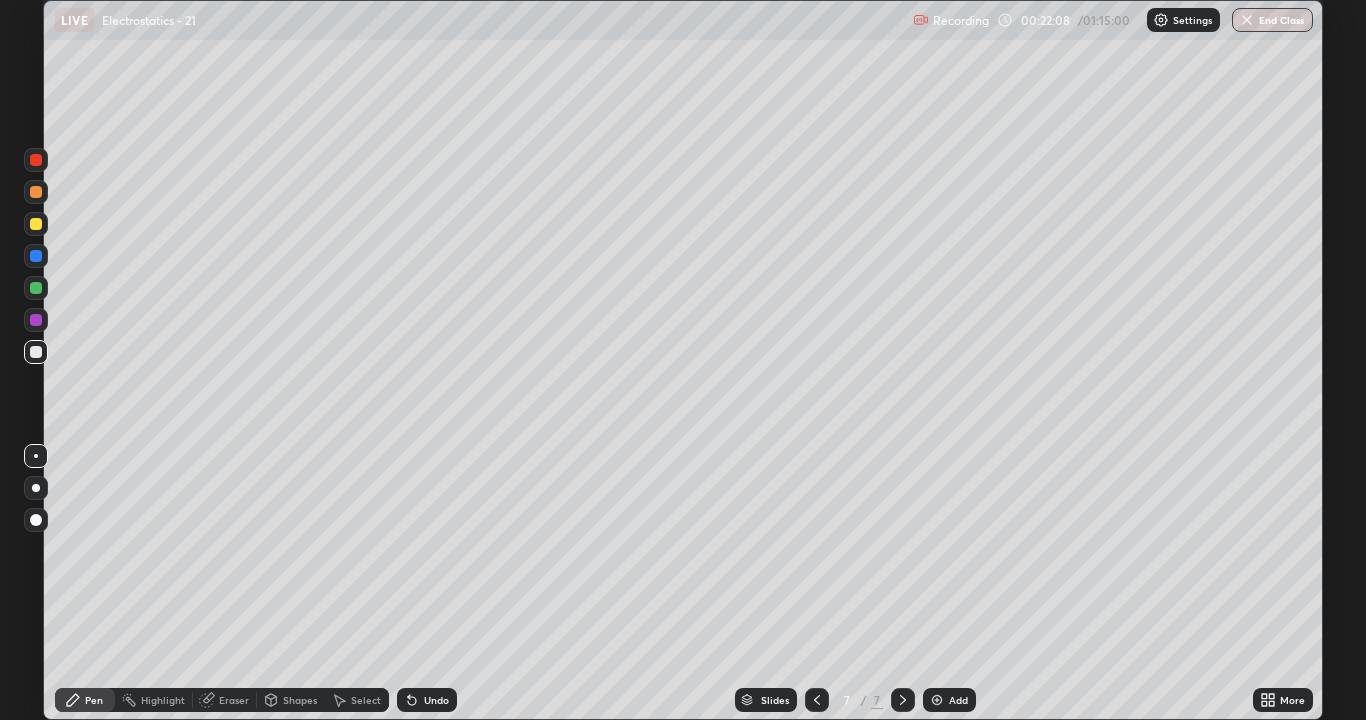 click 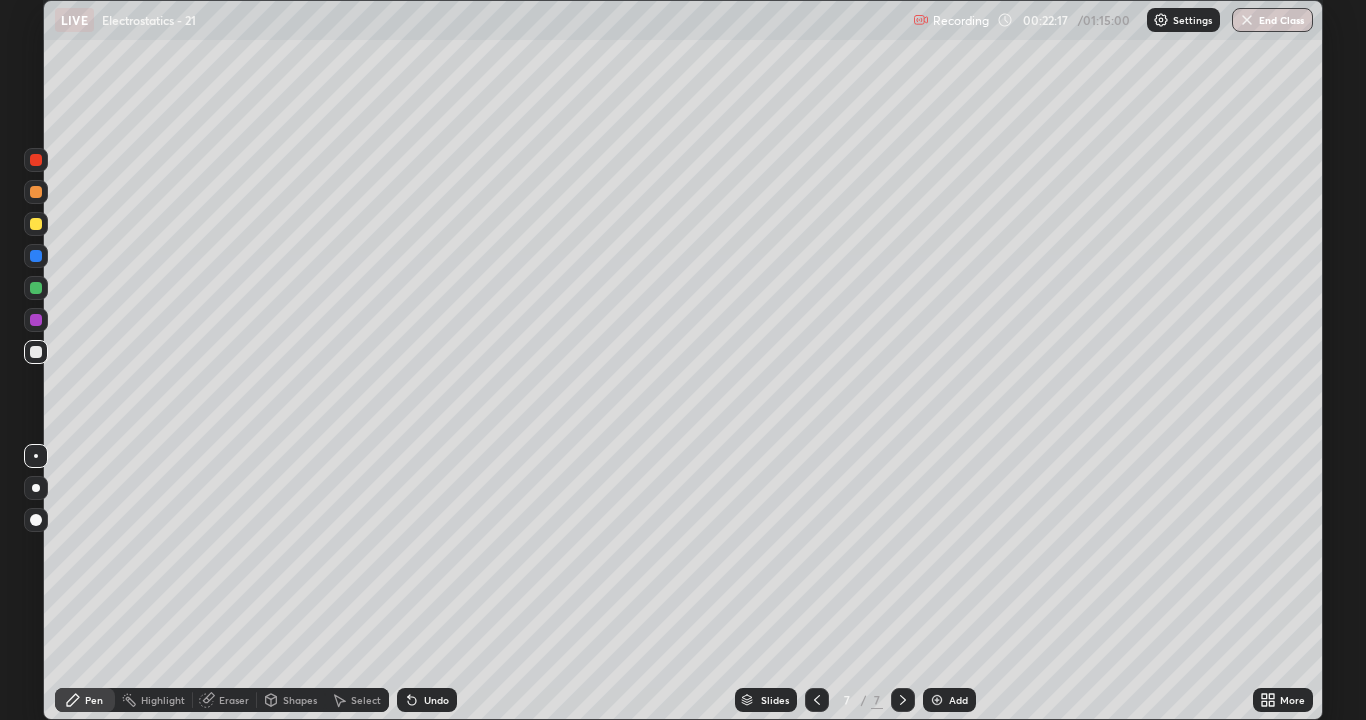 click on "Undo" at bounding box center (436, 700) 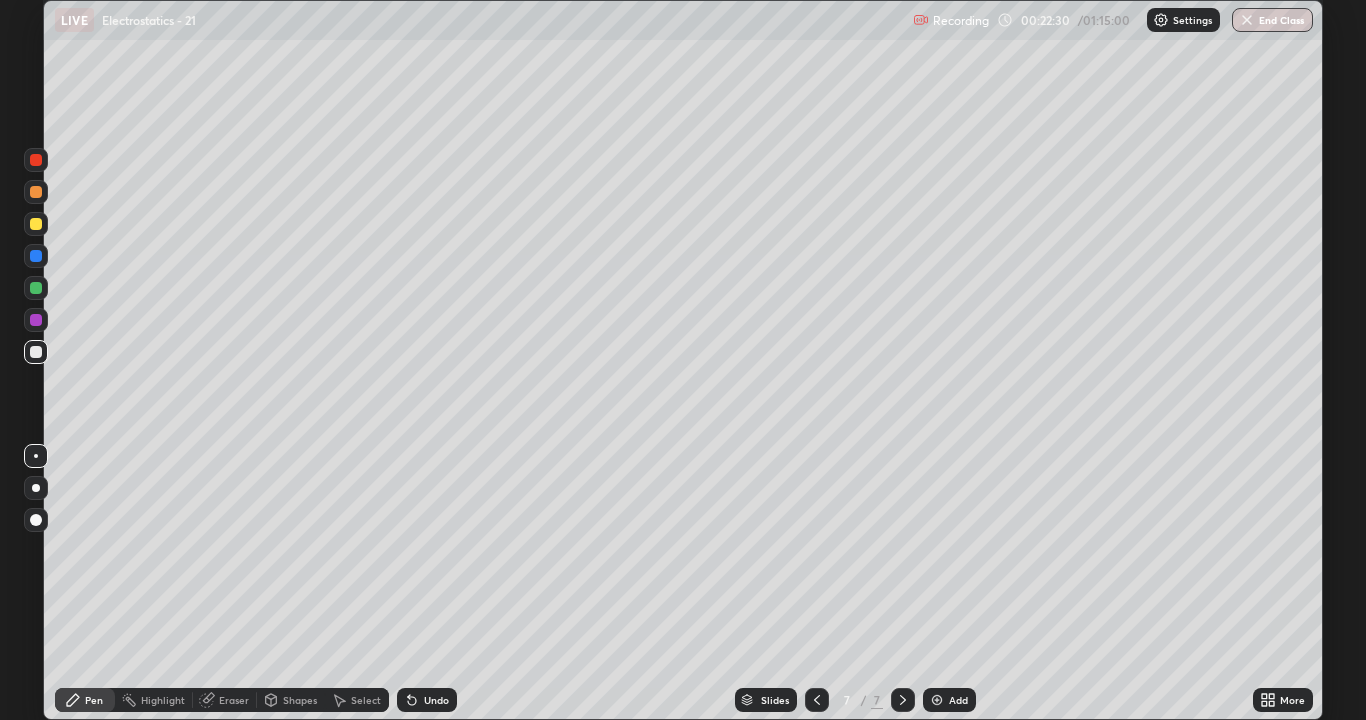 click 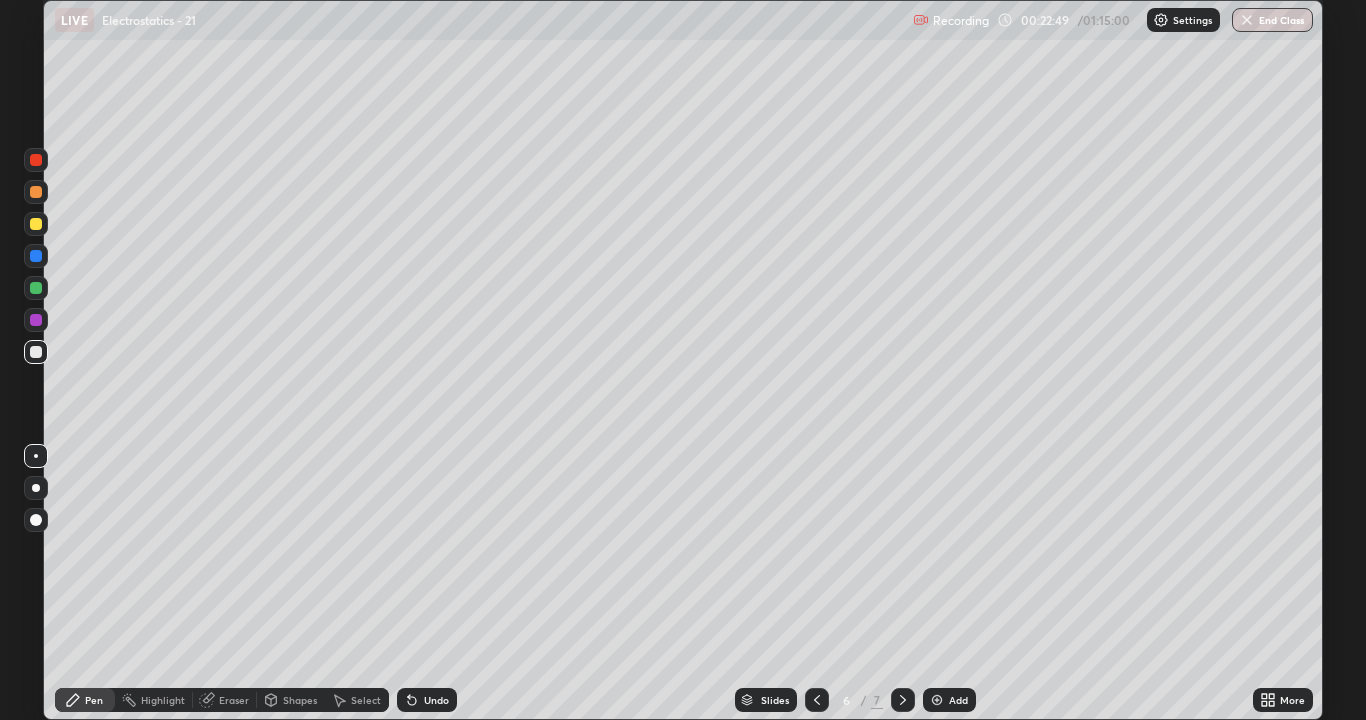 click 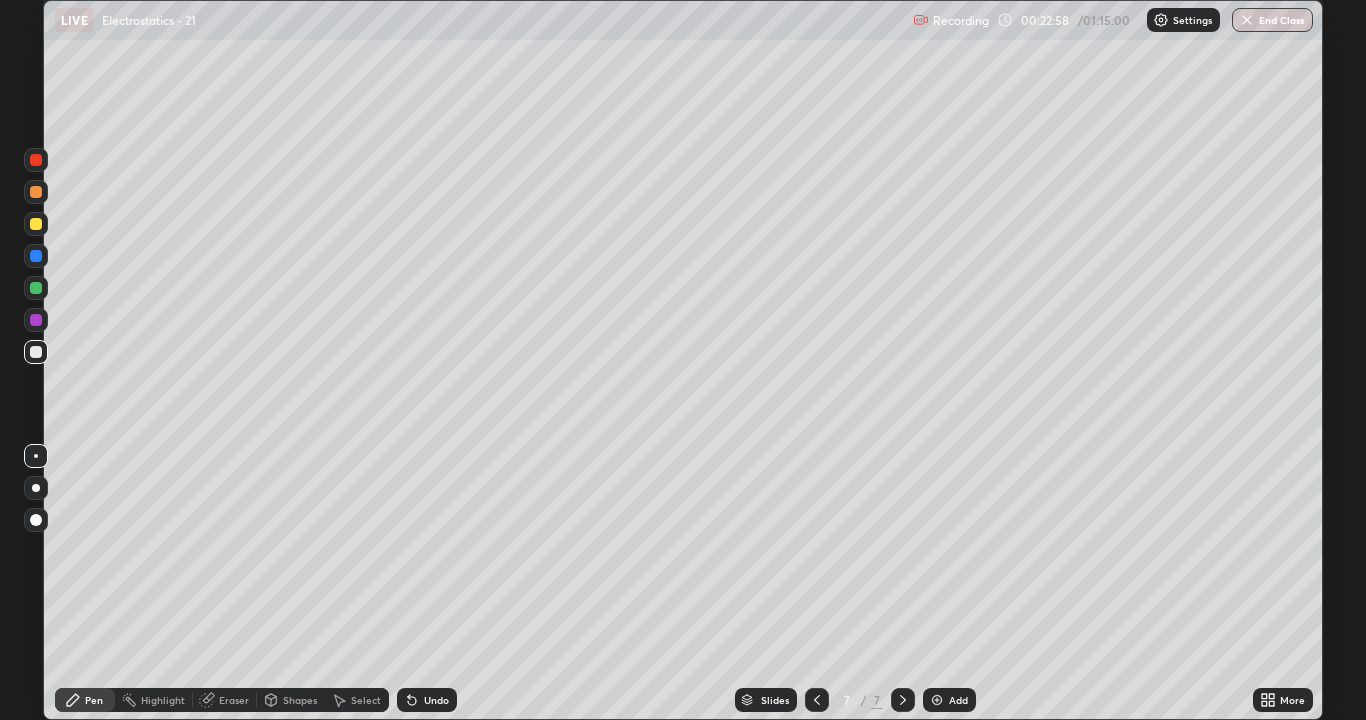 click 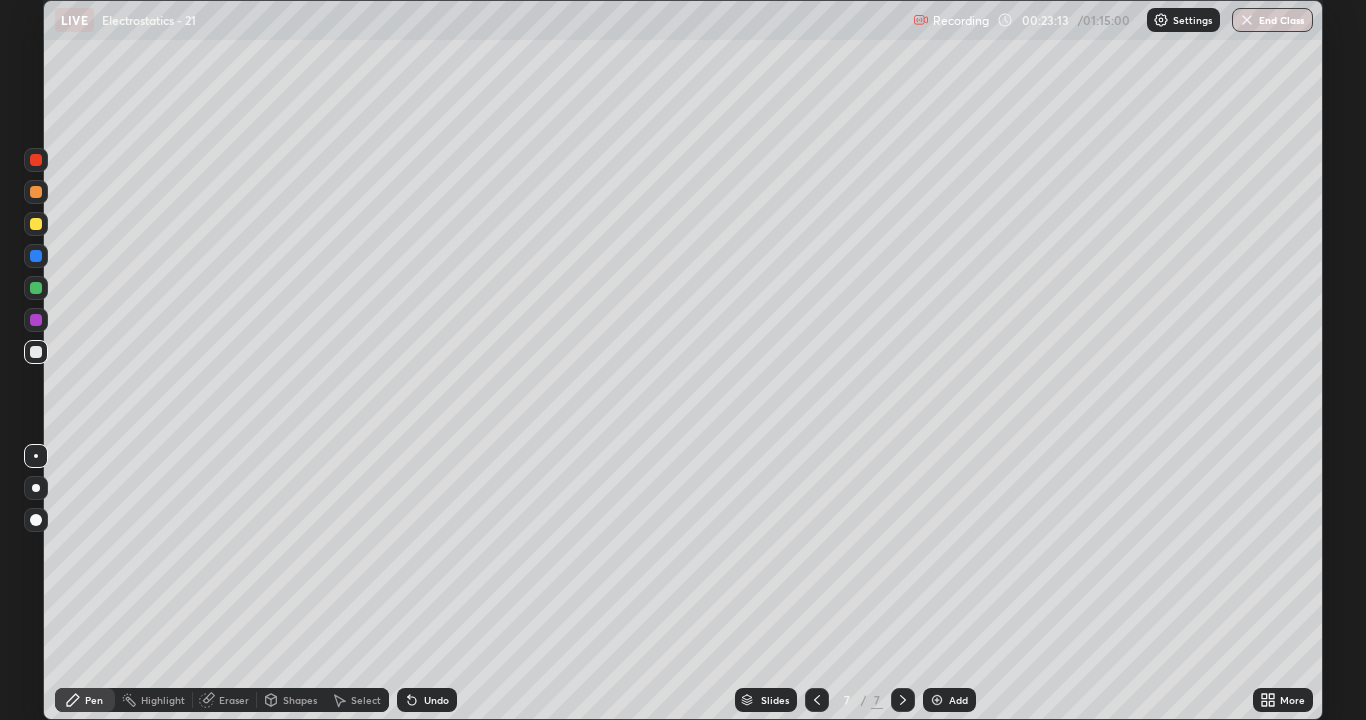 click 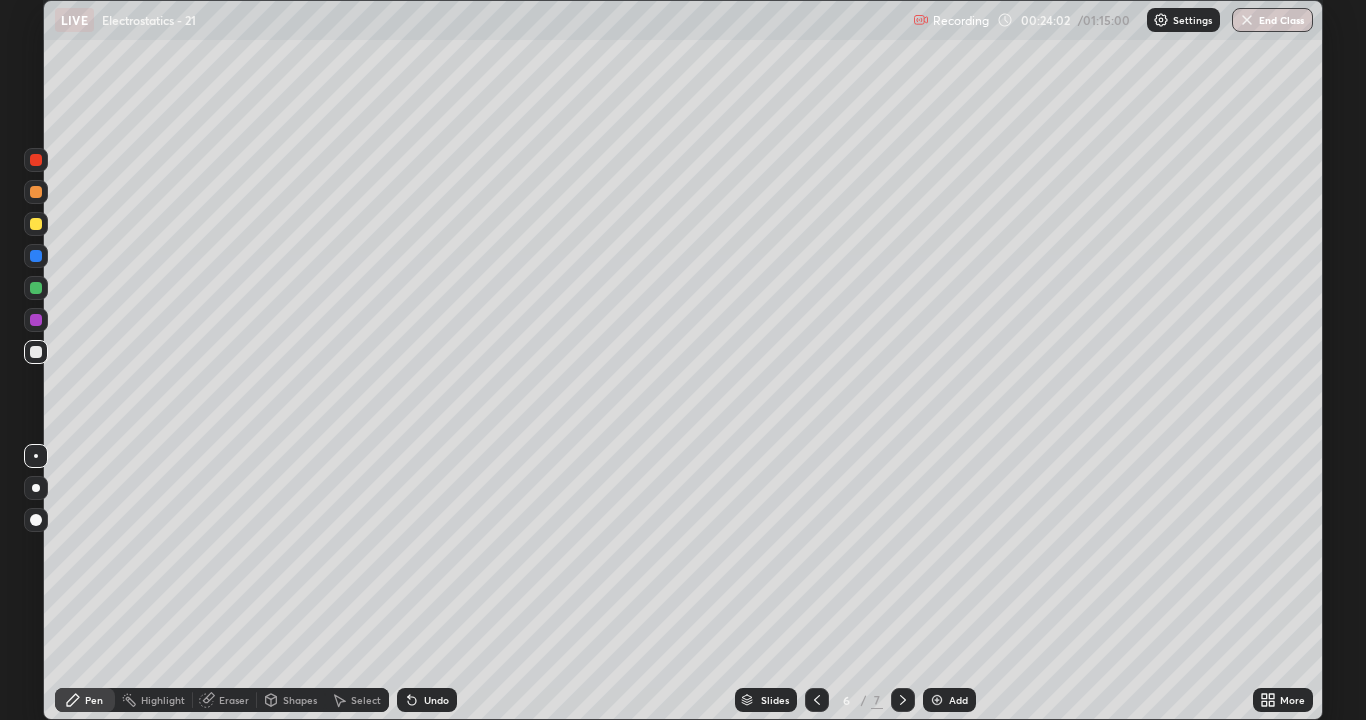 click at bounding box center [817, 700] 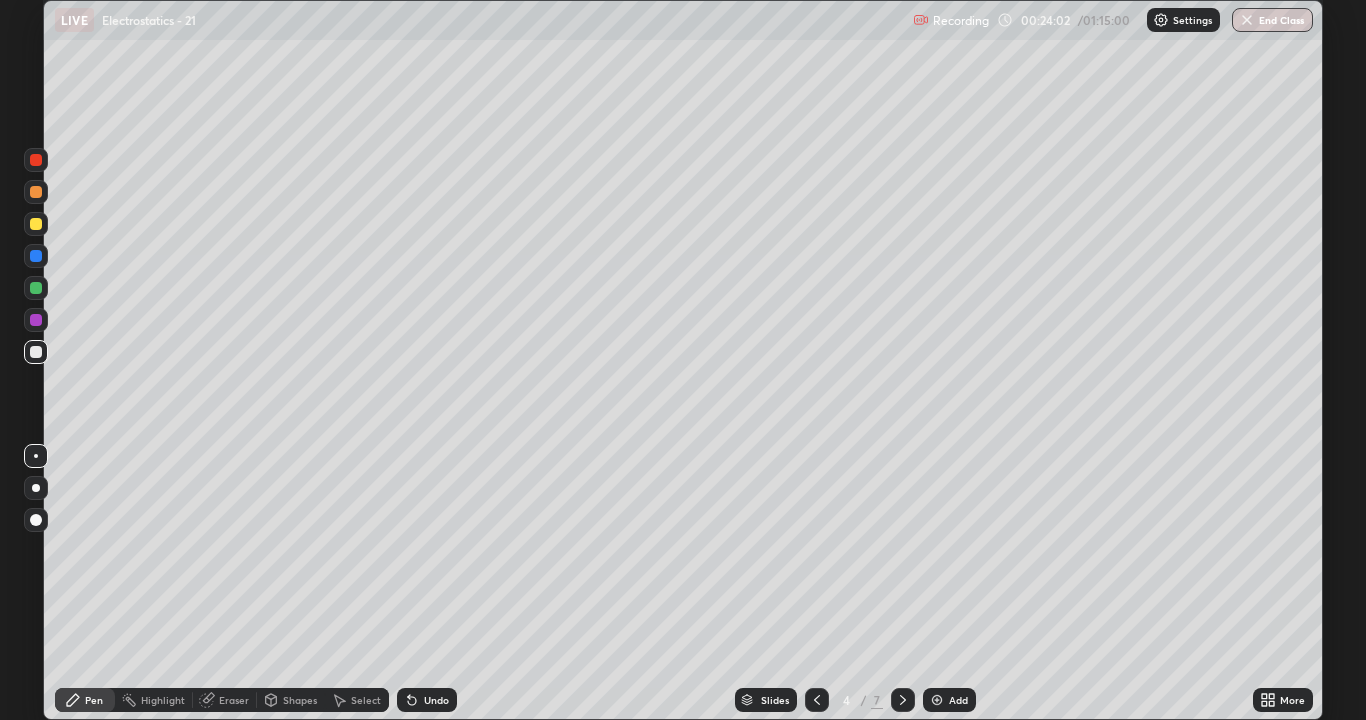 click 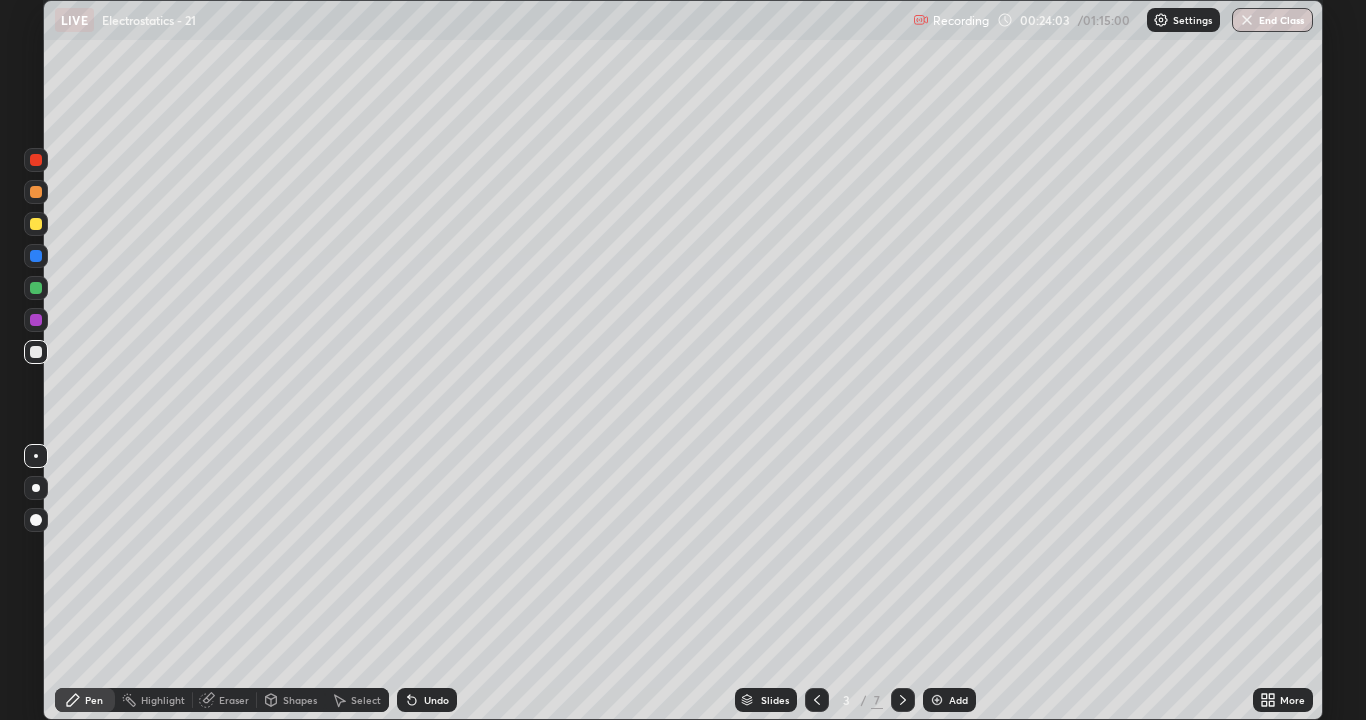 click at bounding box center [817, 700] 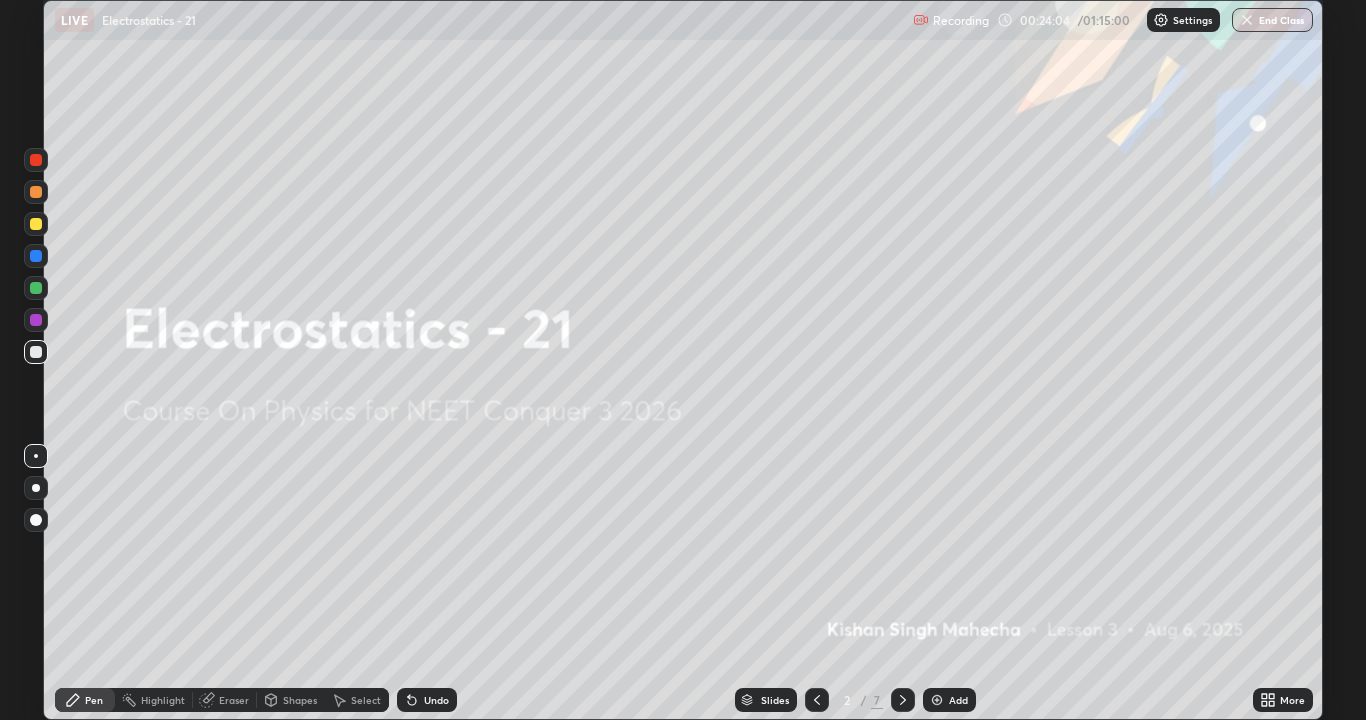 click at bounding box center [903, 700] 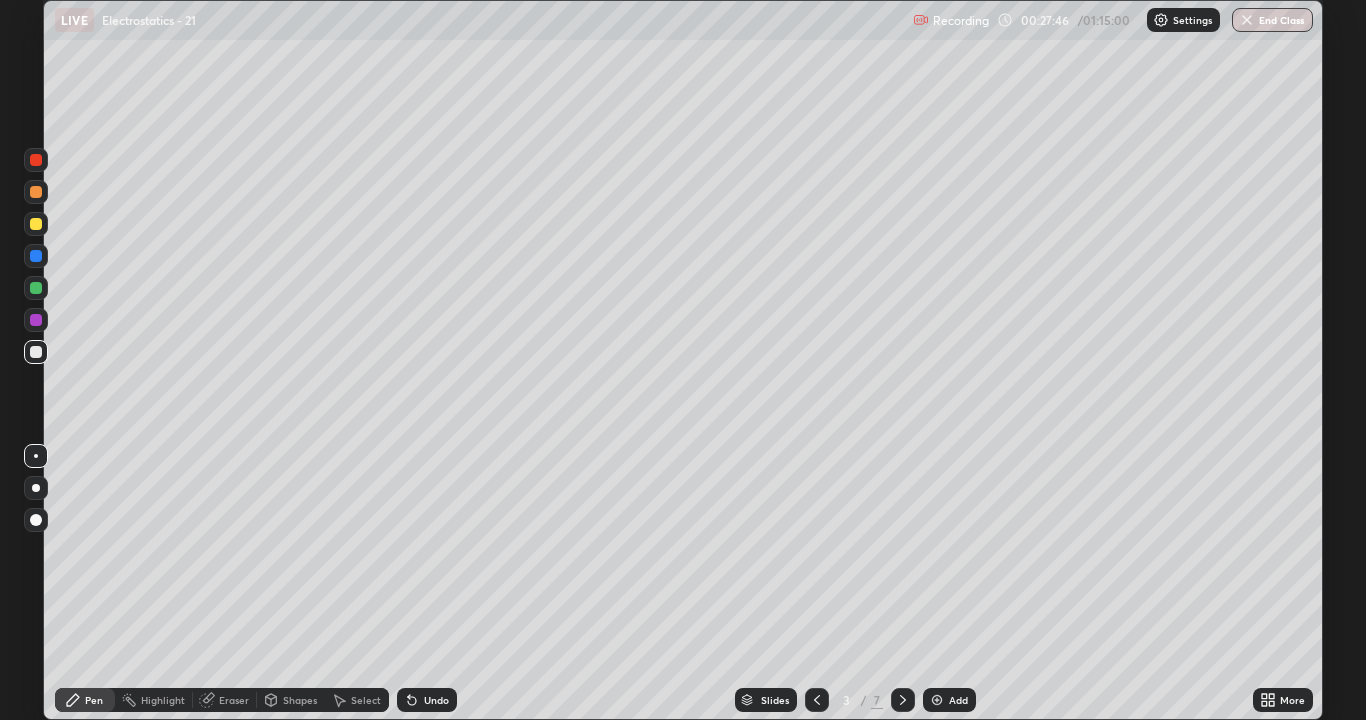 click 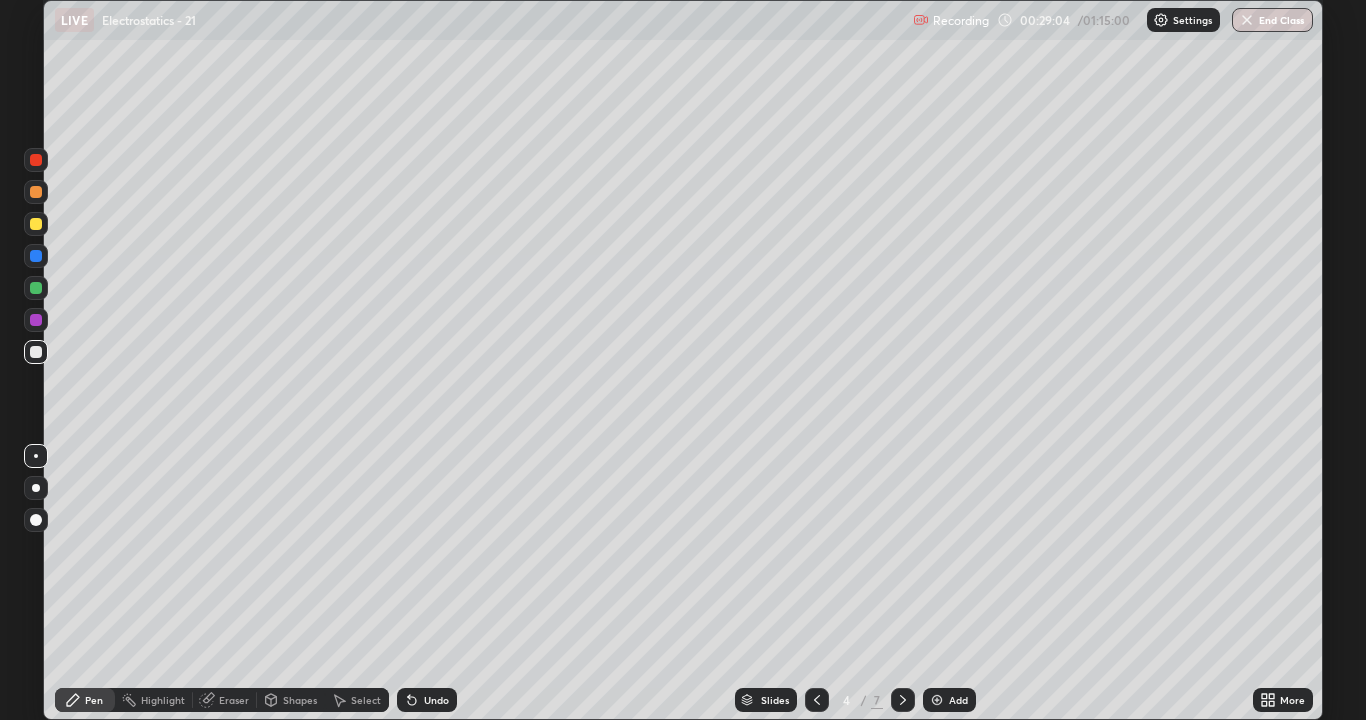 click 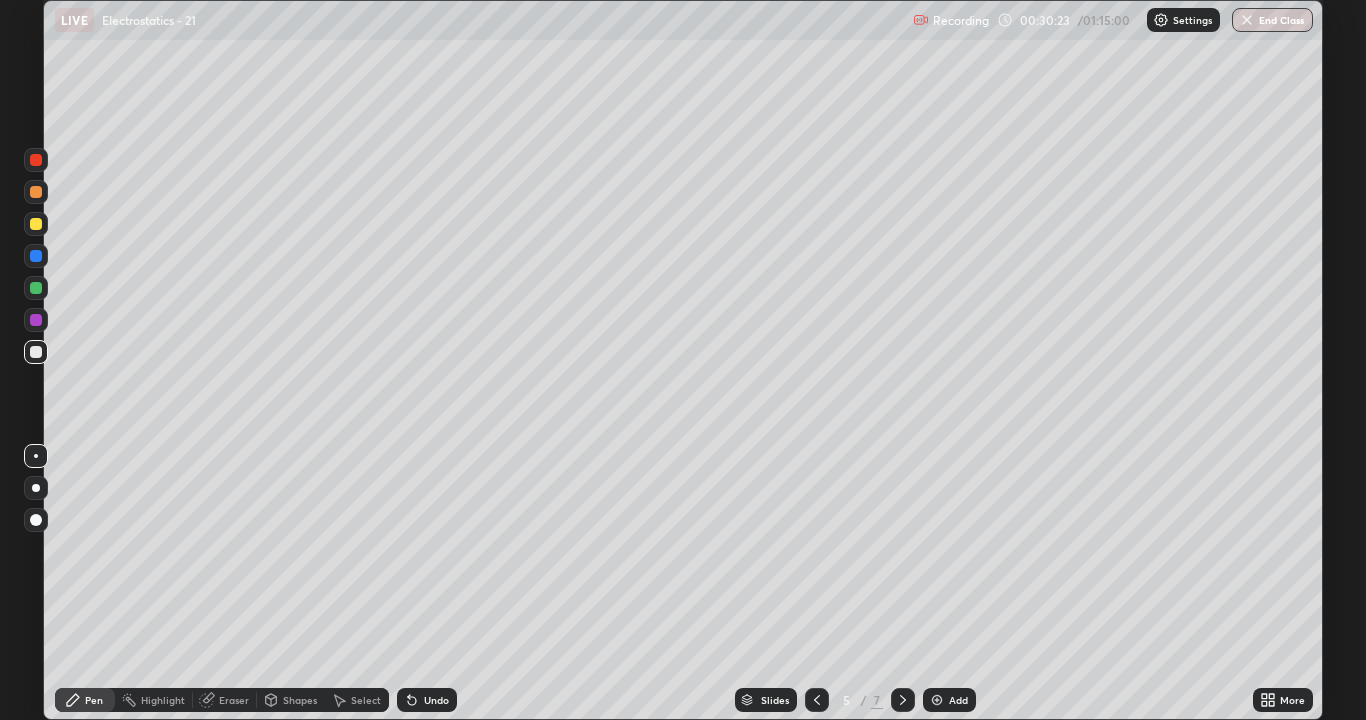 click 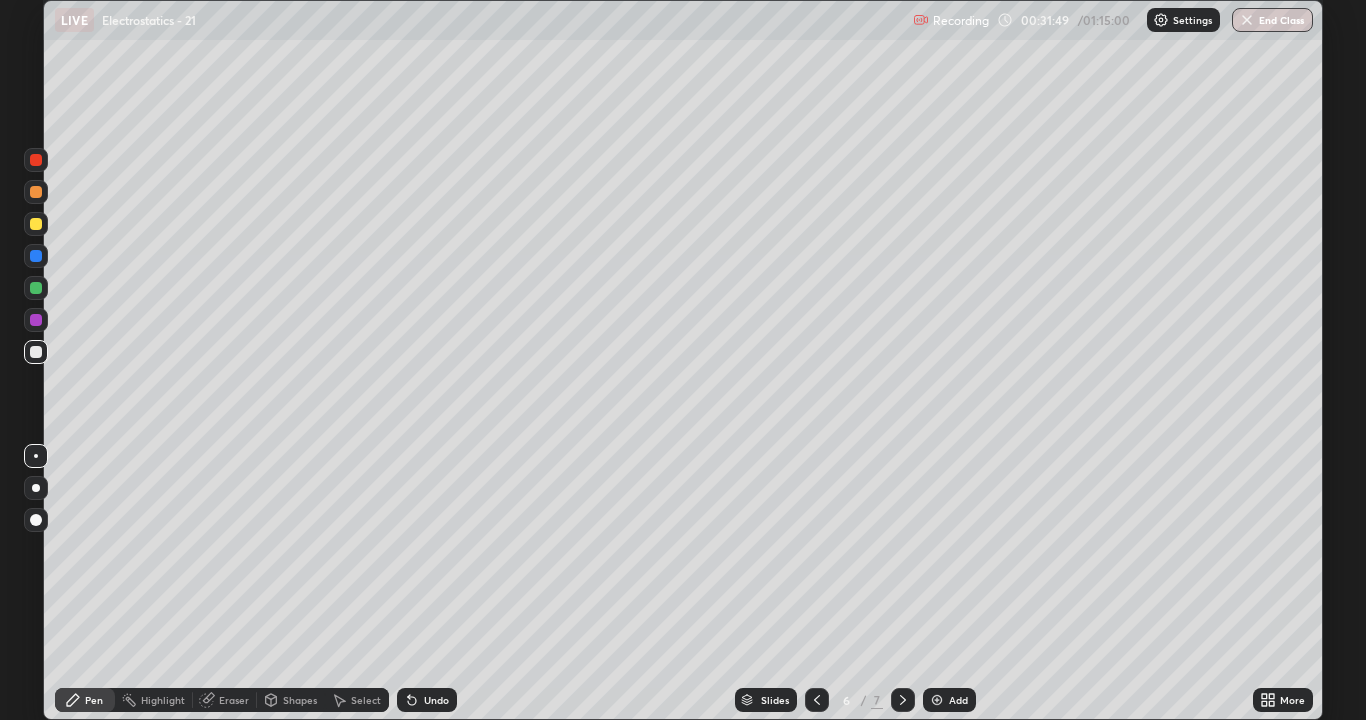 click 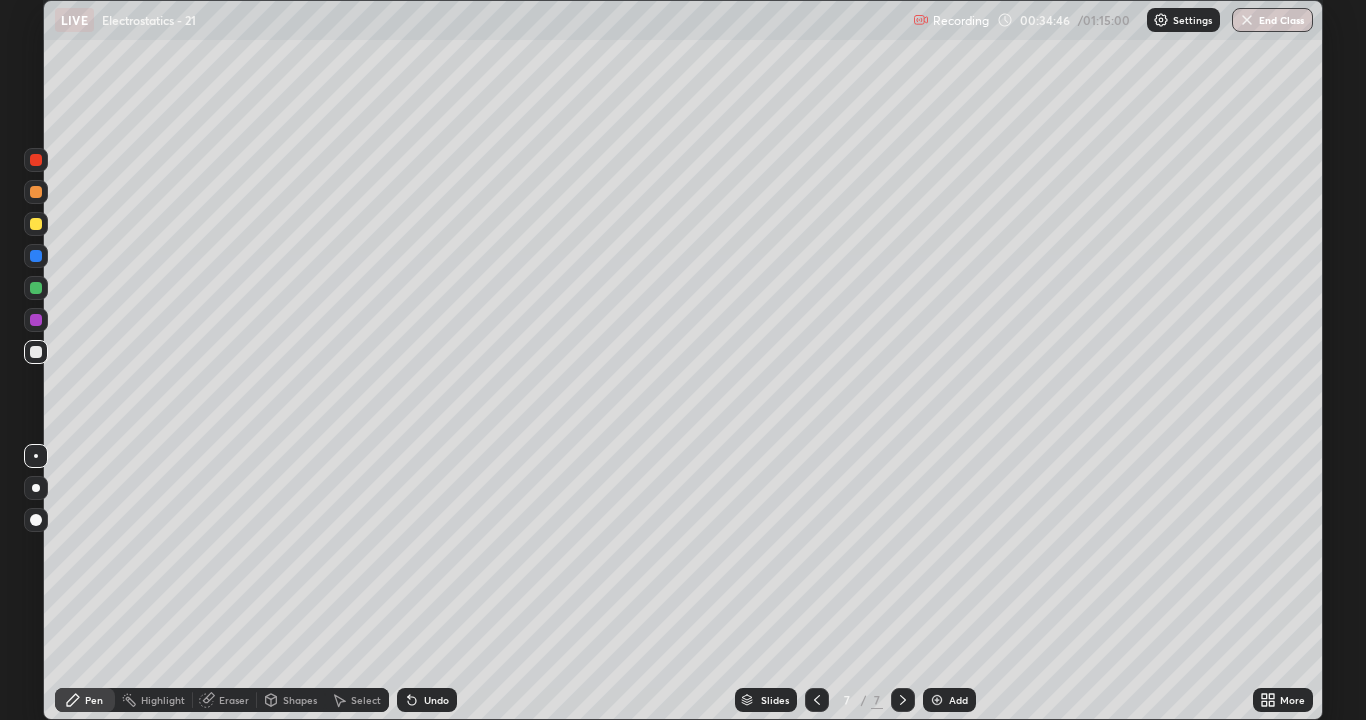 click on "Add" at bounding box center (958, 700) 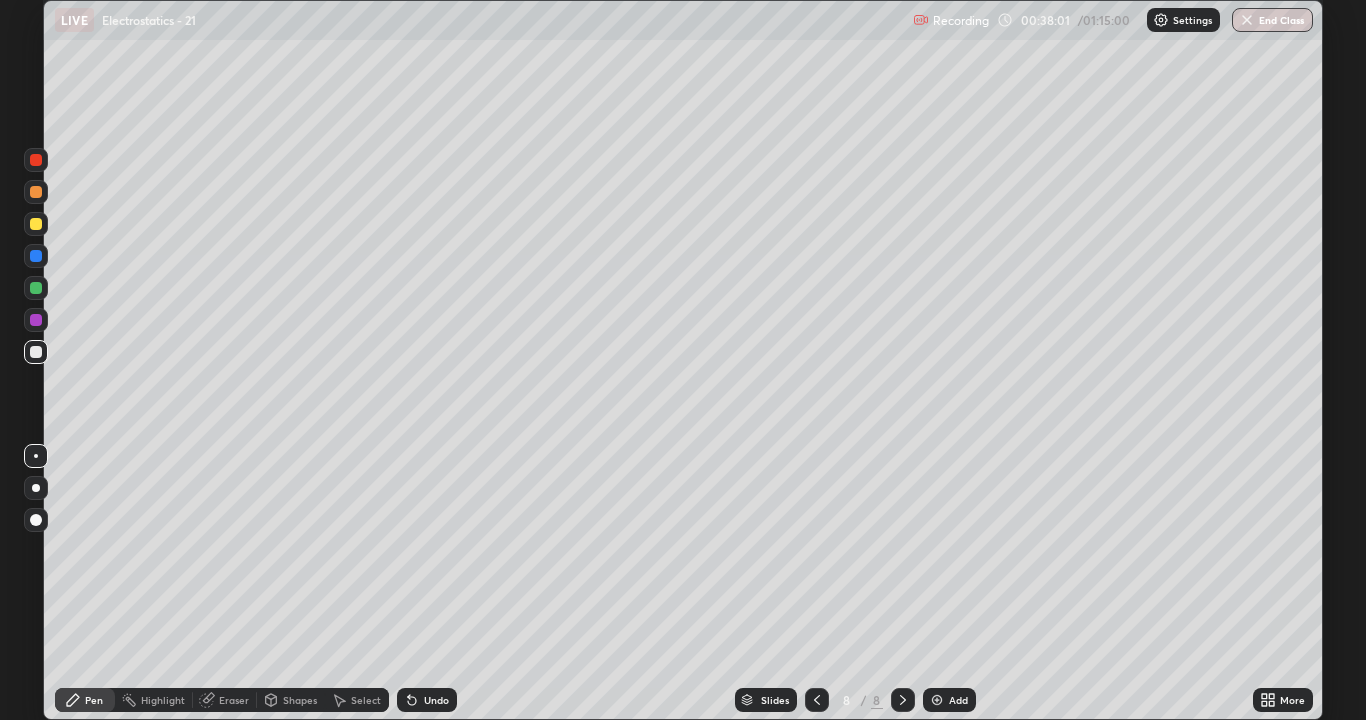 click on "Eraser" at bounding box center [234, 700] 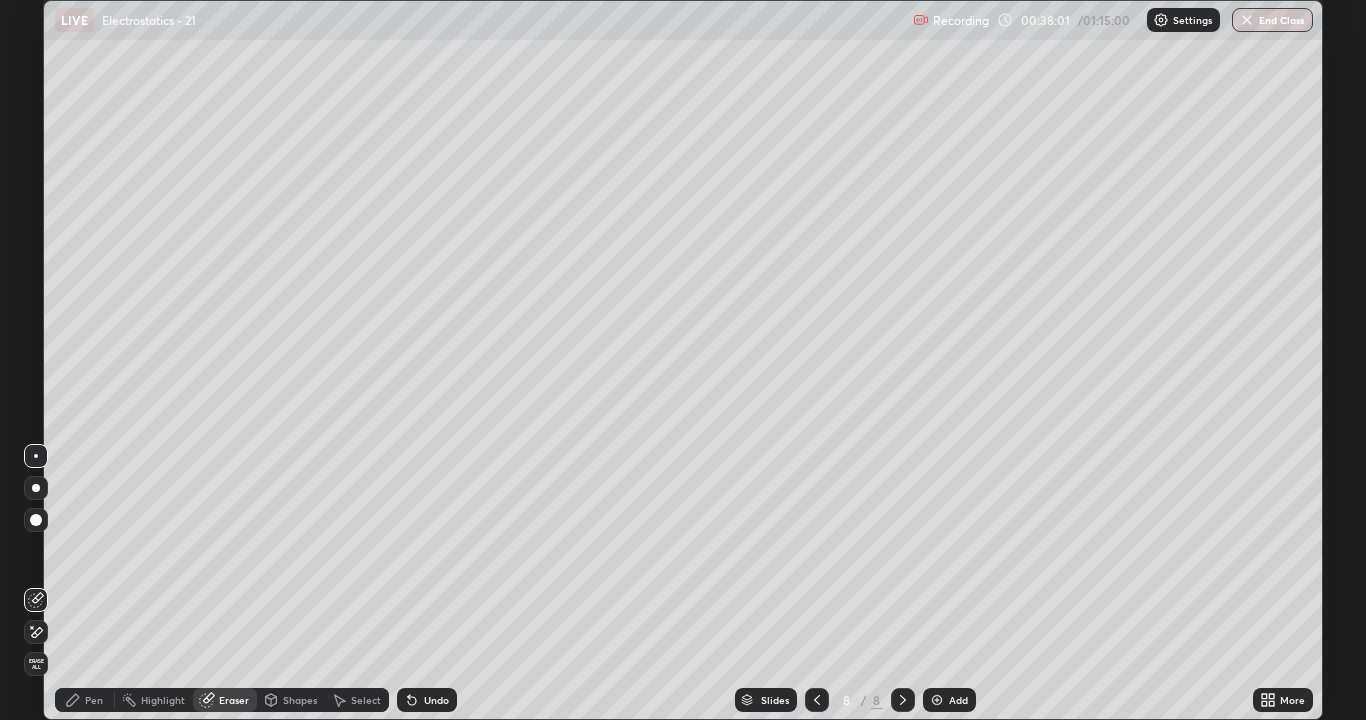 click on "Erase all" at bounding box center [36, 664] 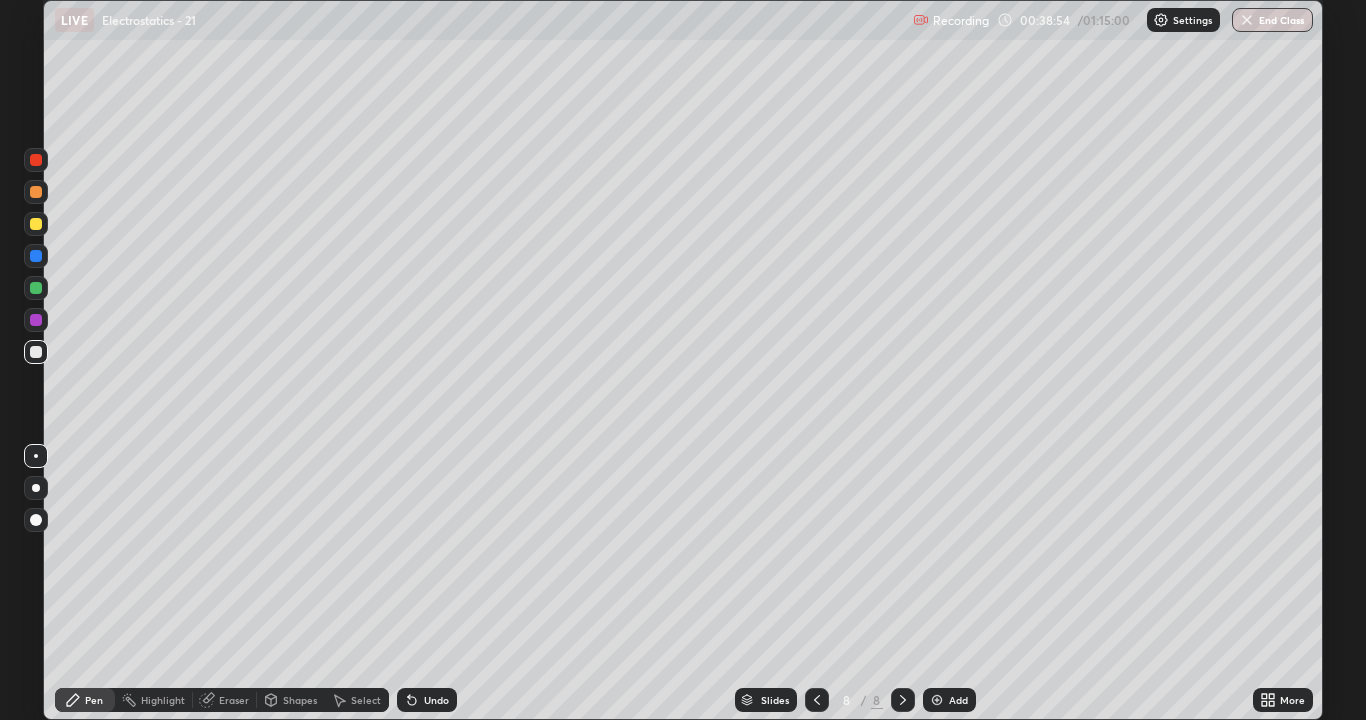 click at bounding box center (36, 224) 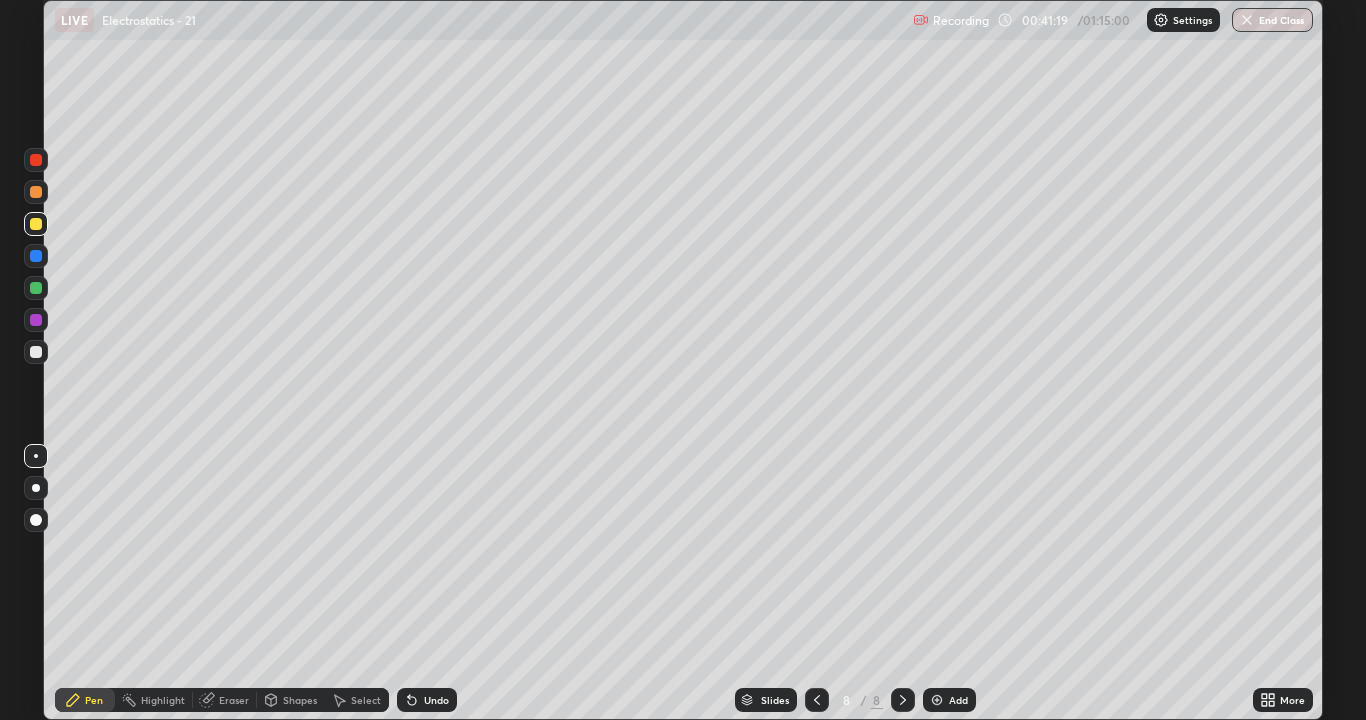 click on "Undo" at bounding box center [436, 700] 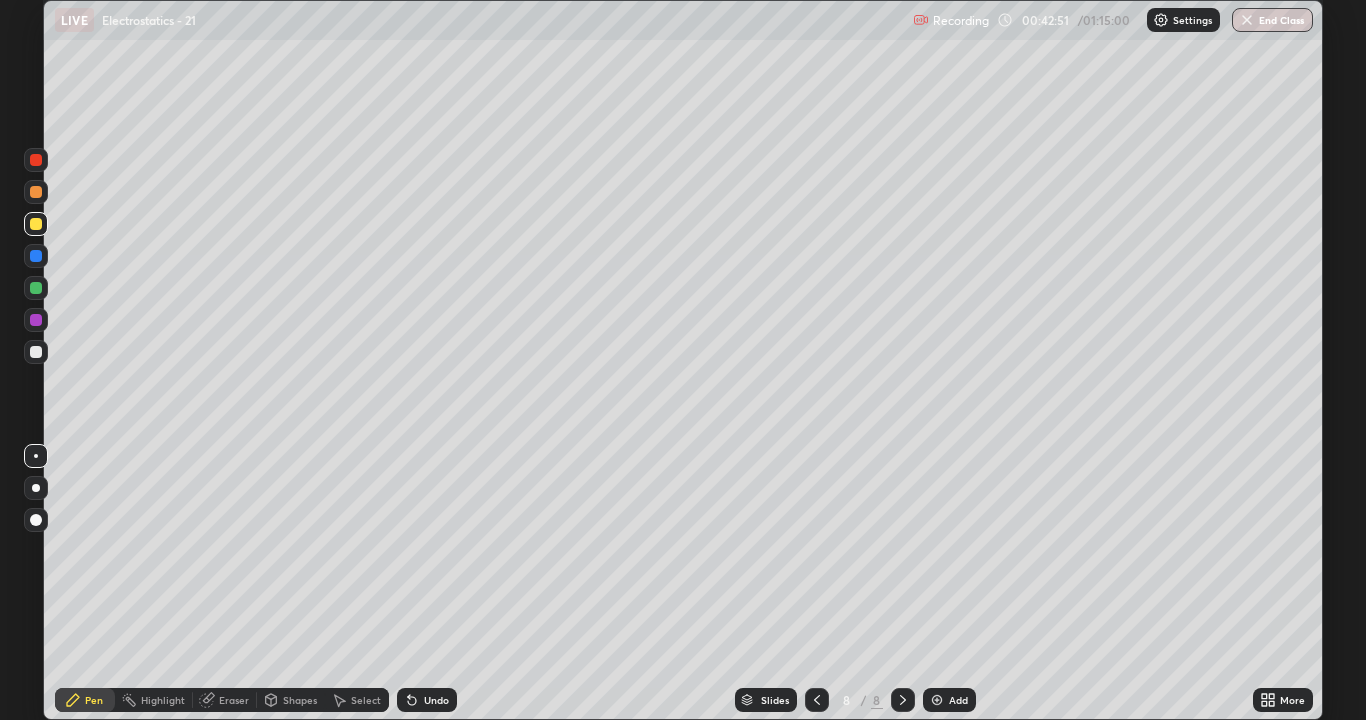 click on "Undo" at bounding box center [436, 700] 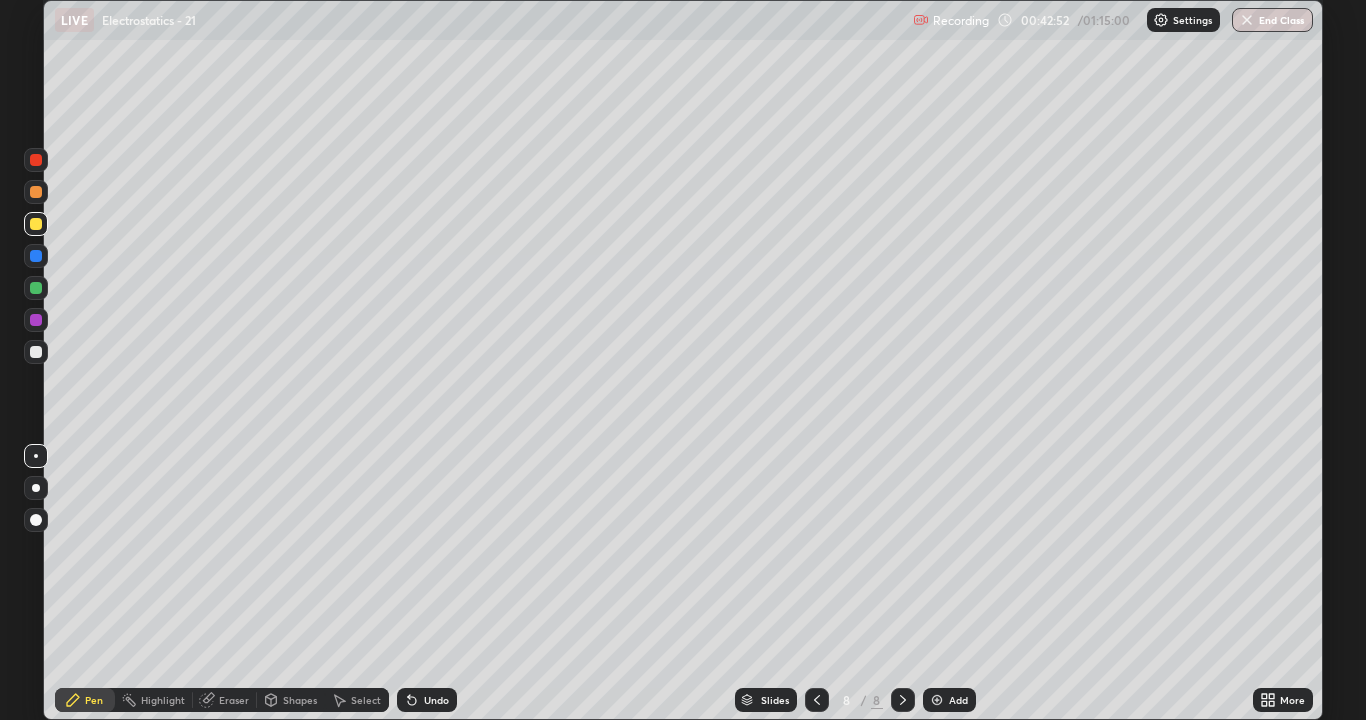 click on "Undo" at bounding box center (436, 700) 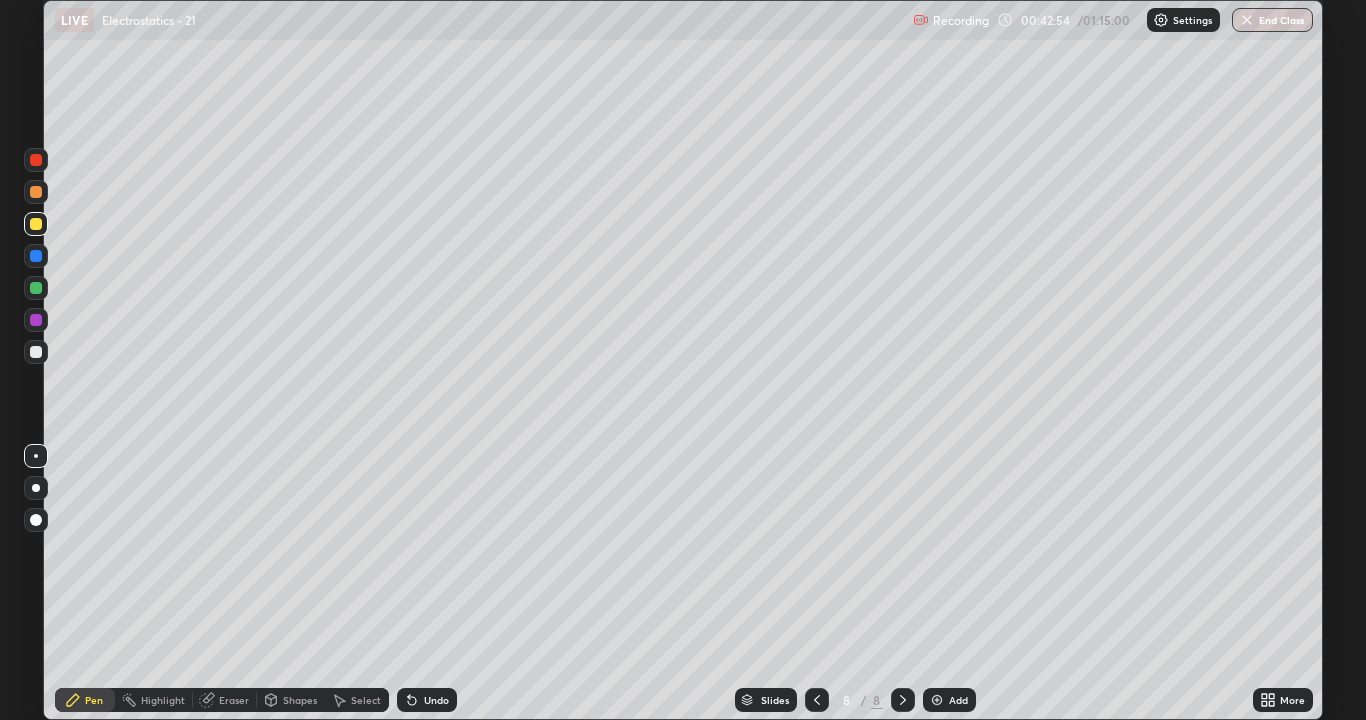 click 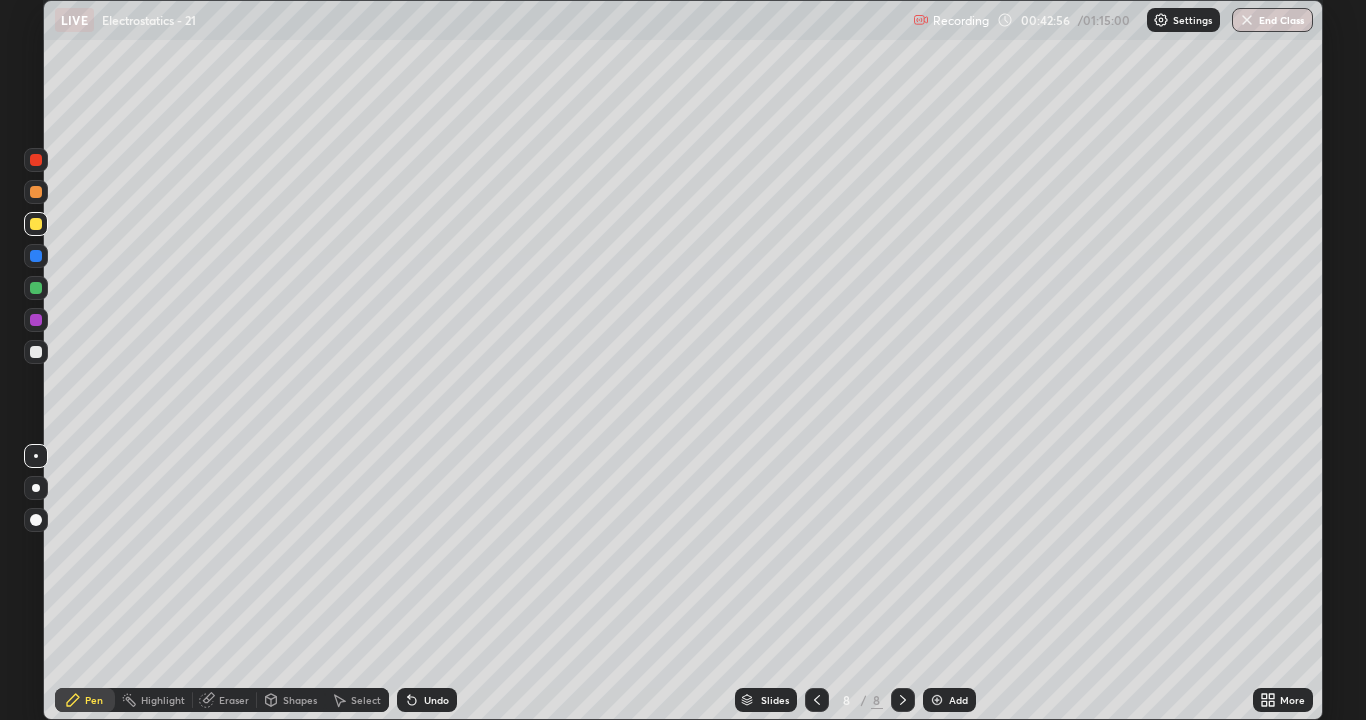 click 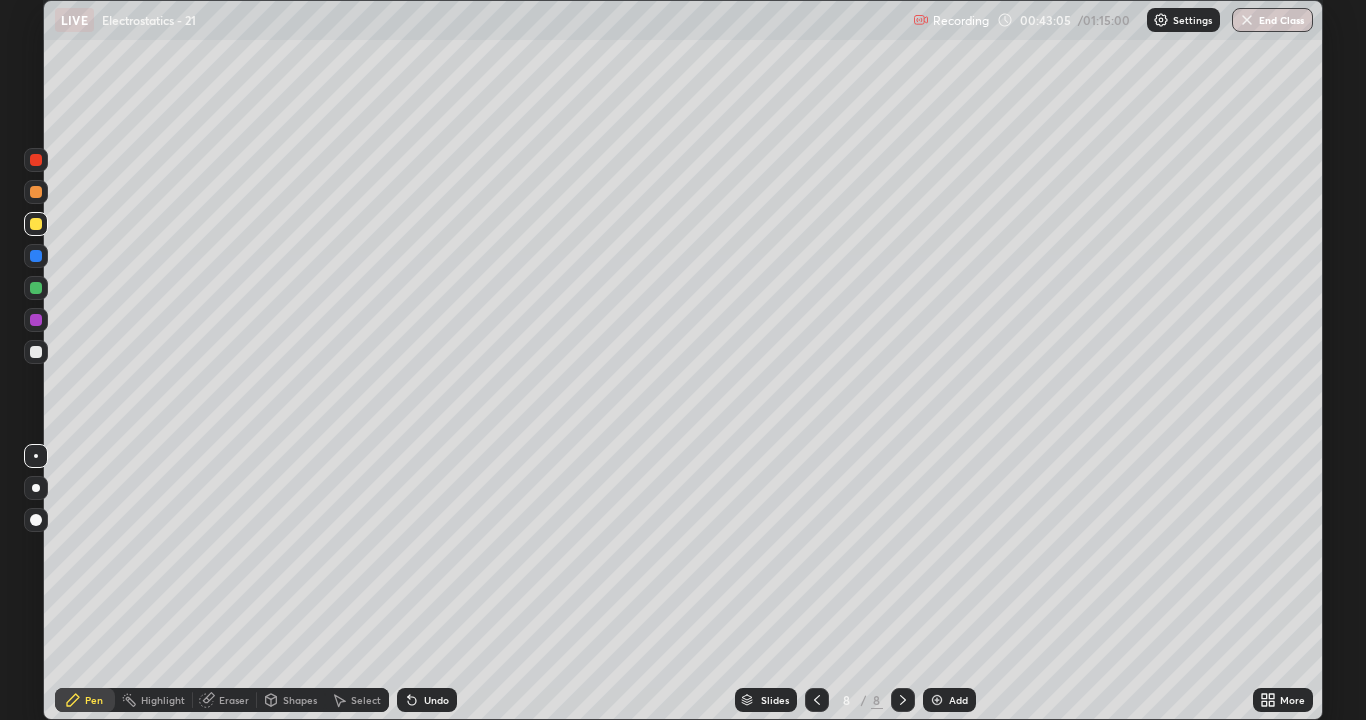 click on "Select" at bounding box center [357, 700] 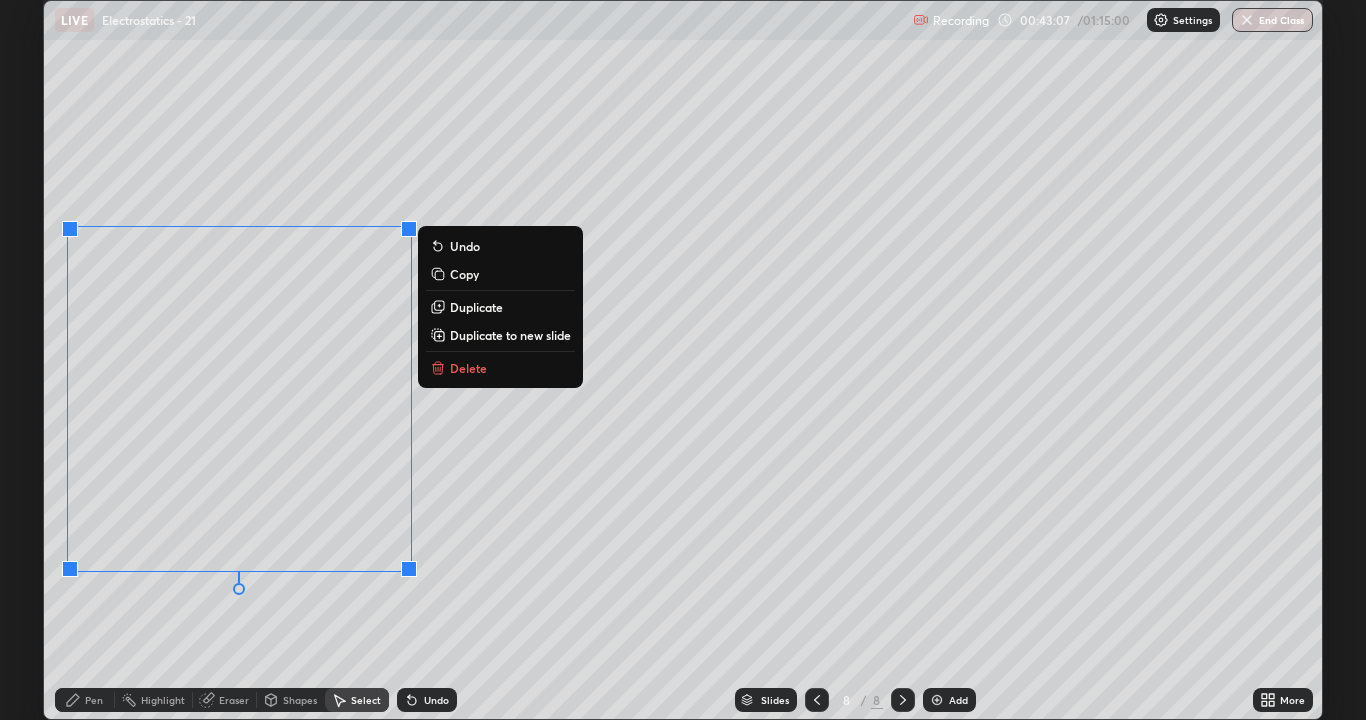 click on "Duplicate" at bounding box center [476, 307] 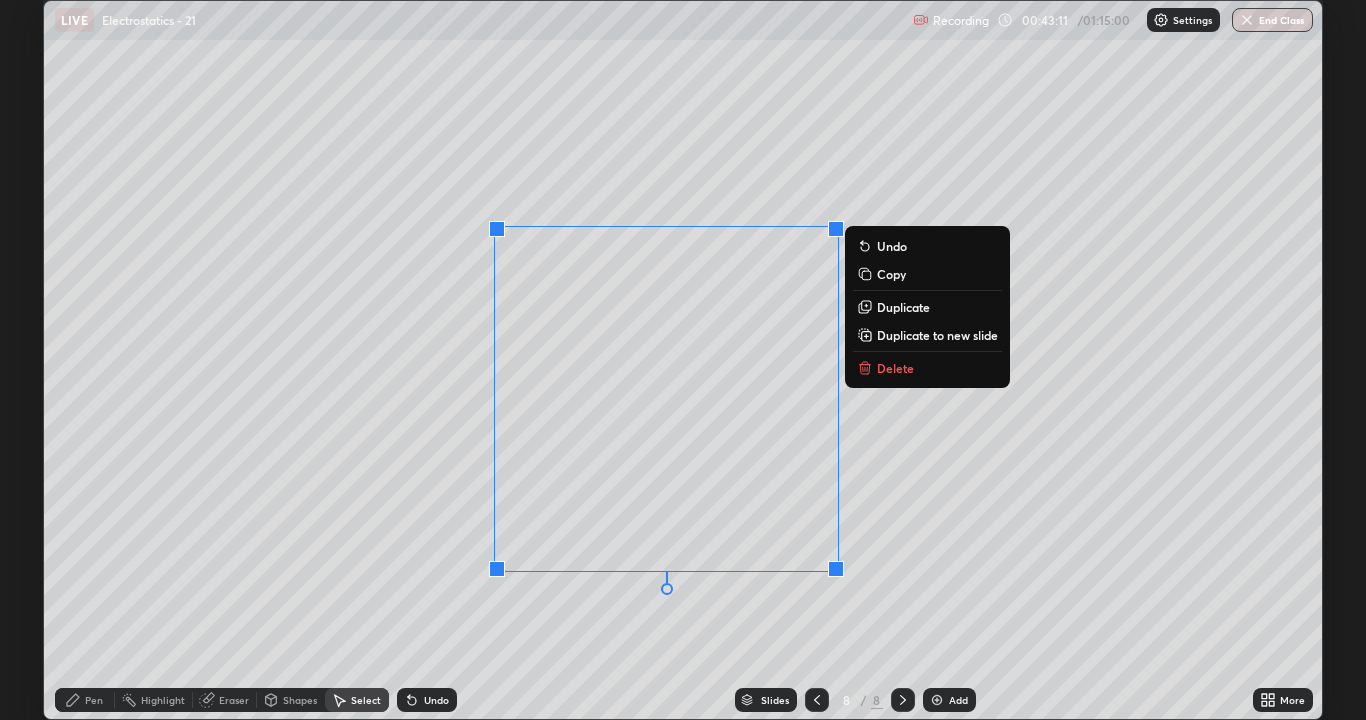 click on "Duplicate" at bounding box center [903, 307] 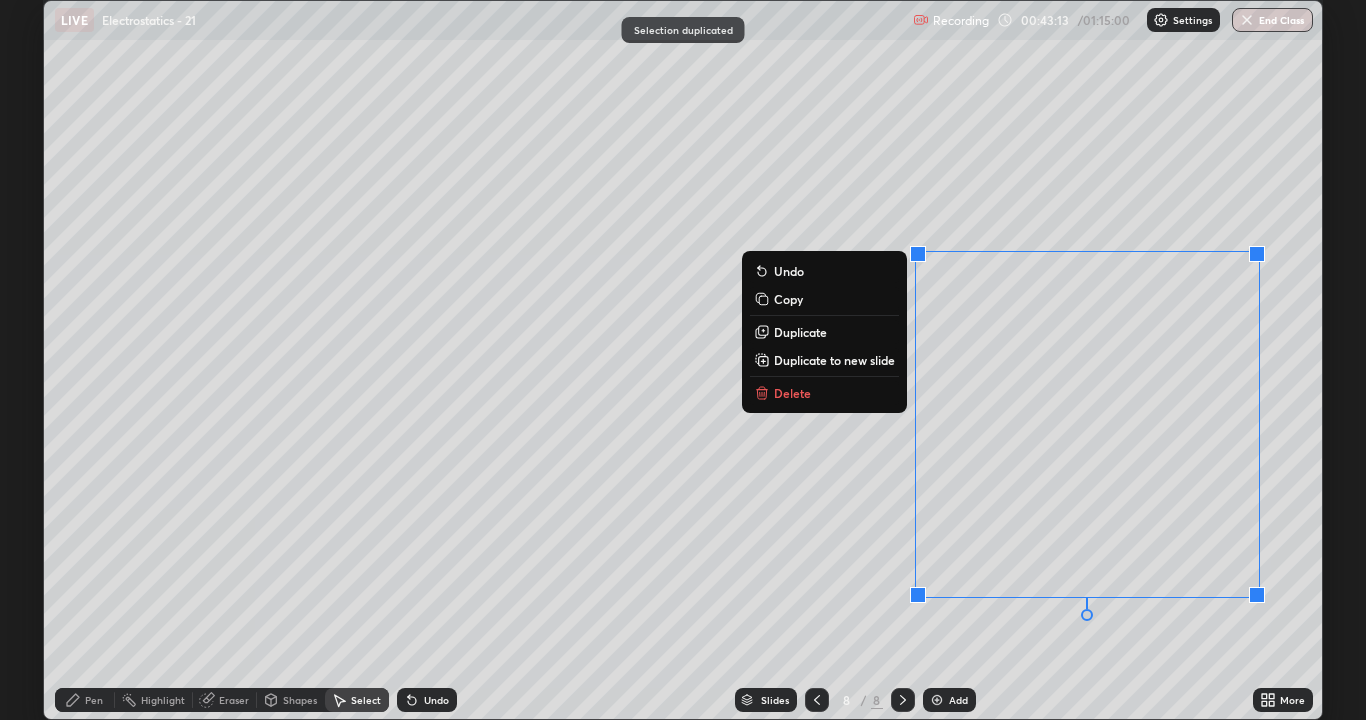 click on "0 ° Undo Copy Duplicate Duplicate to new slide Delete" at bounding box center [683, 360] 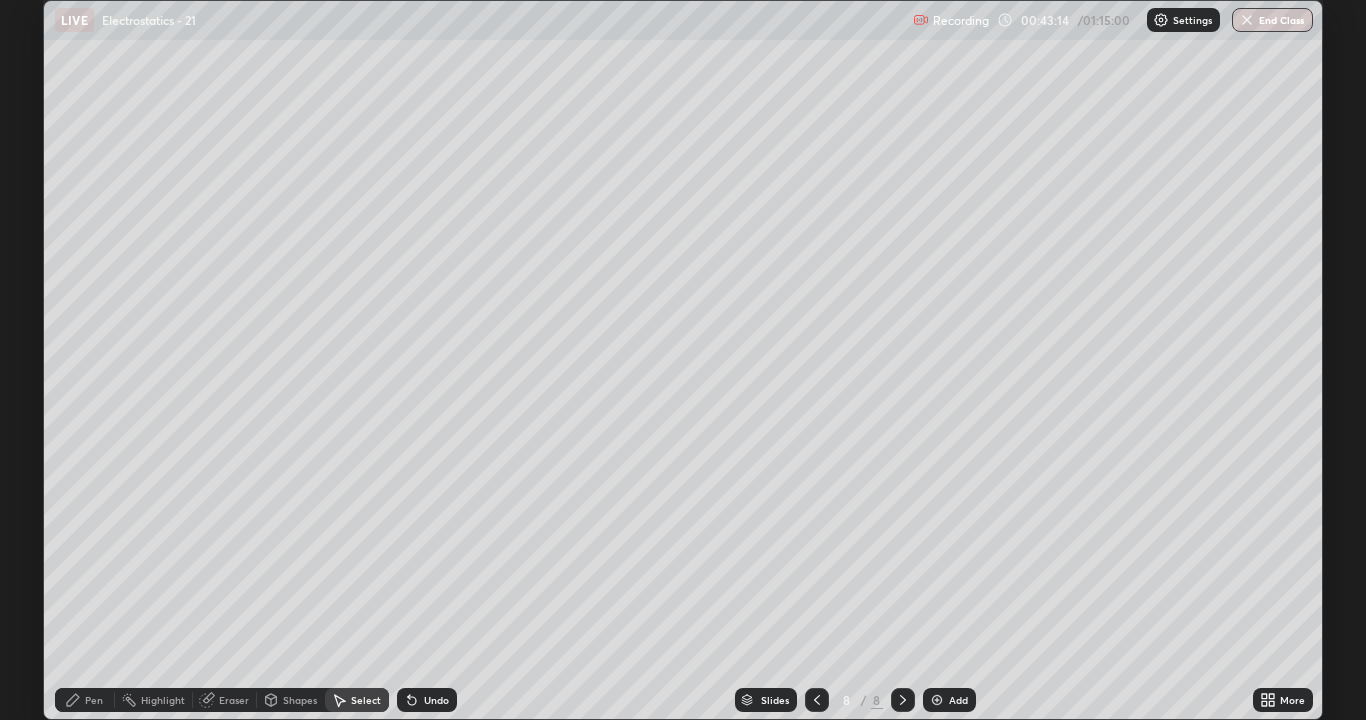 click on "Pen" at bounding box center [94, 700] 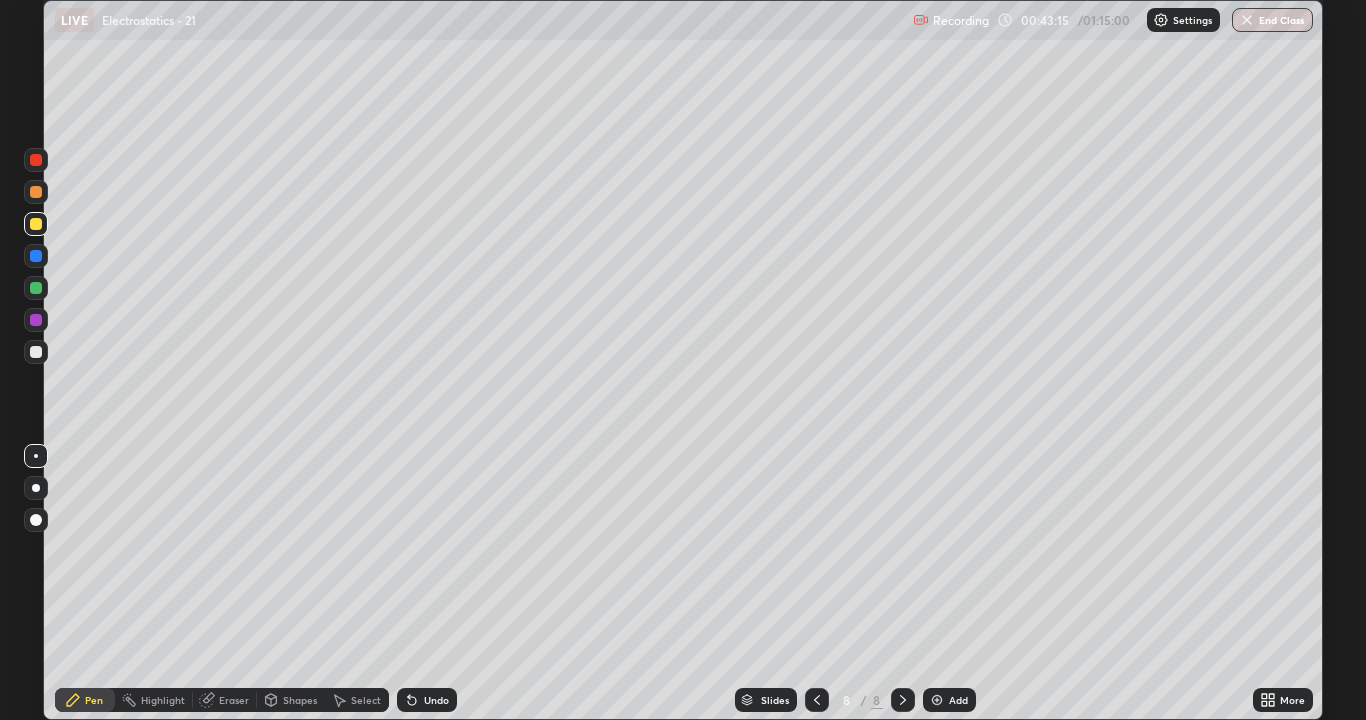 click on "Eraser" at bounding box center [234, 700] 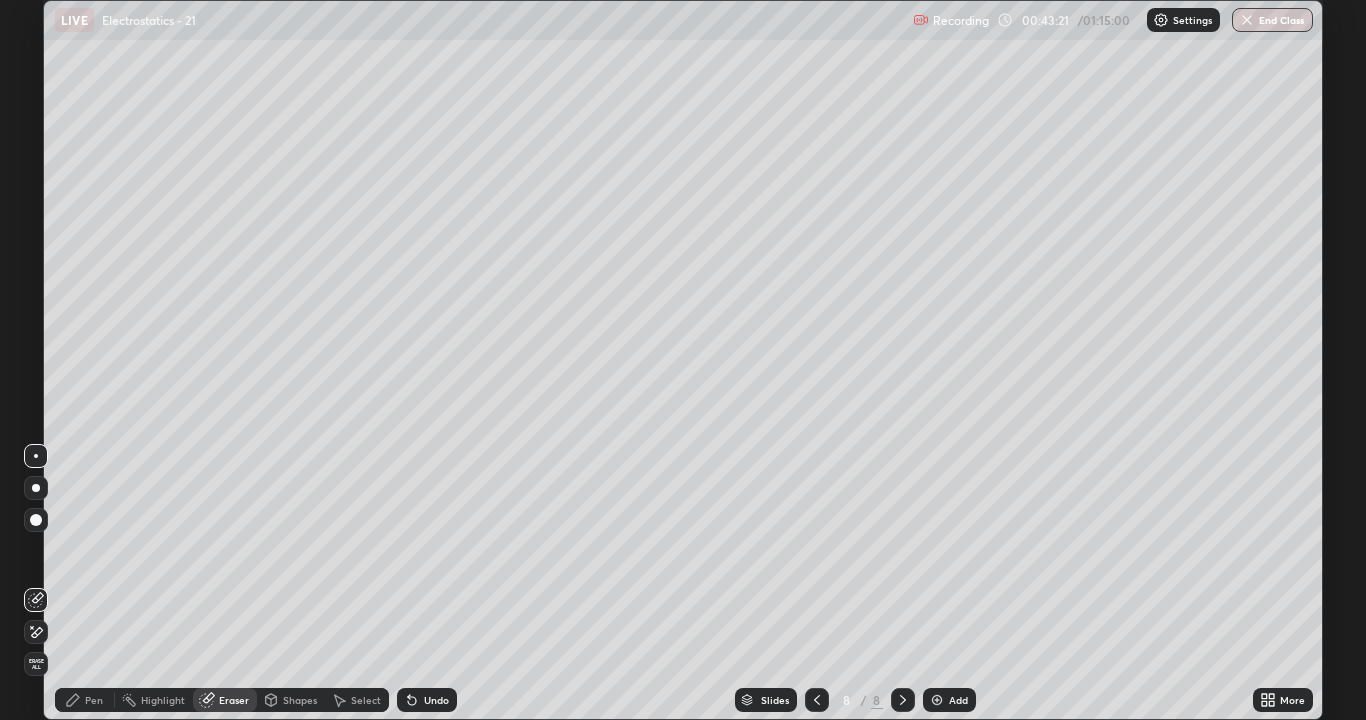 click on "Pen" at bounding box center [85, 700] 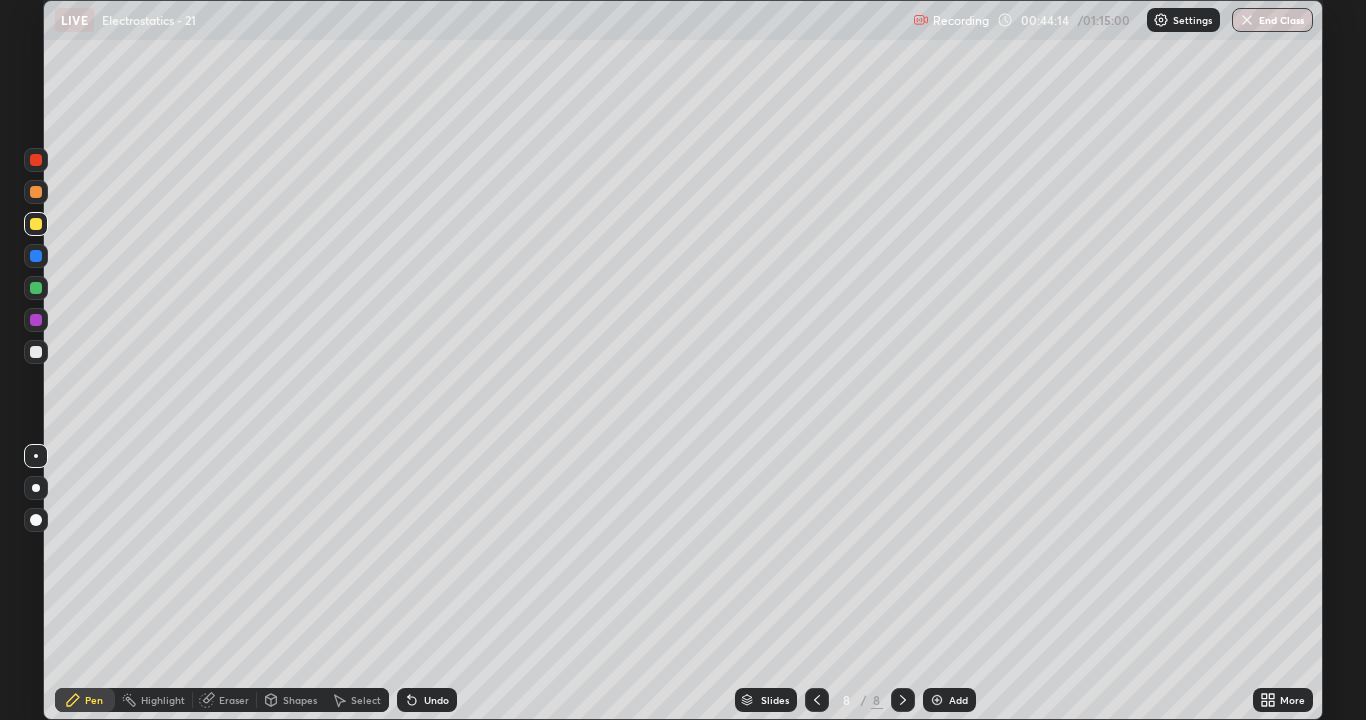 click on "Undo" at bounding box center [436, 700] 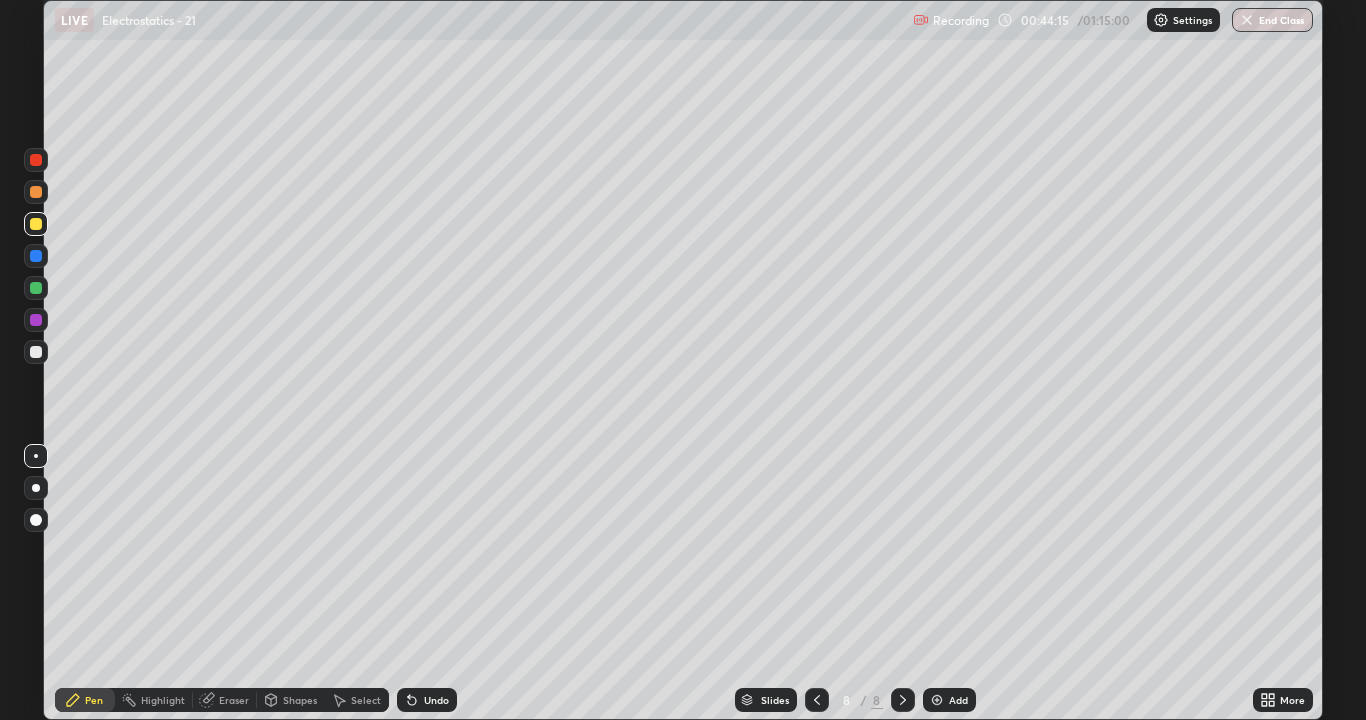 click on "Select" at bounding box center (357, 700) 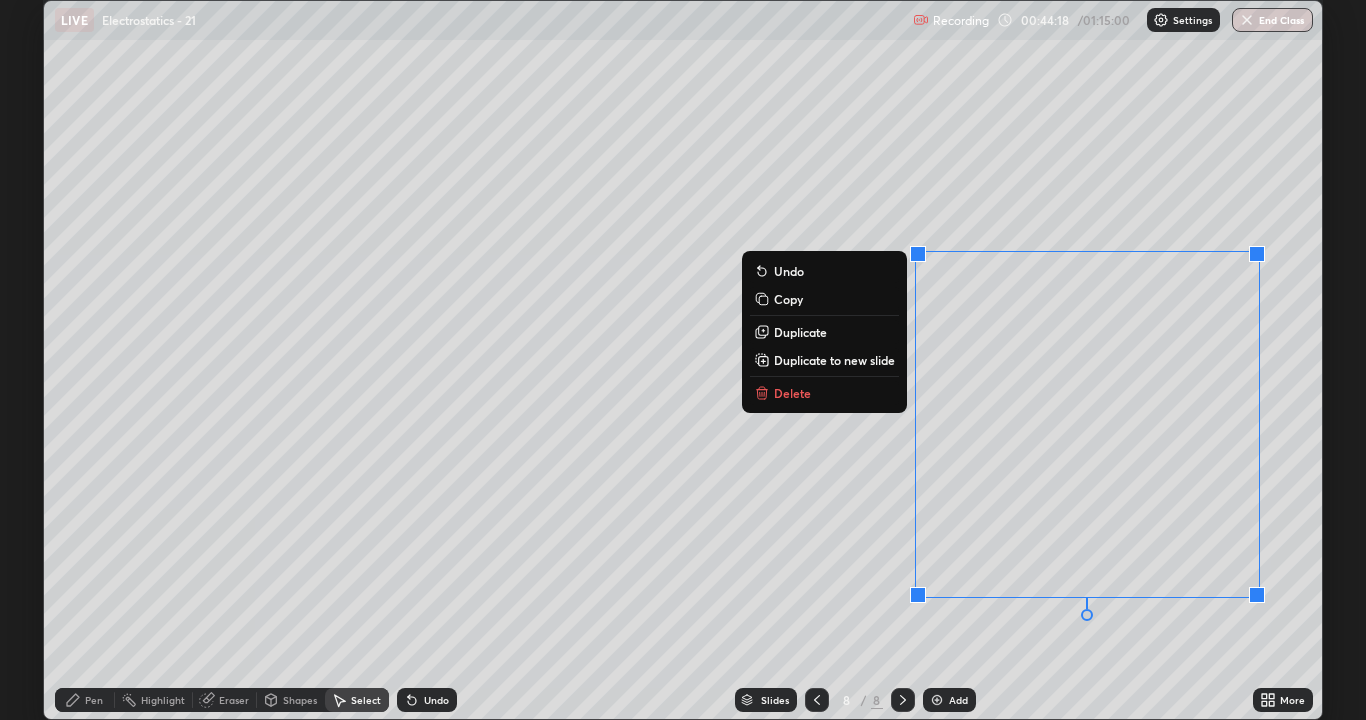click on "Duplicate to new slide" at bounding box center [834, 360] 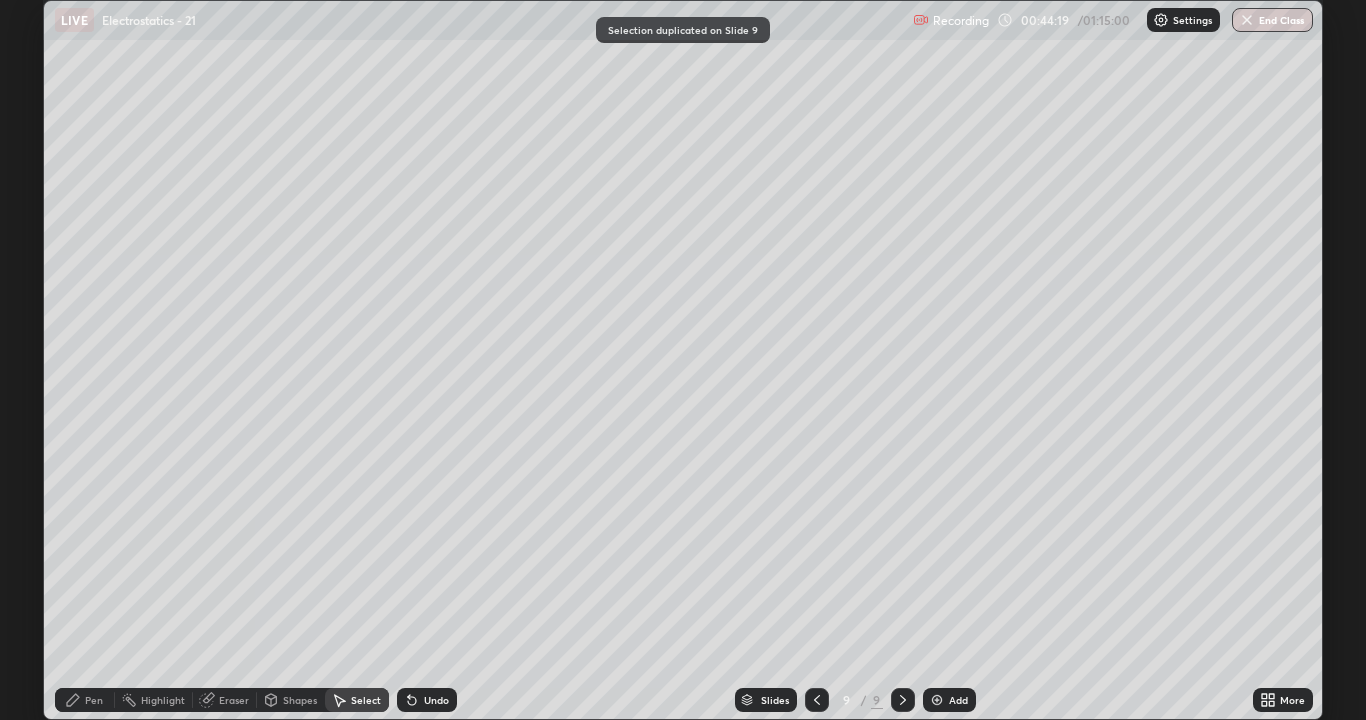 click 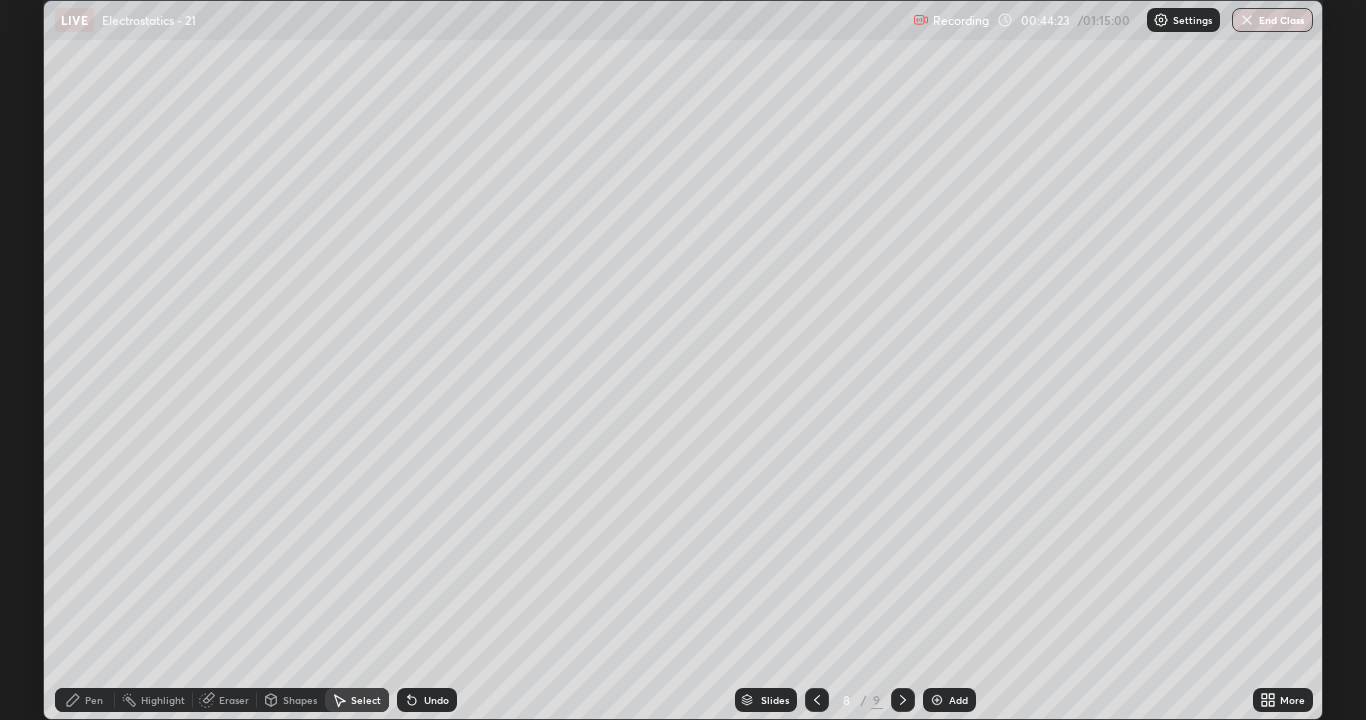 click on "Pen" at bounding box center [85, 700] 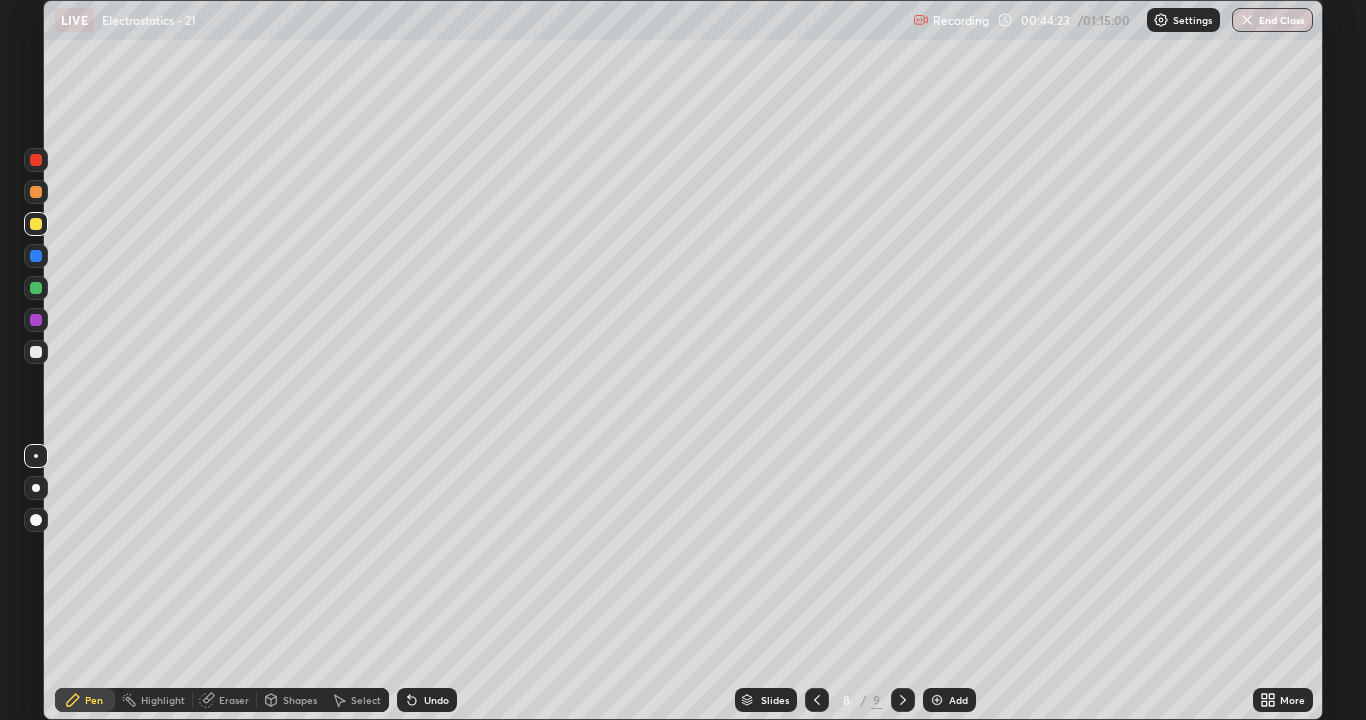 click at bounding box center (36, 288) 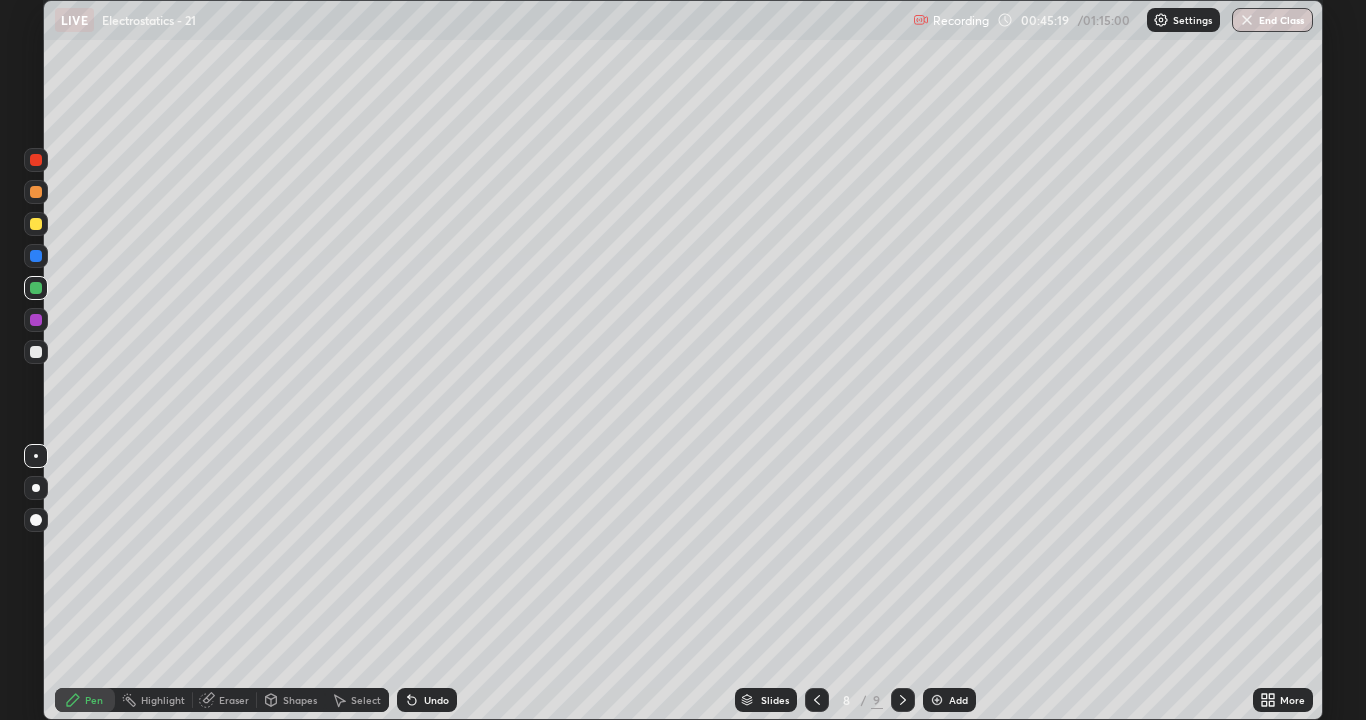 click 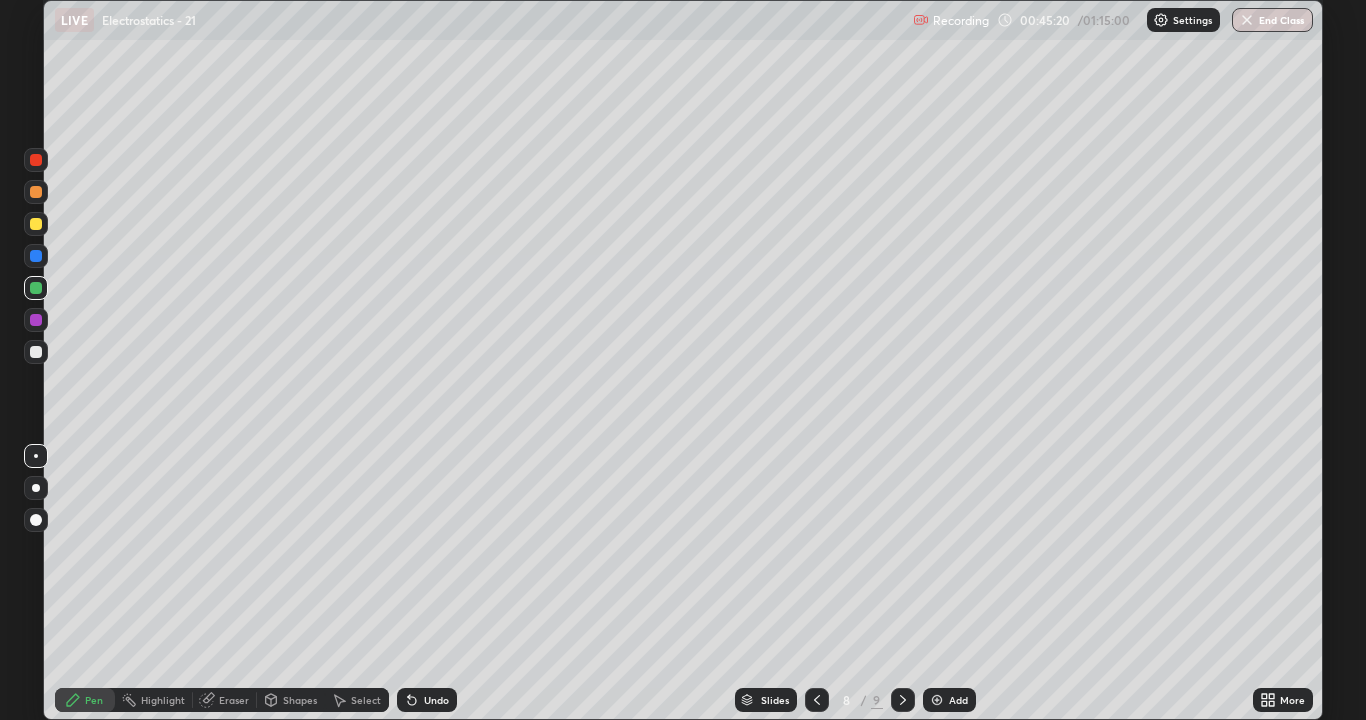 click 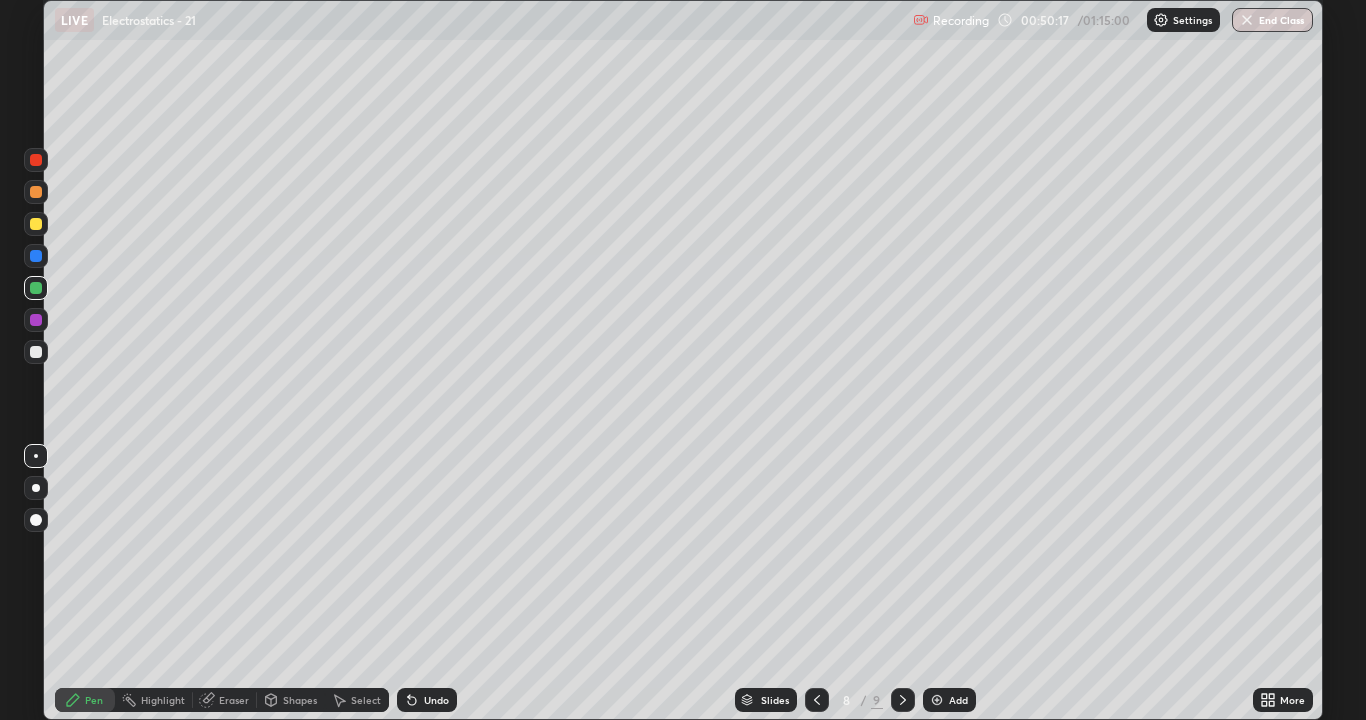 click at bounding box center [36, 224] 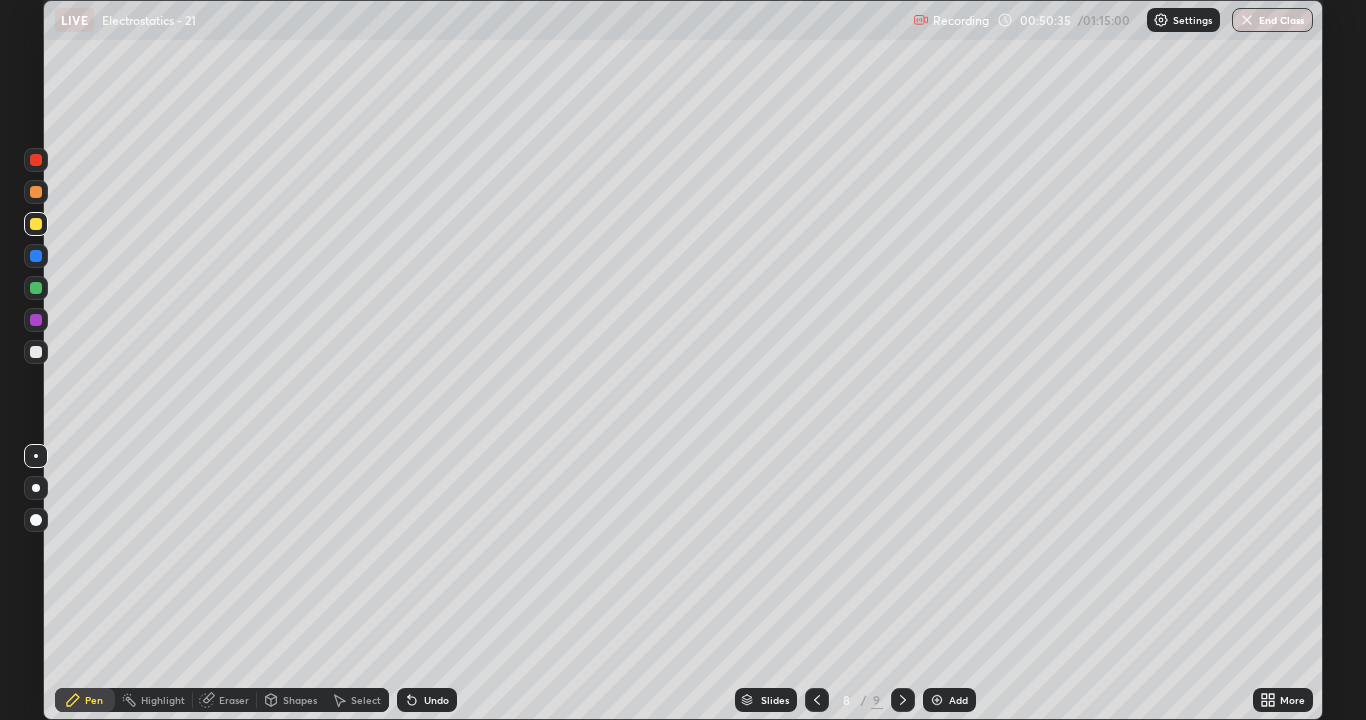 click on "Undo" at bounding box center (427, 700) 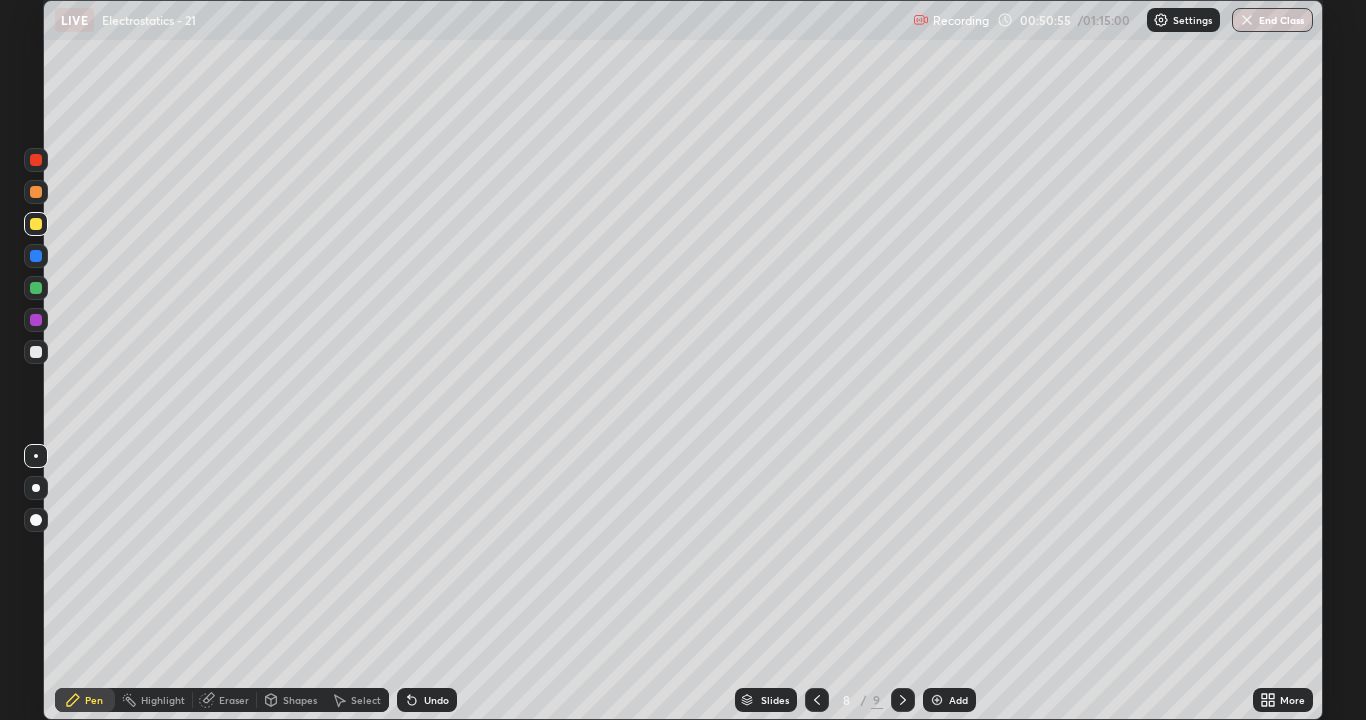 click at bounding box center [36, 256] 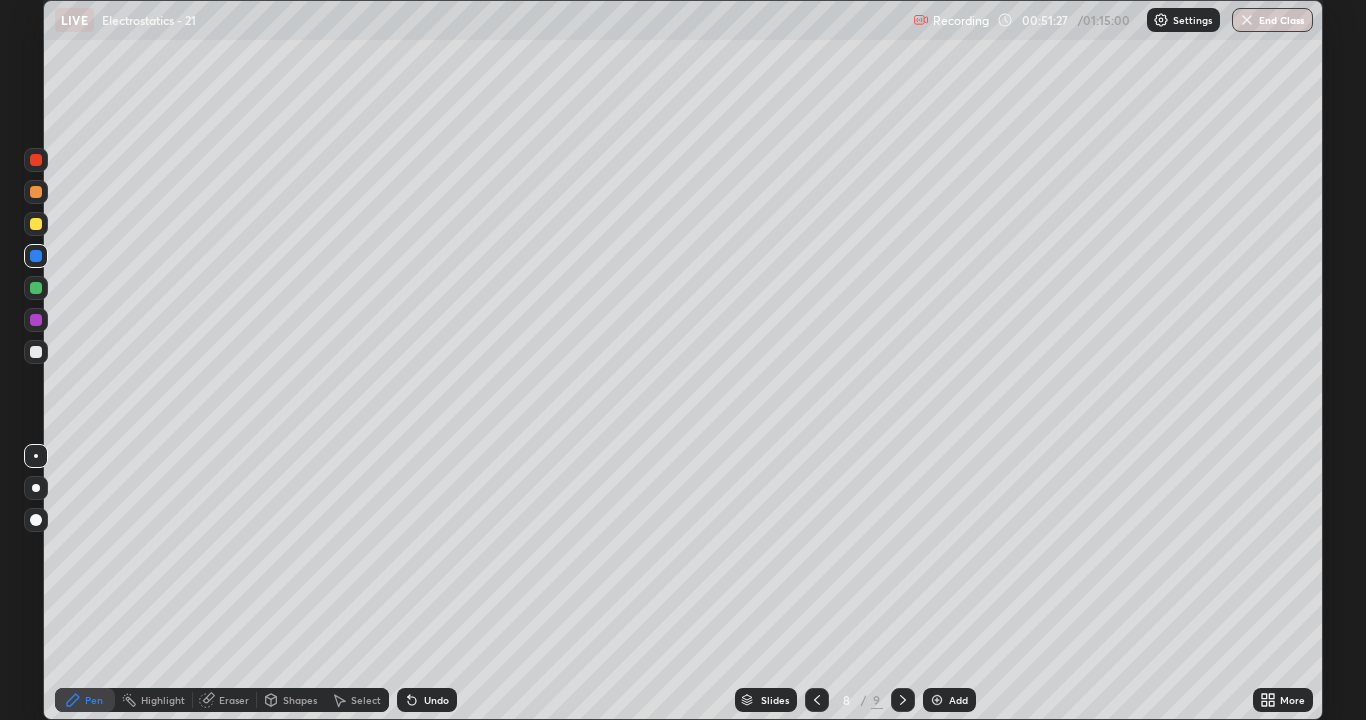 click on "Eraser" at bounding box center (234, 700) 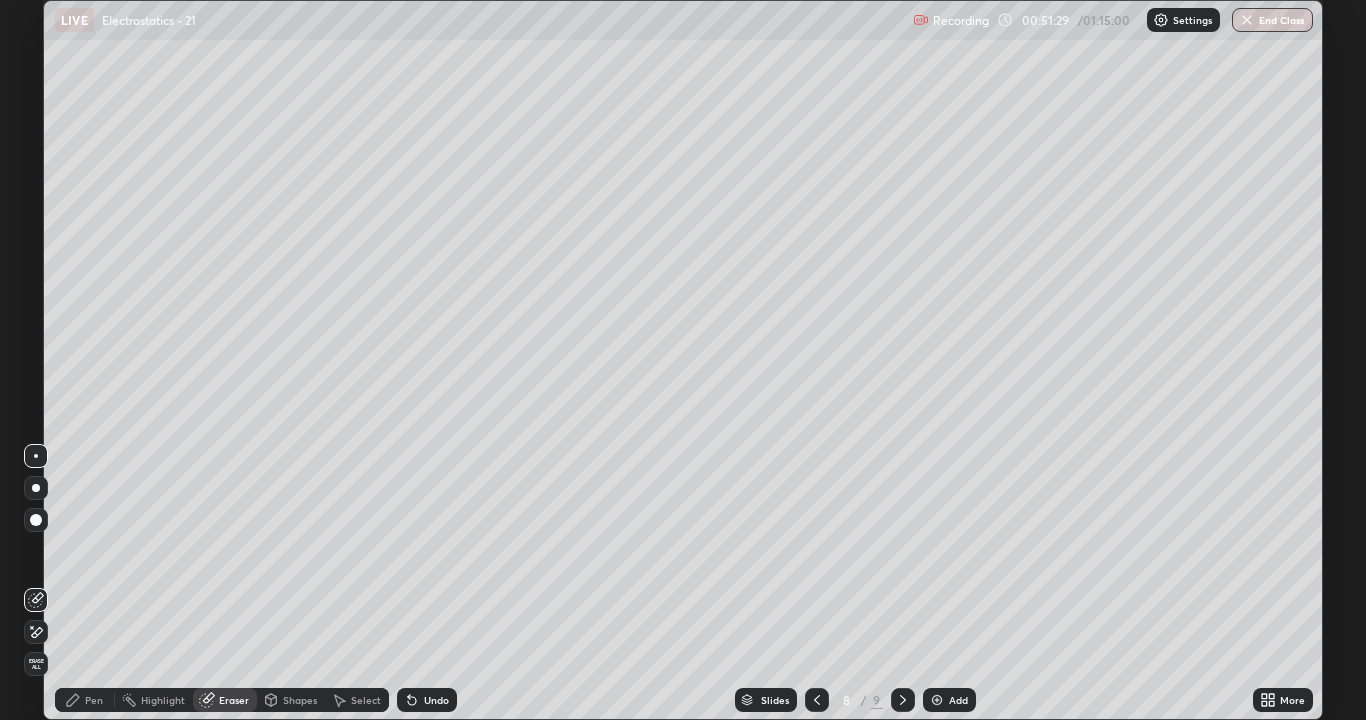 click on "Pen" at bounding box center (85, 700) 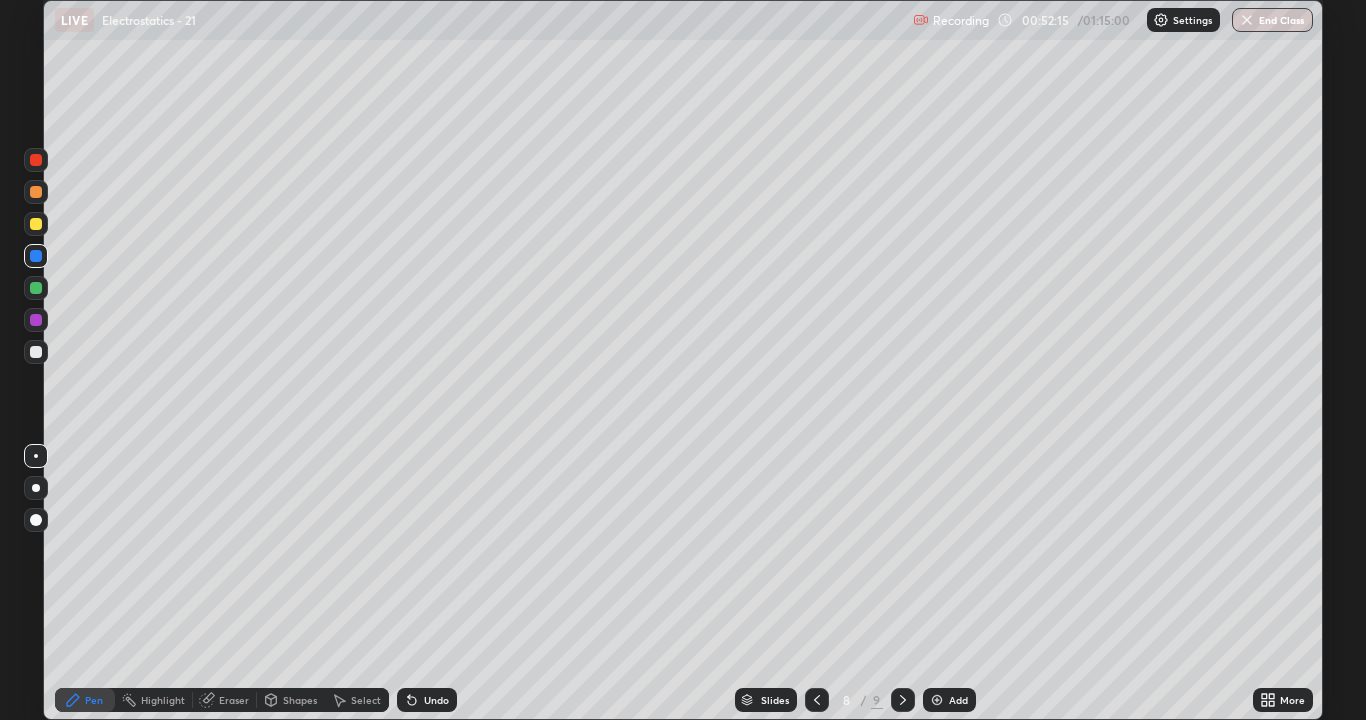 click at bounding box center [36, 192] 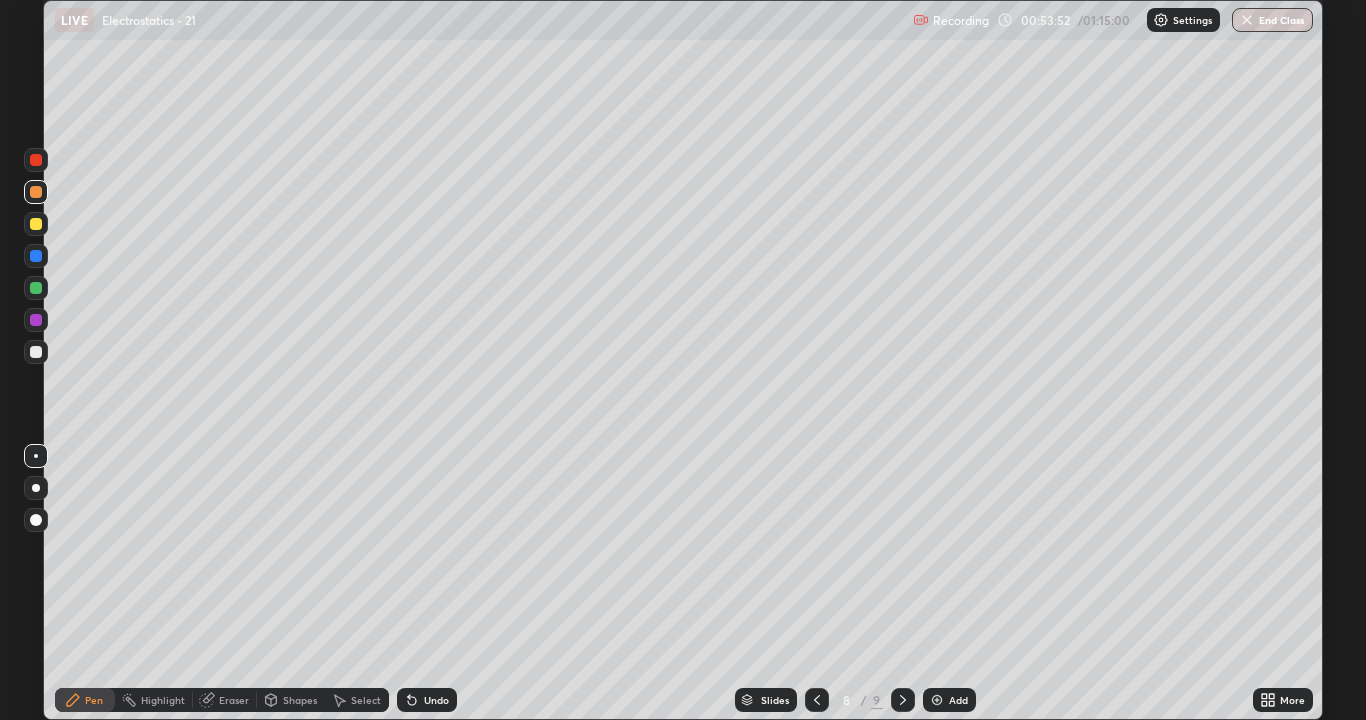 click on "Undo" at bounding box center [436, 700] 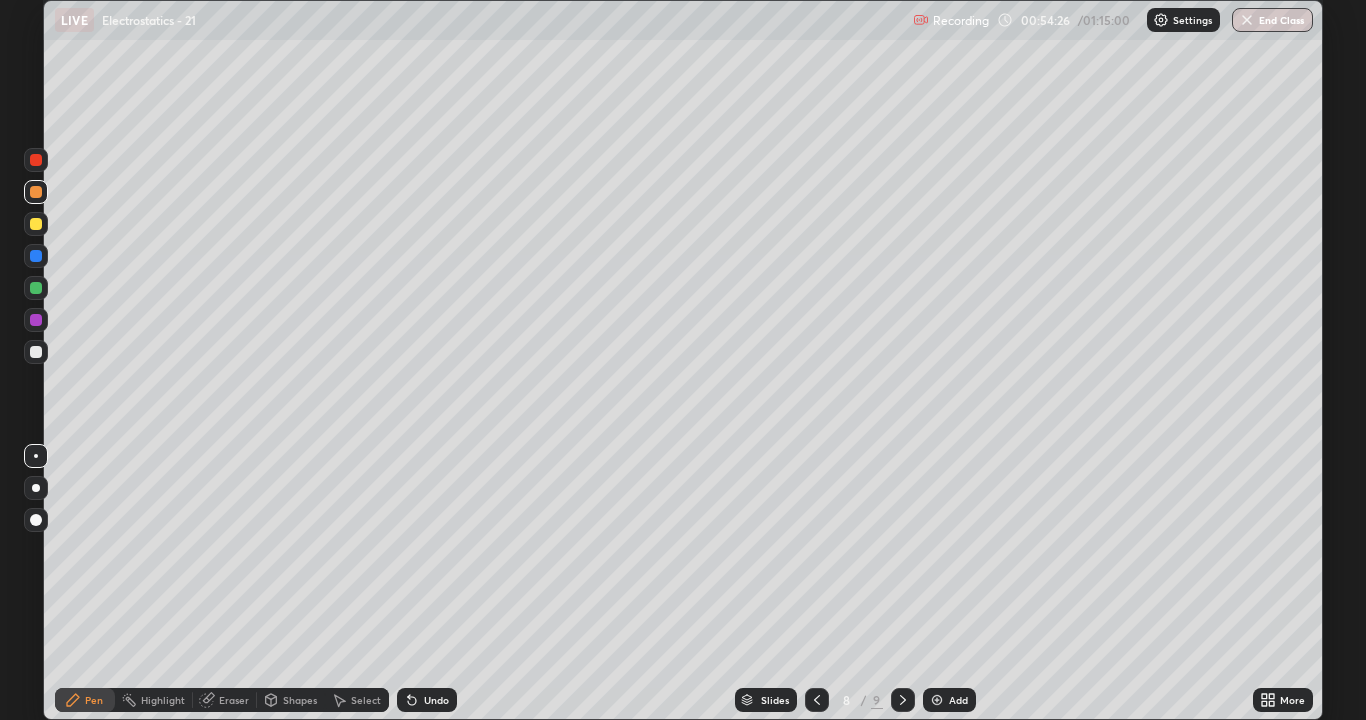 click 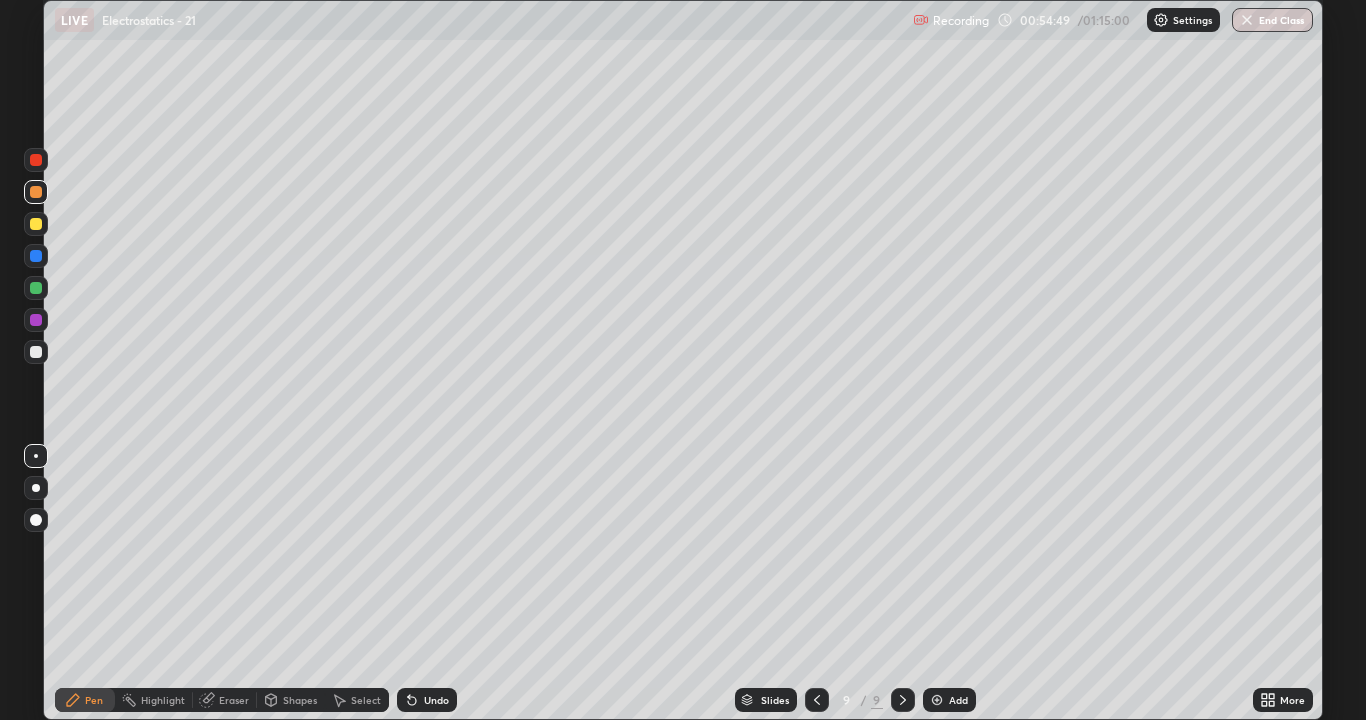 click on "Undo" at bounding box center [436, 700] 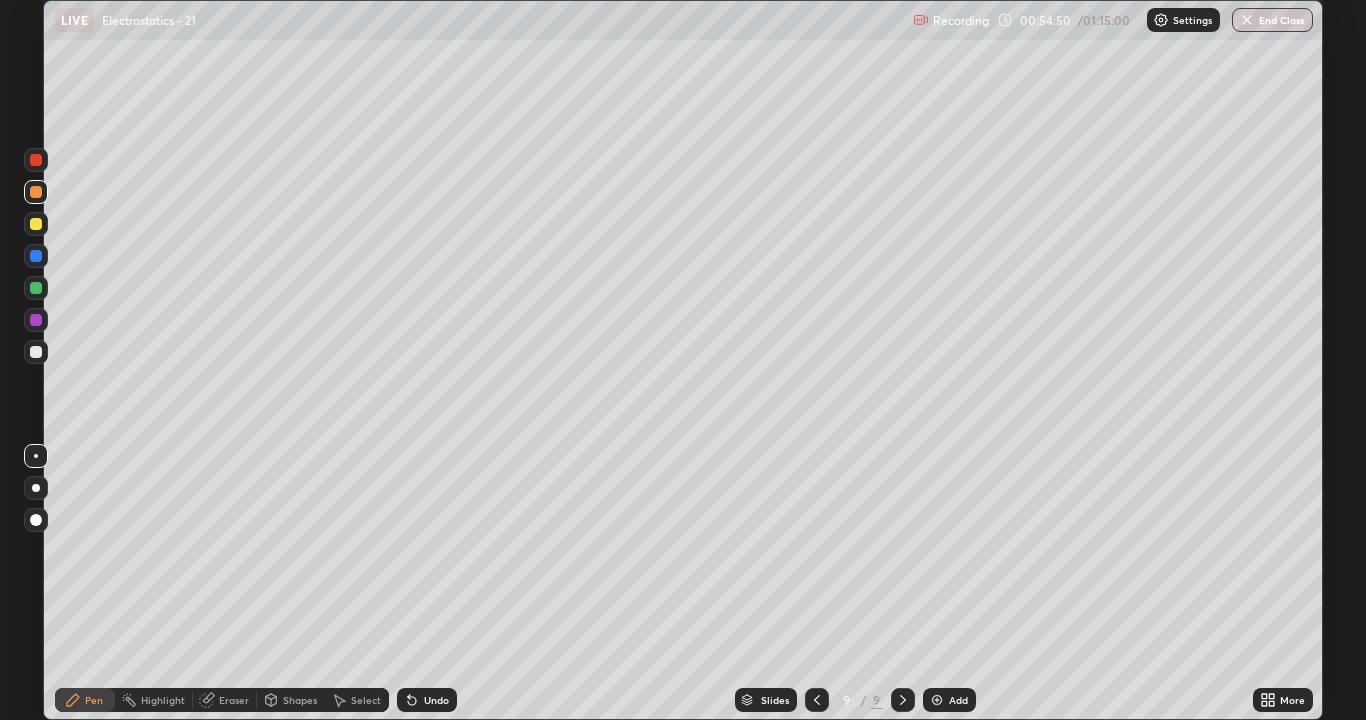 click on "Undo" at bounding box center [427, 700] 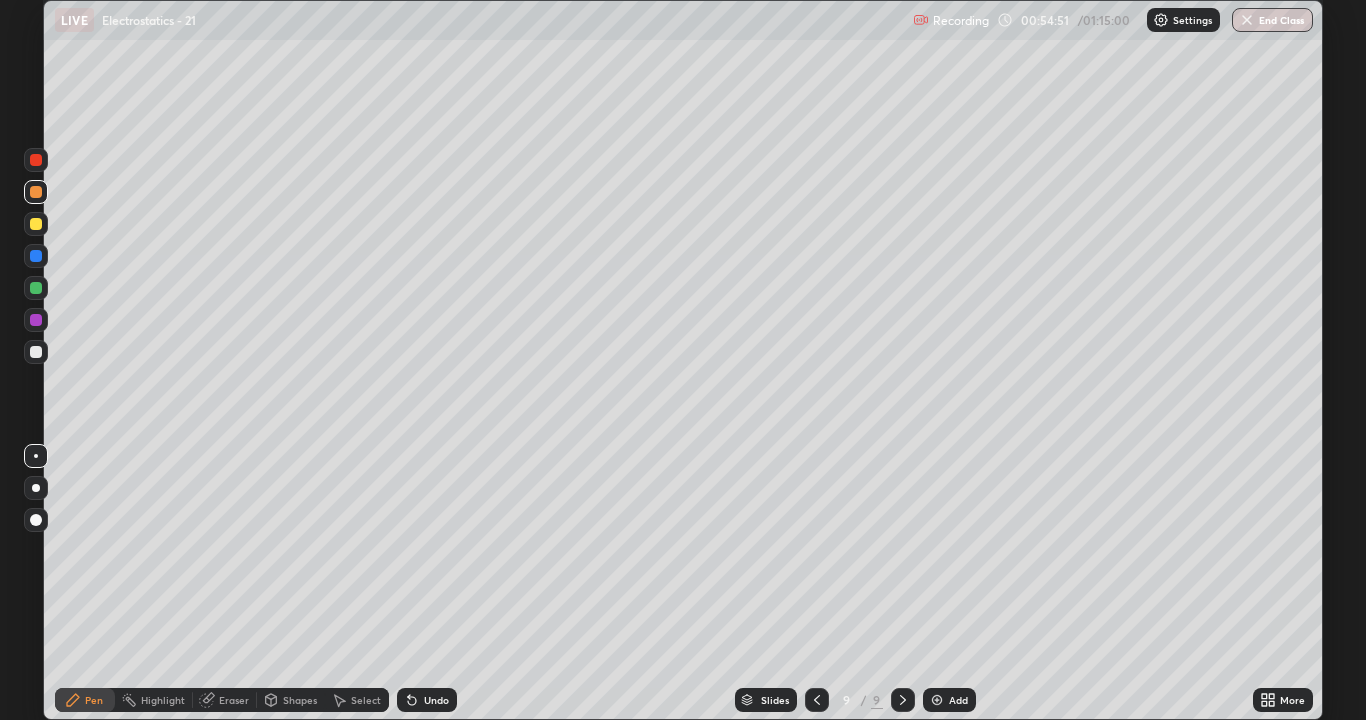 click on "Undo" at bounding box center [427, 700] 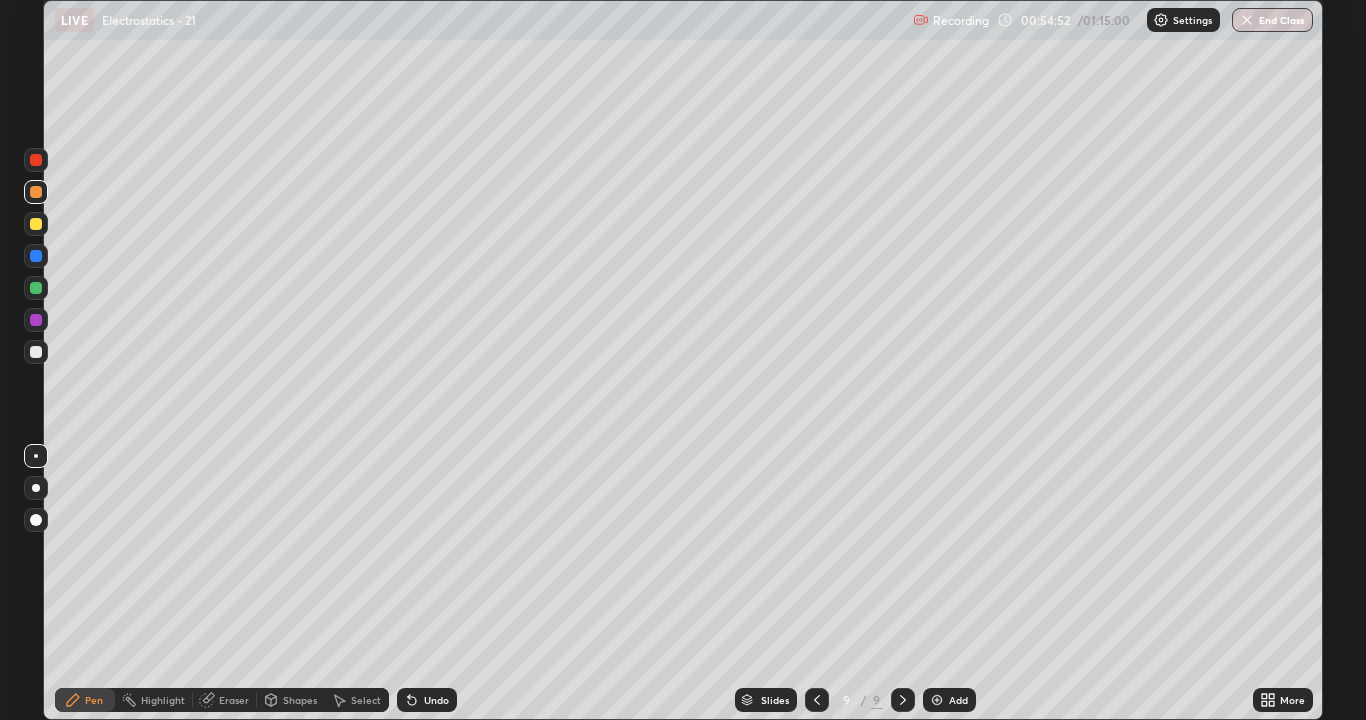 click on "Undo" at bounding box center [436, 700] 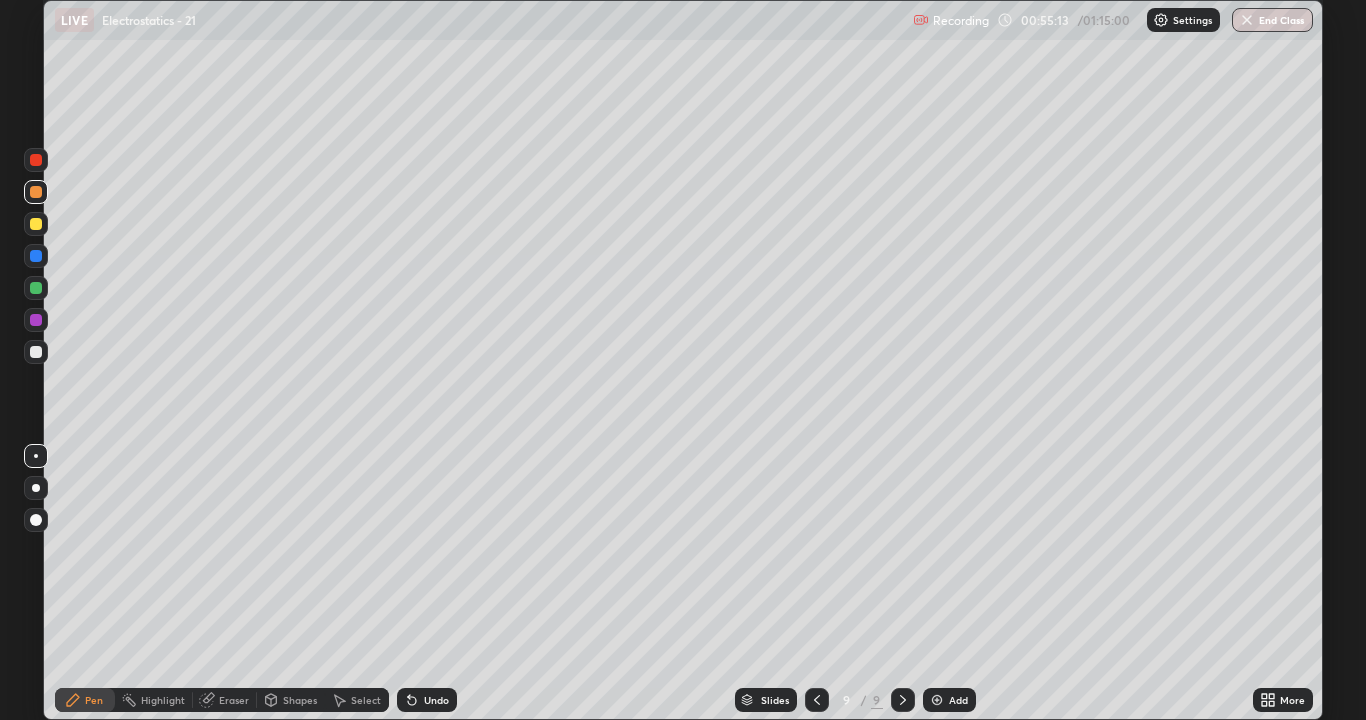 click on "Select" at bounding box center (366, 700) 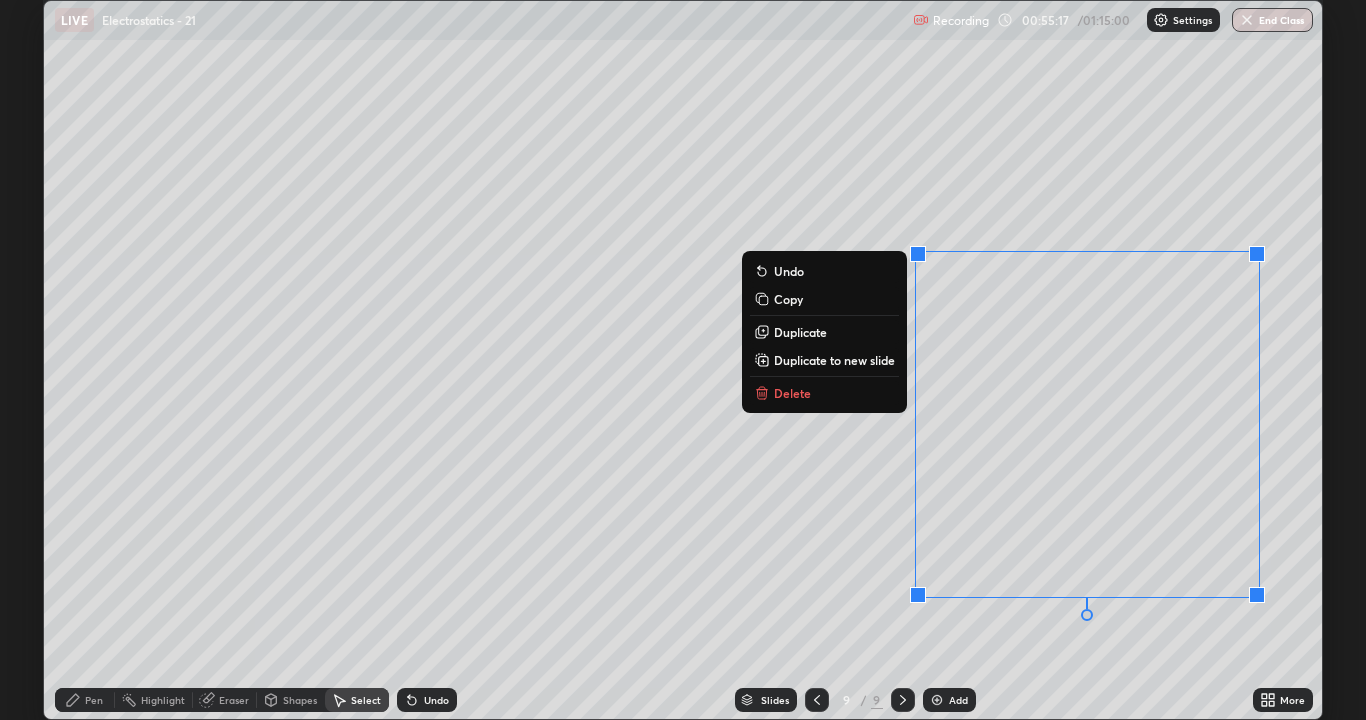 click on "Duplicate to new slide" at bounding box center [834, 360] 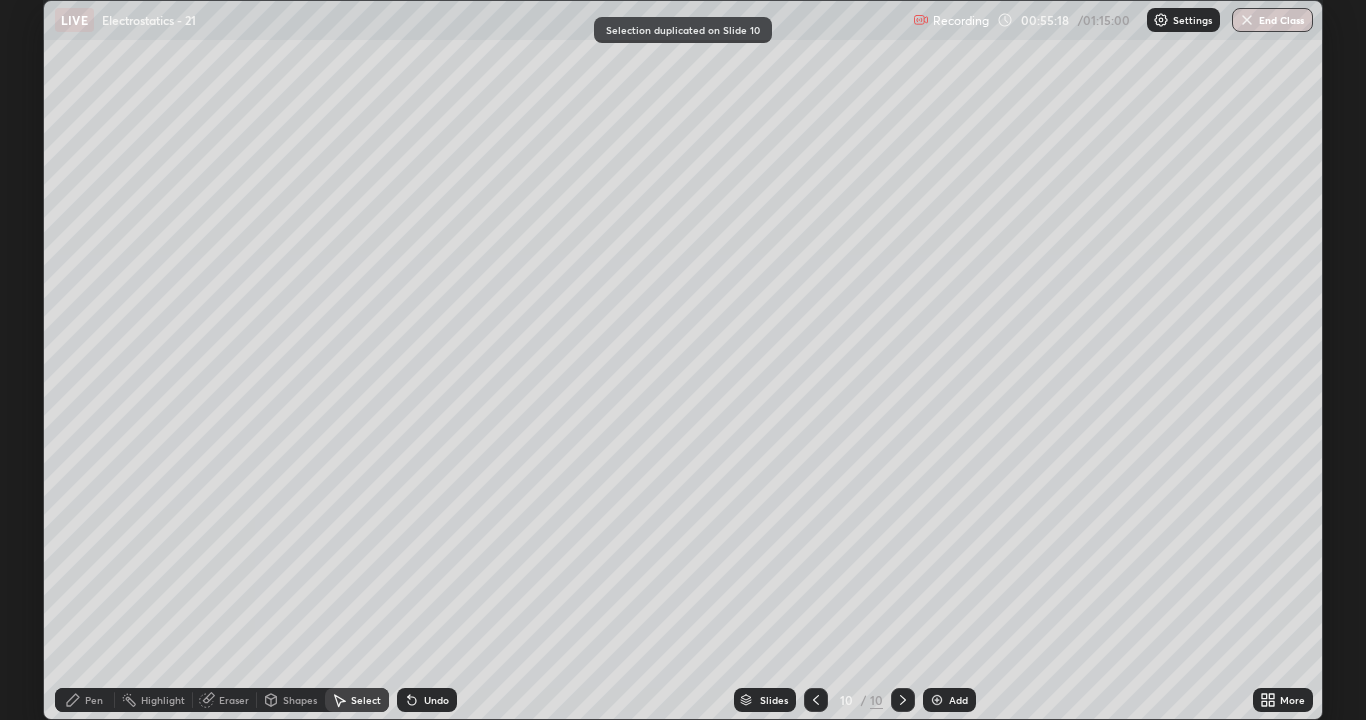 click 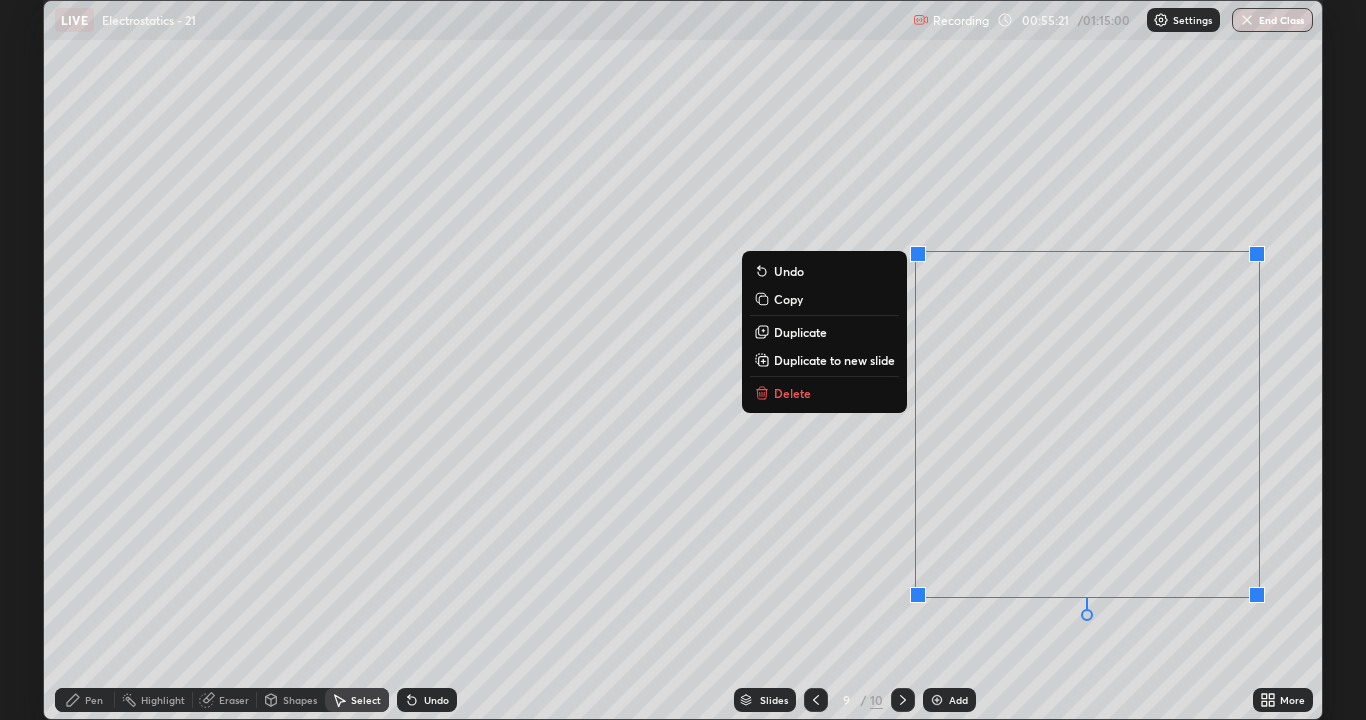 click on "Delete" at bounding box center [792, 393] 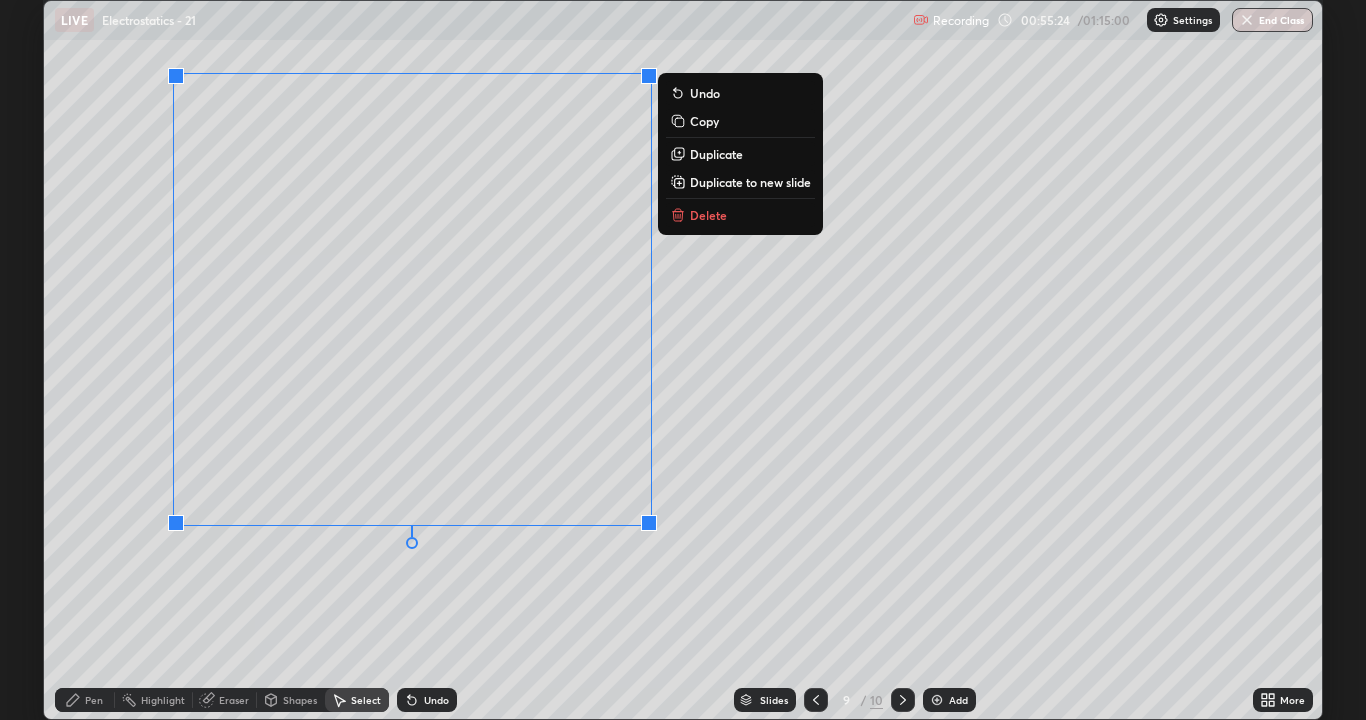 click on "Duplicate" at bounding box center (716, 154) 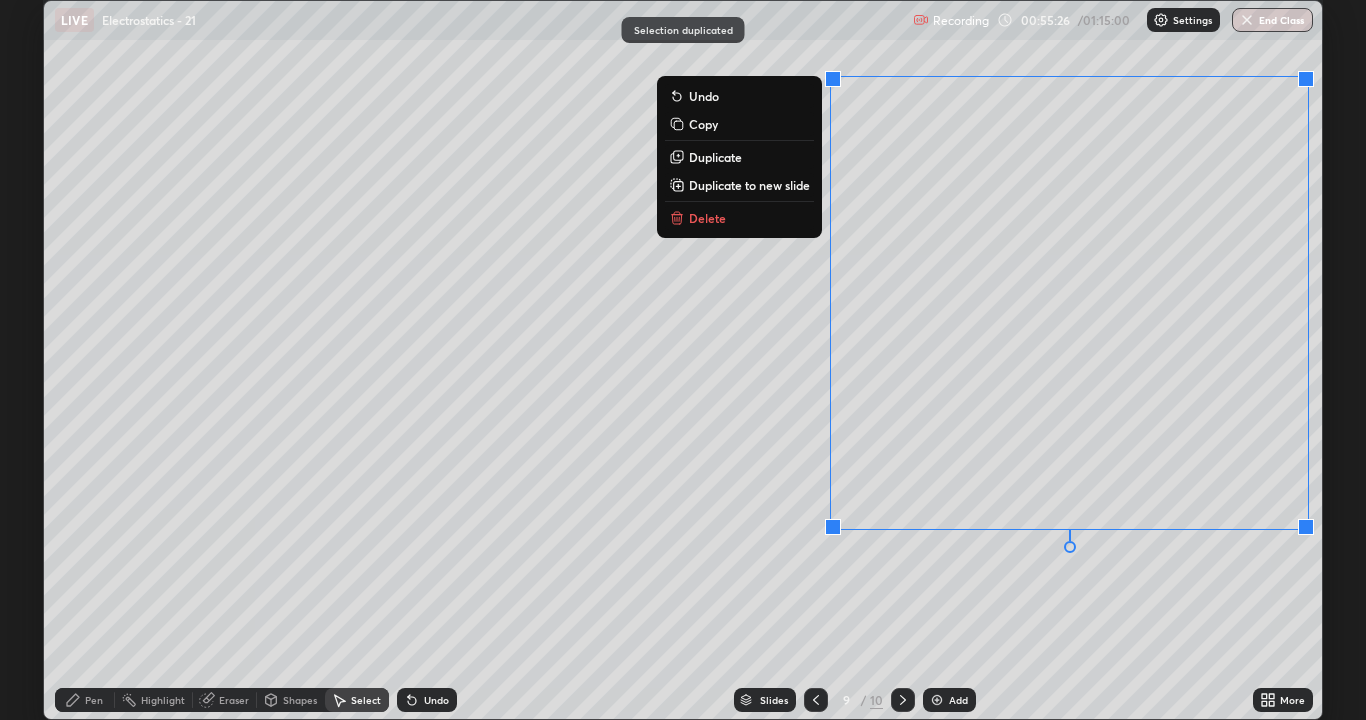 click on "0 ° Undo Copy Duplicate Duplicate to new slide Delete" at bounding box center (683, 360) 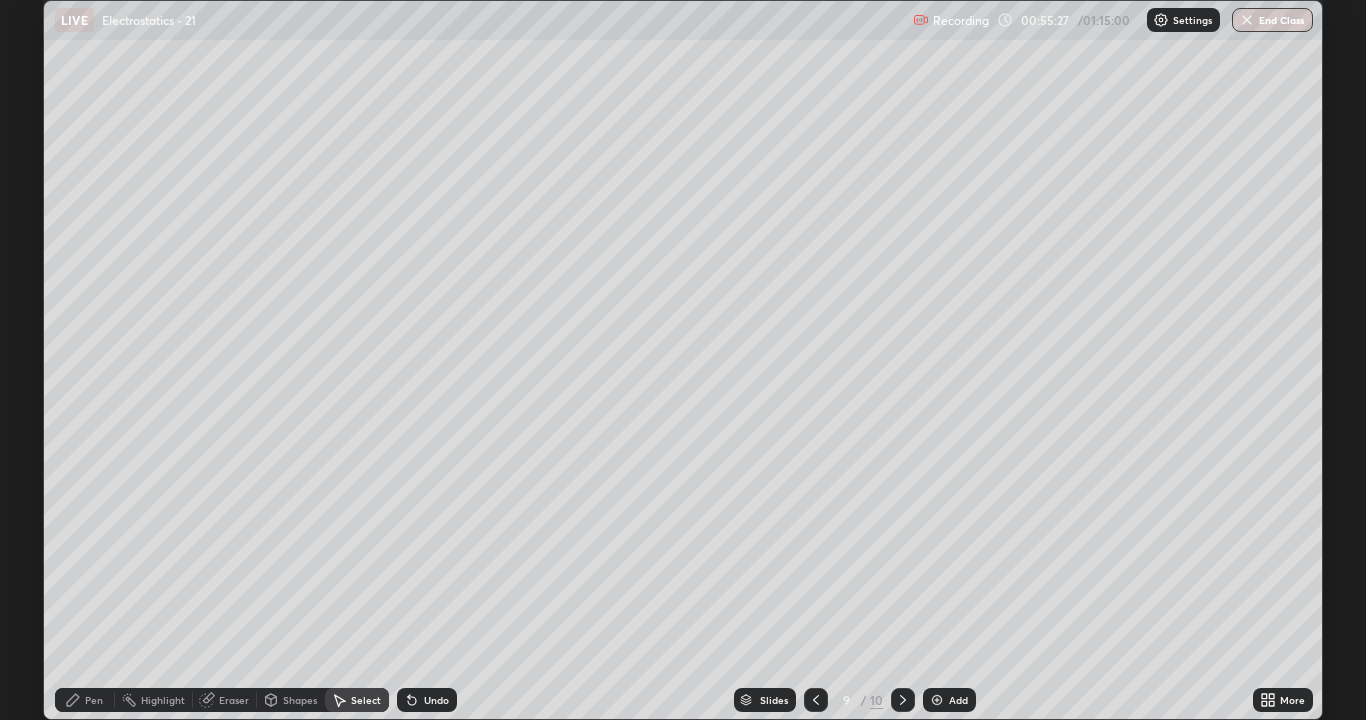 click on "Pen" at bounding box center (94, 700) 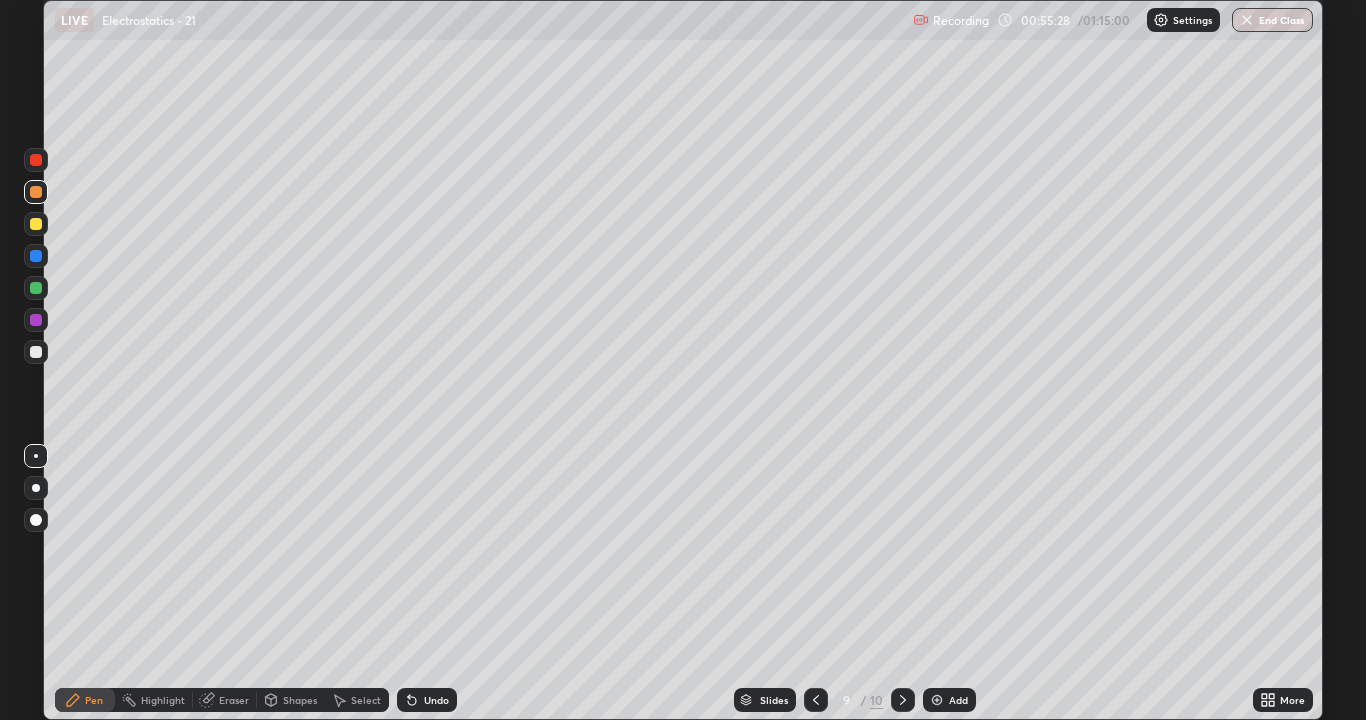 click at bounding box center (36, 352) 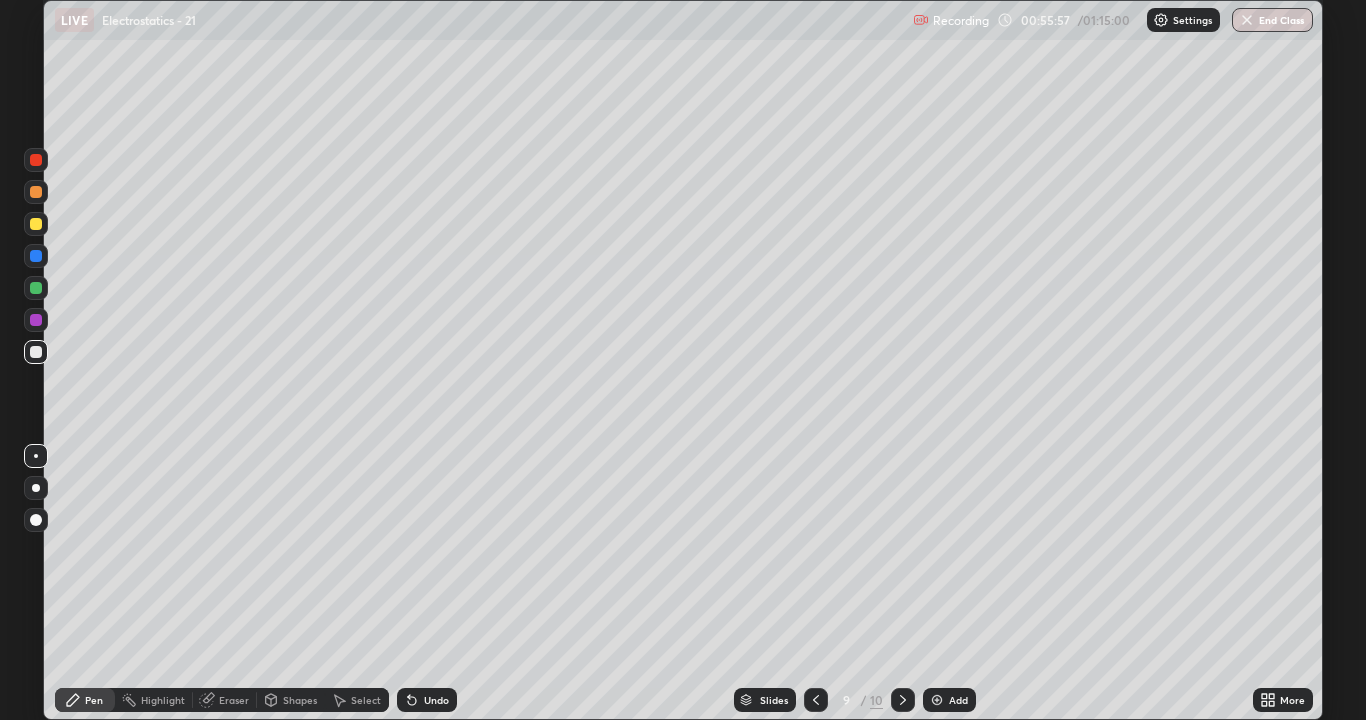 click at bounding box center [36, 288] 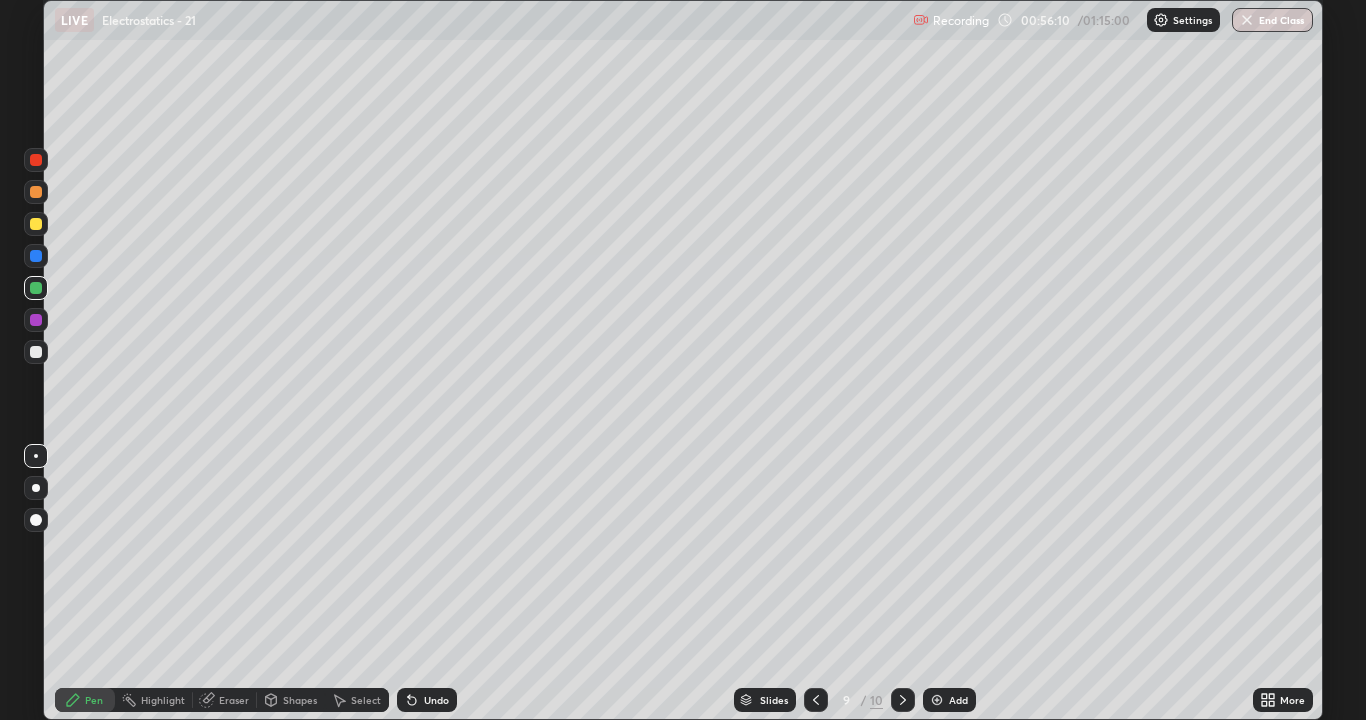 click on "Undo" at bounding box center [436, 700] 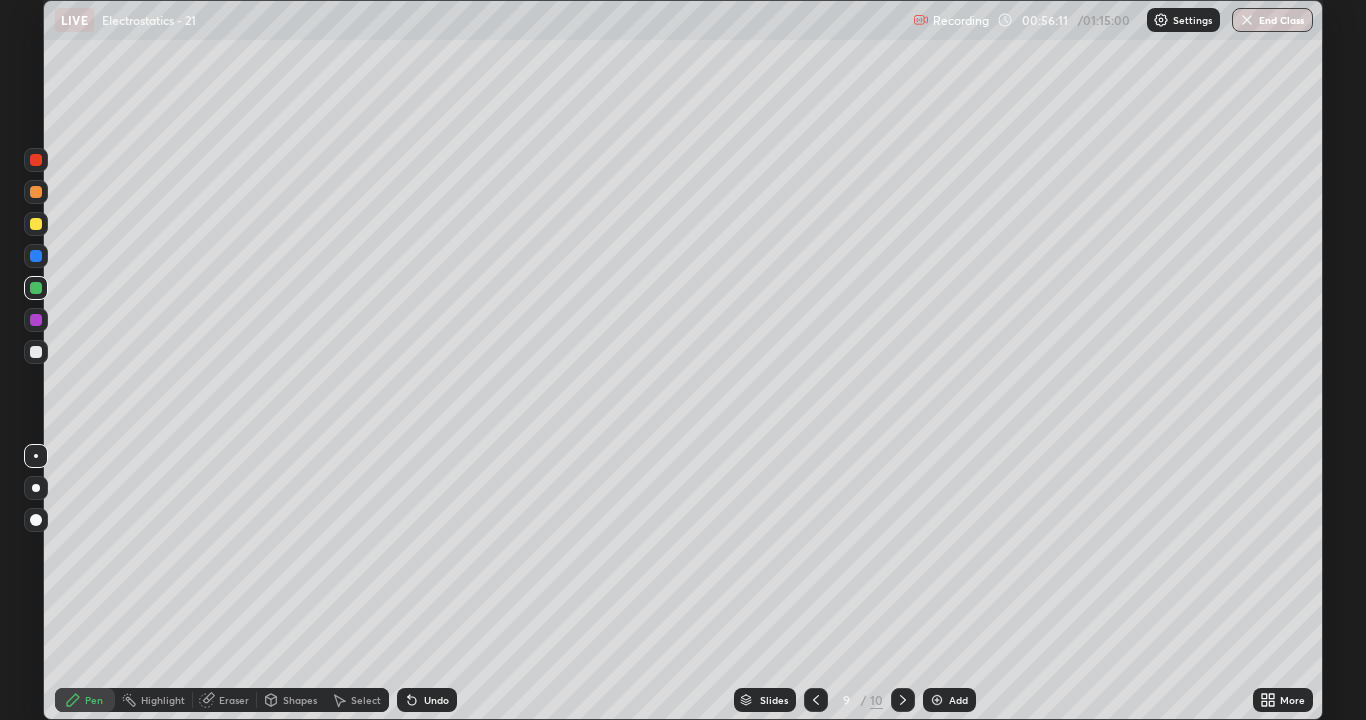 click on "Undo" at bounding box center (436, 700) 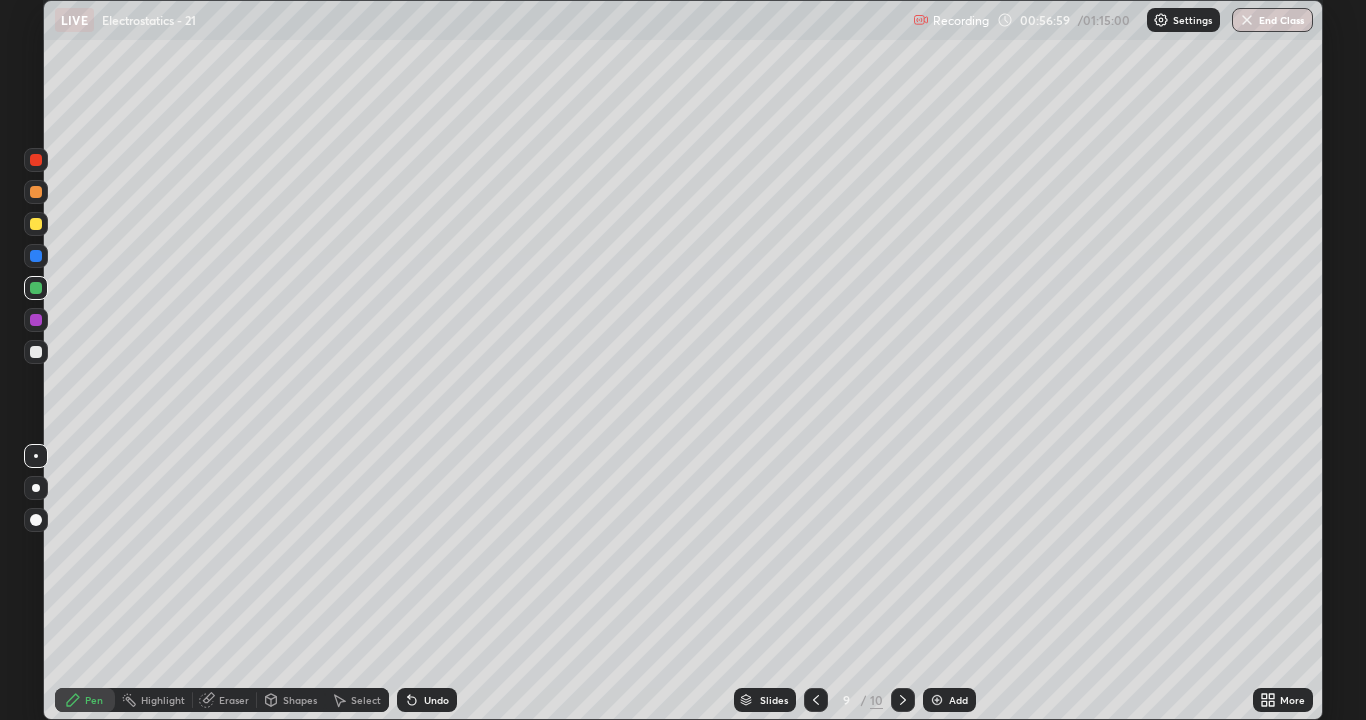 click 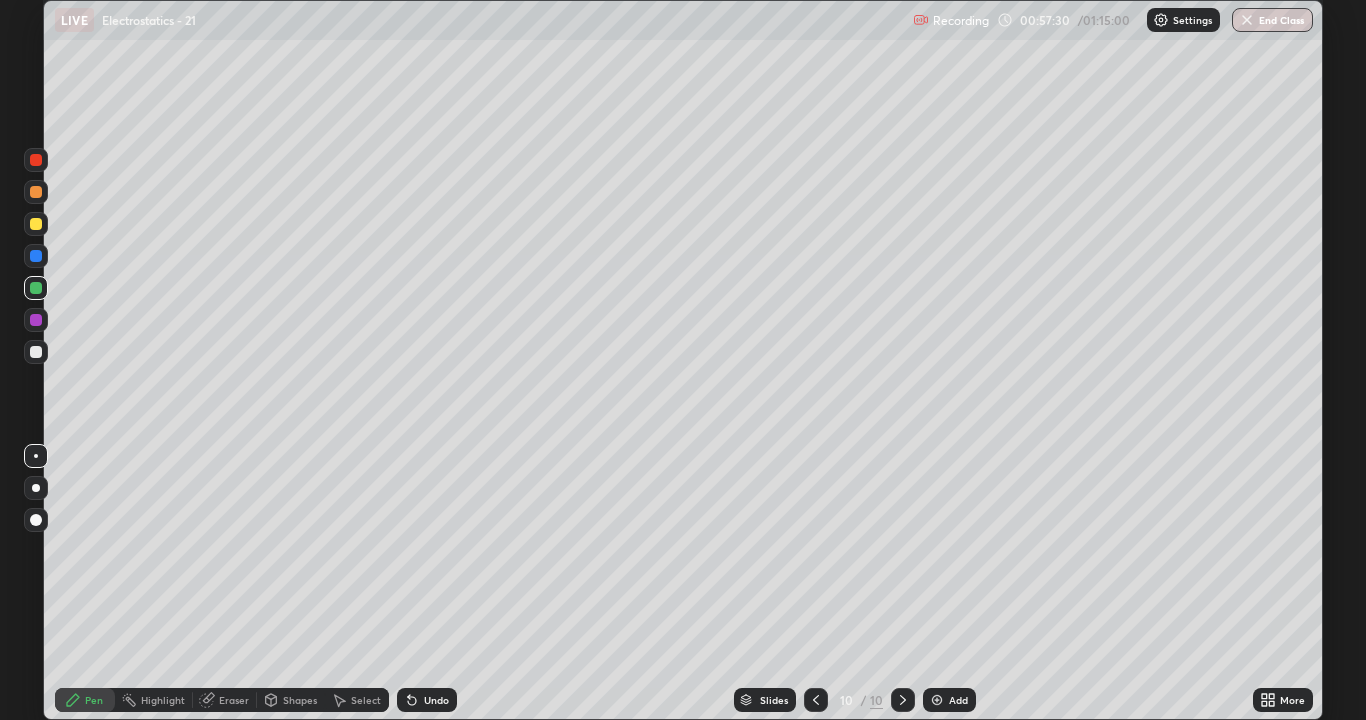 click on "Select" at bounding box center [366, 700] 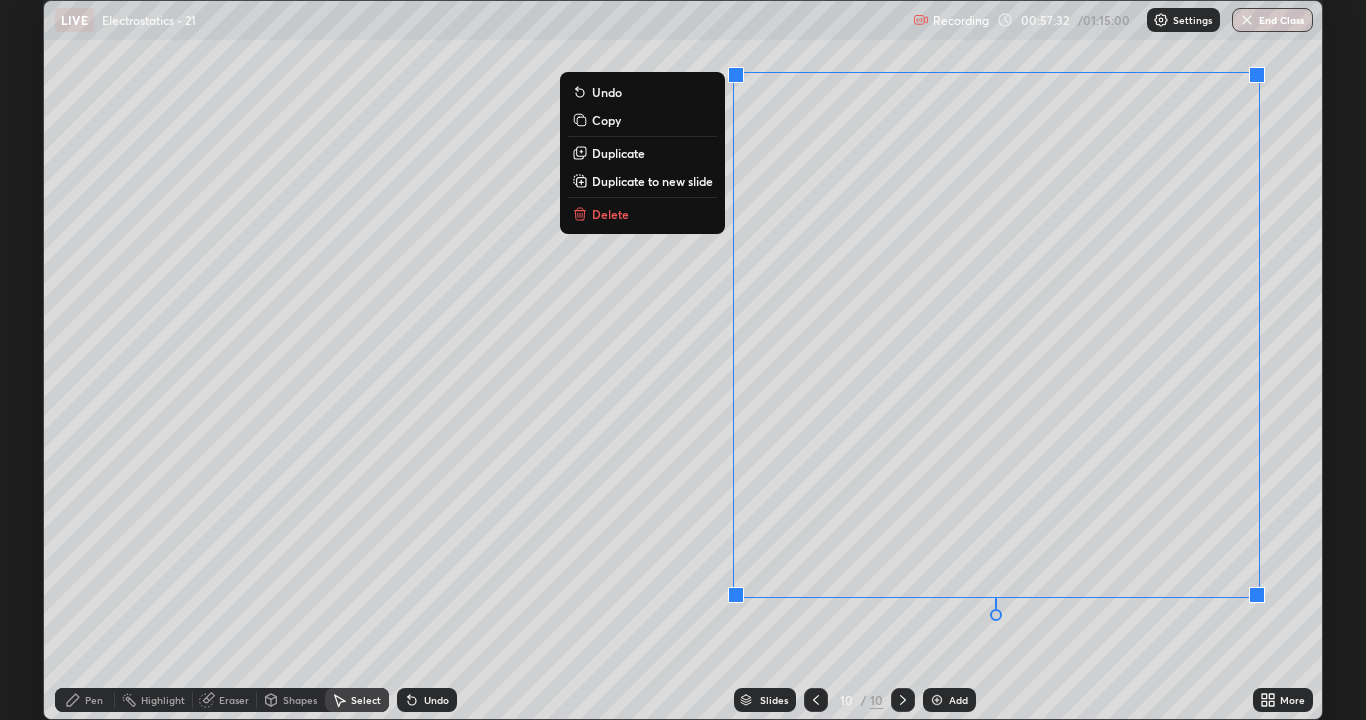 click on "Delete" at bounding box center (610, 214) 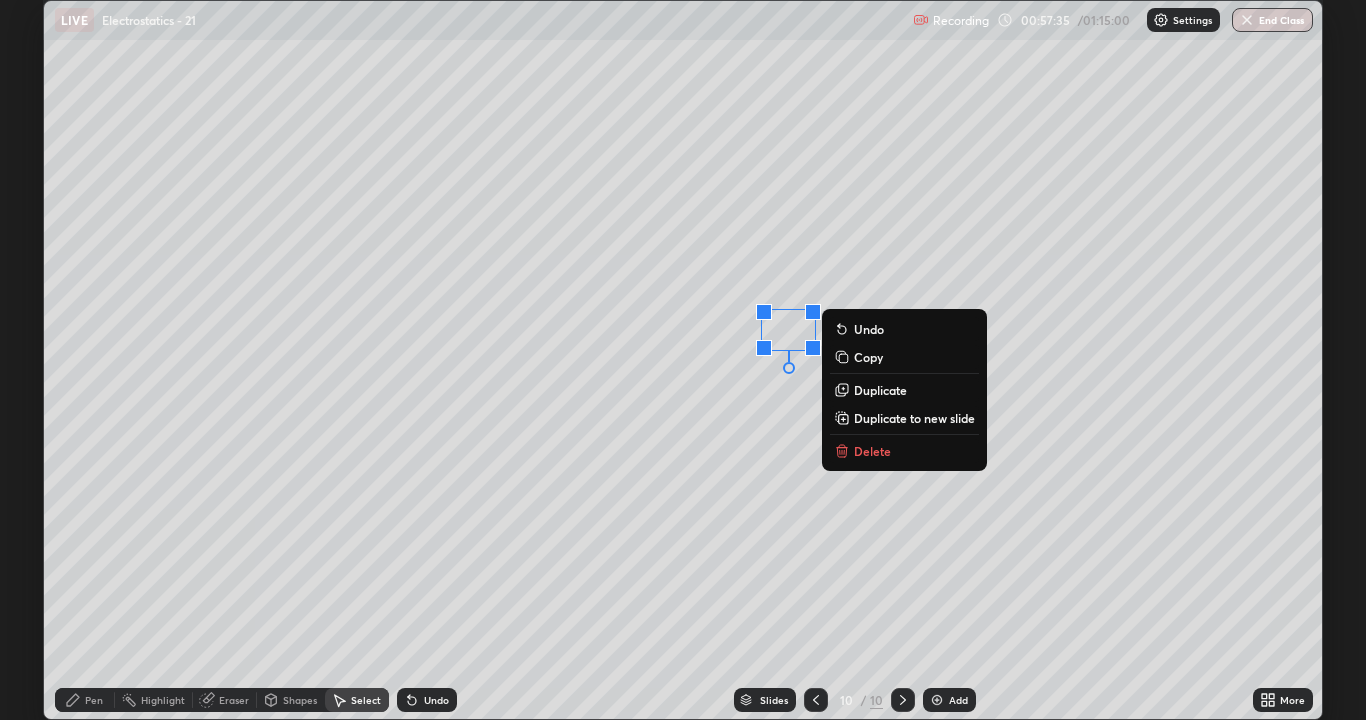 click on "Delete" at bounding box center (904, 451) 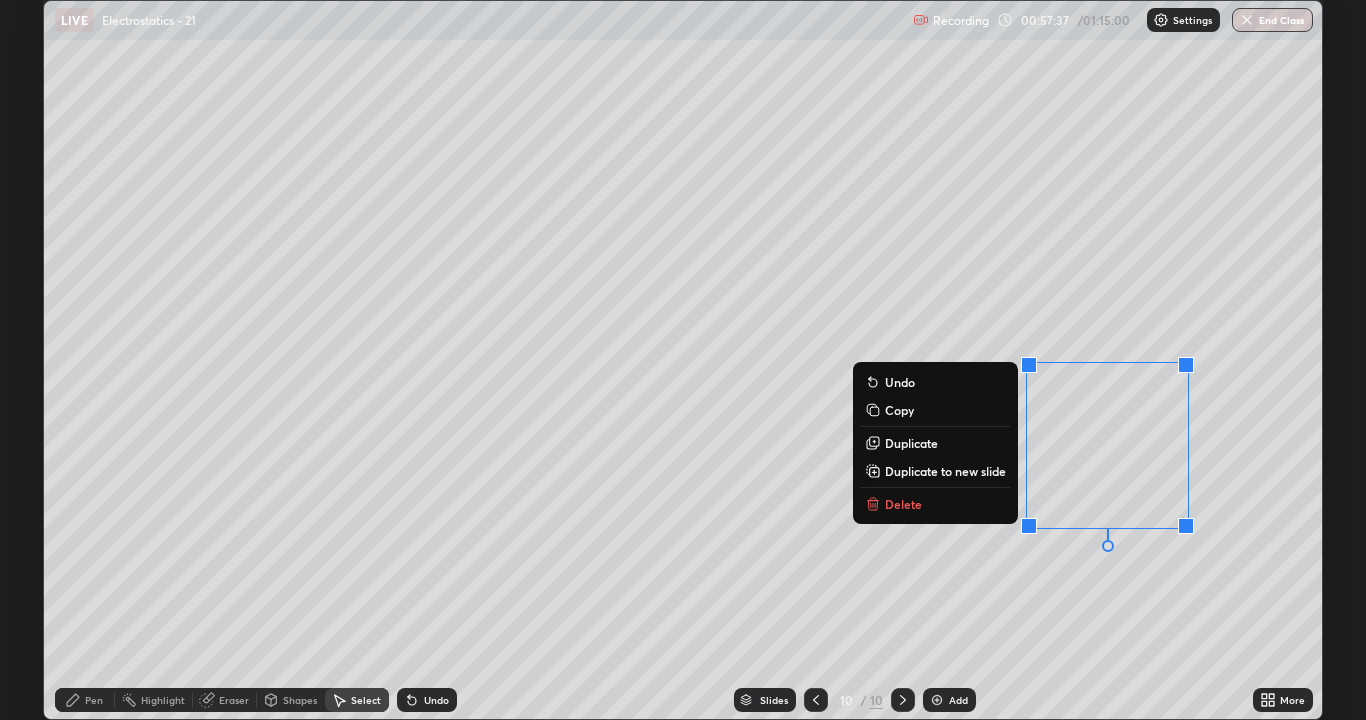 click on "Delete" at bounding box center [903, 504] 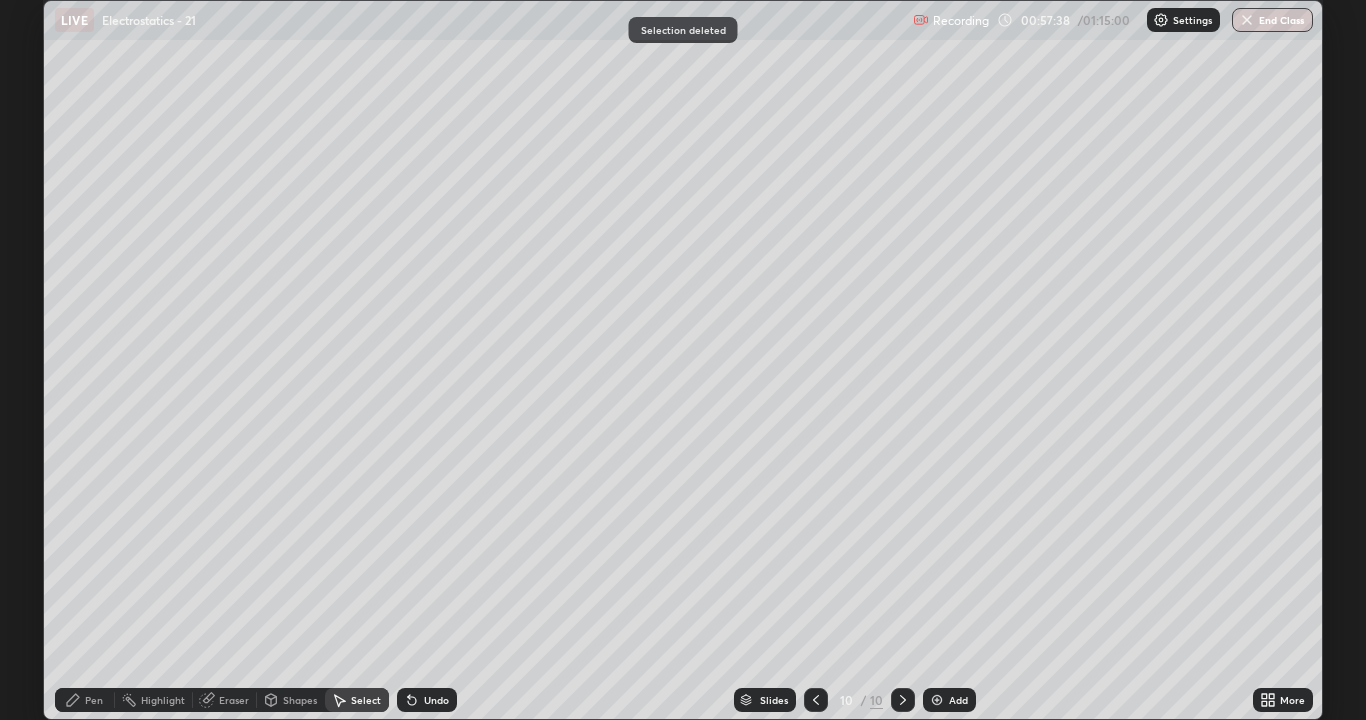 click 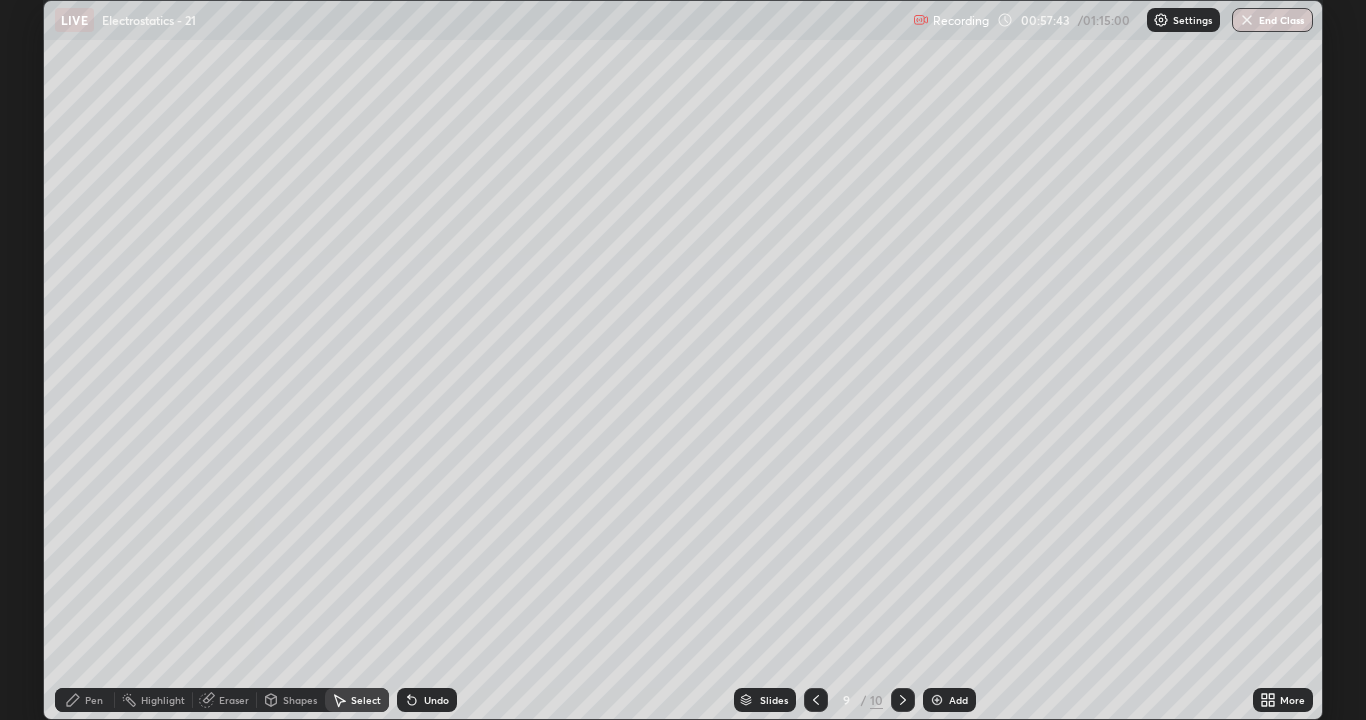 click on "Pen" at bounding box center [85, 700] 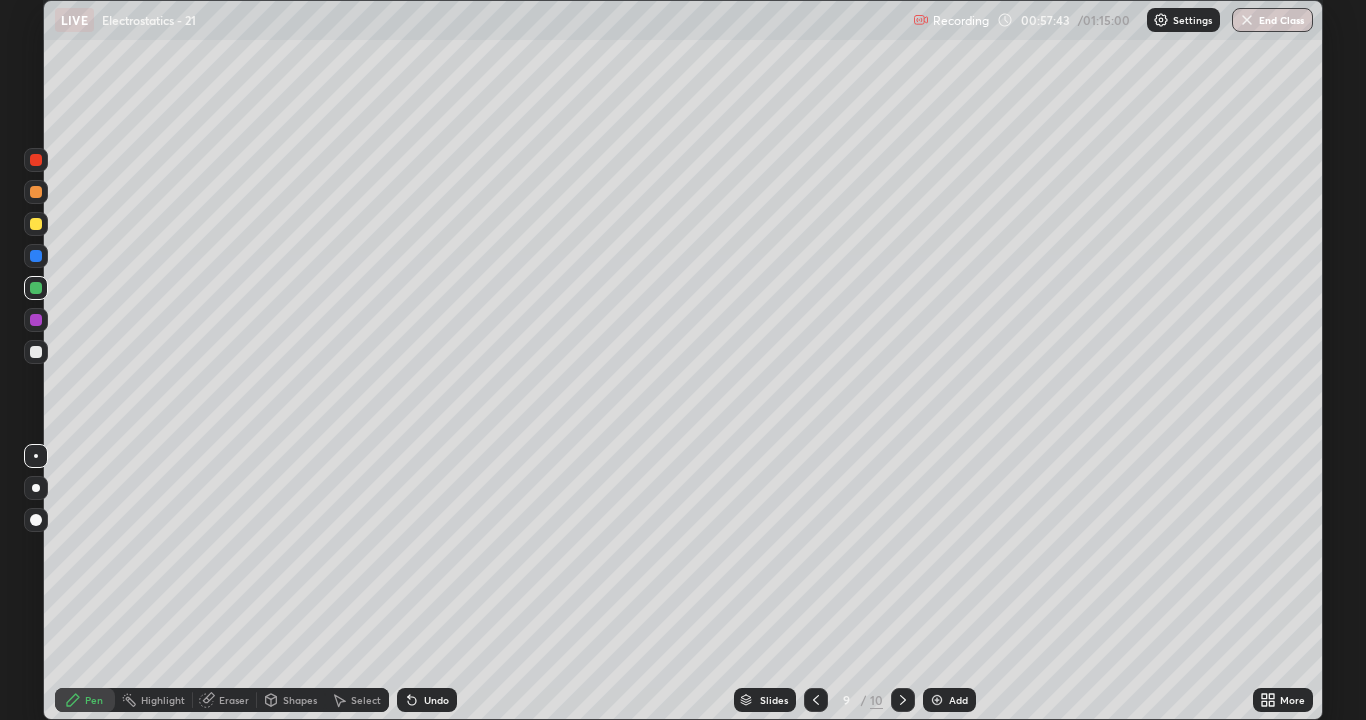click at bounding box center (36, 352) 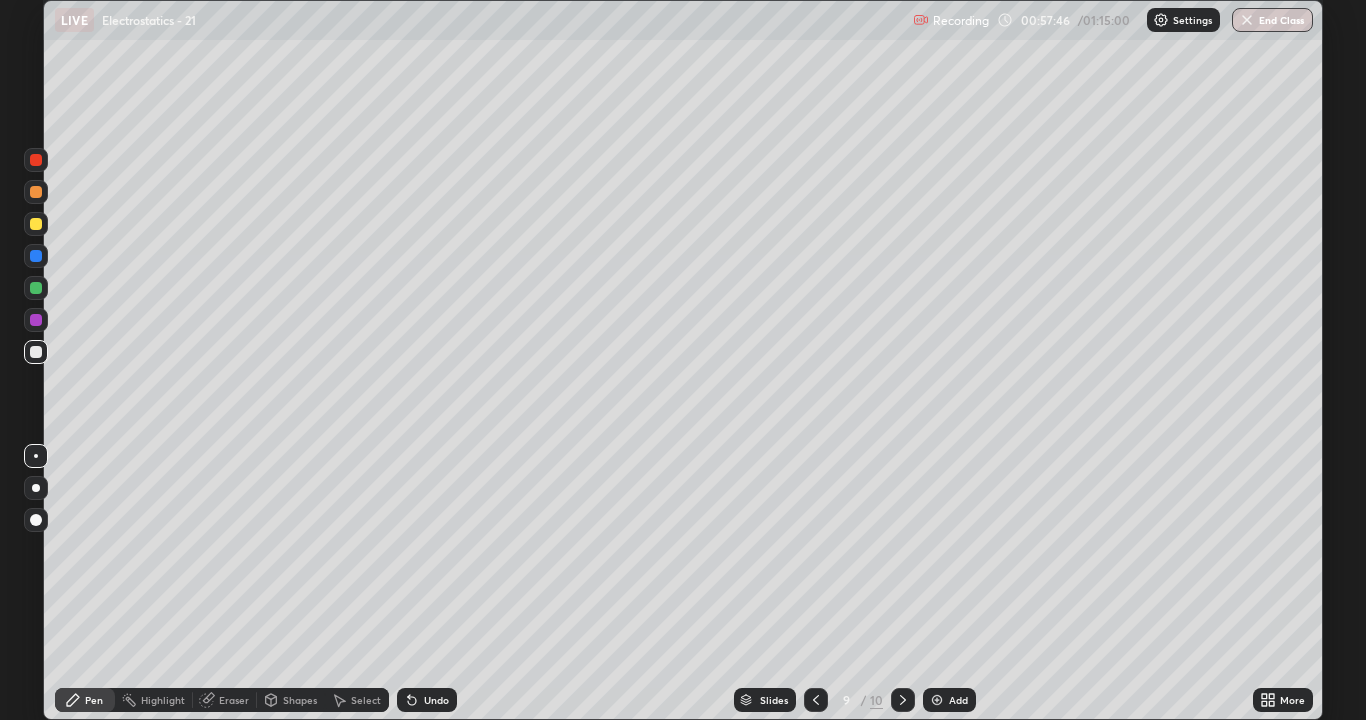 click at bounding box center (36, 288) 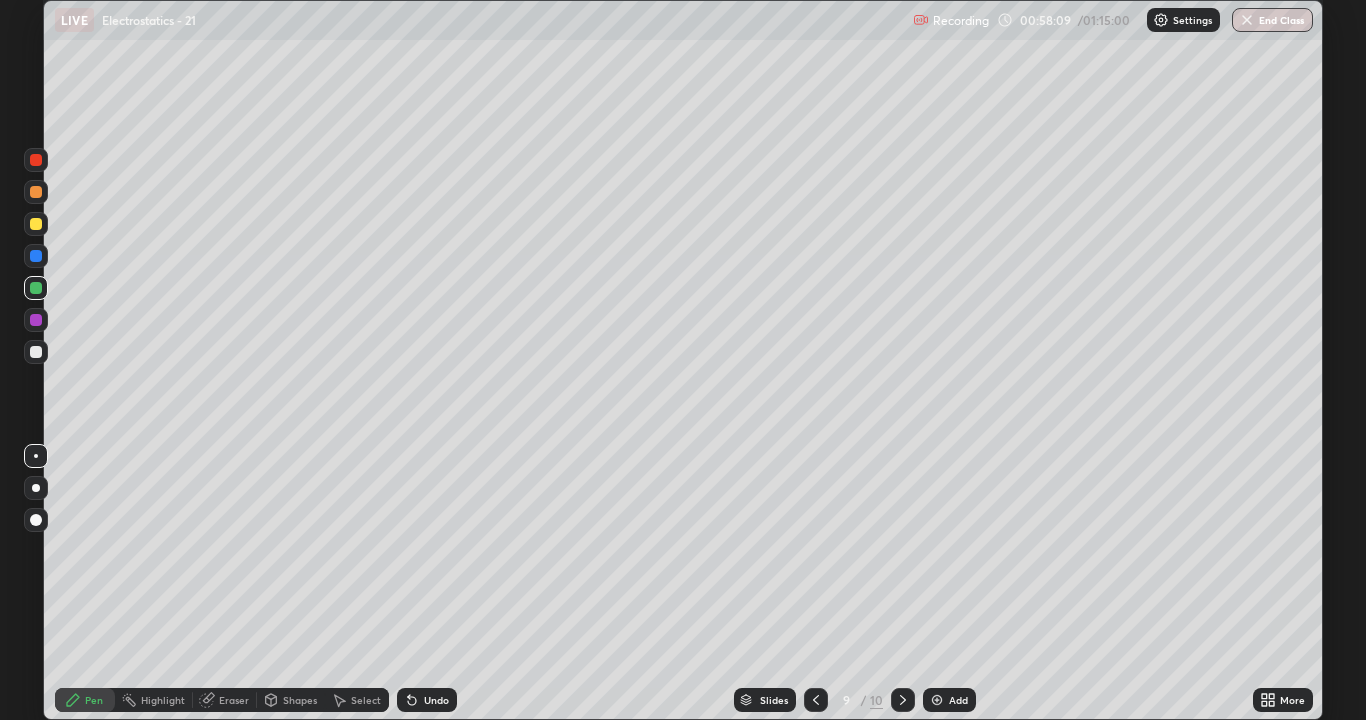 click 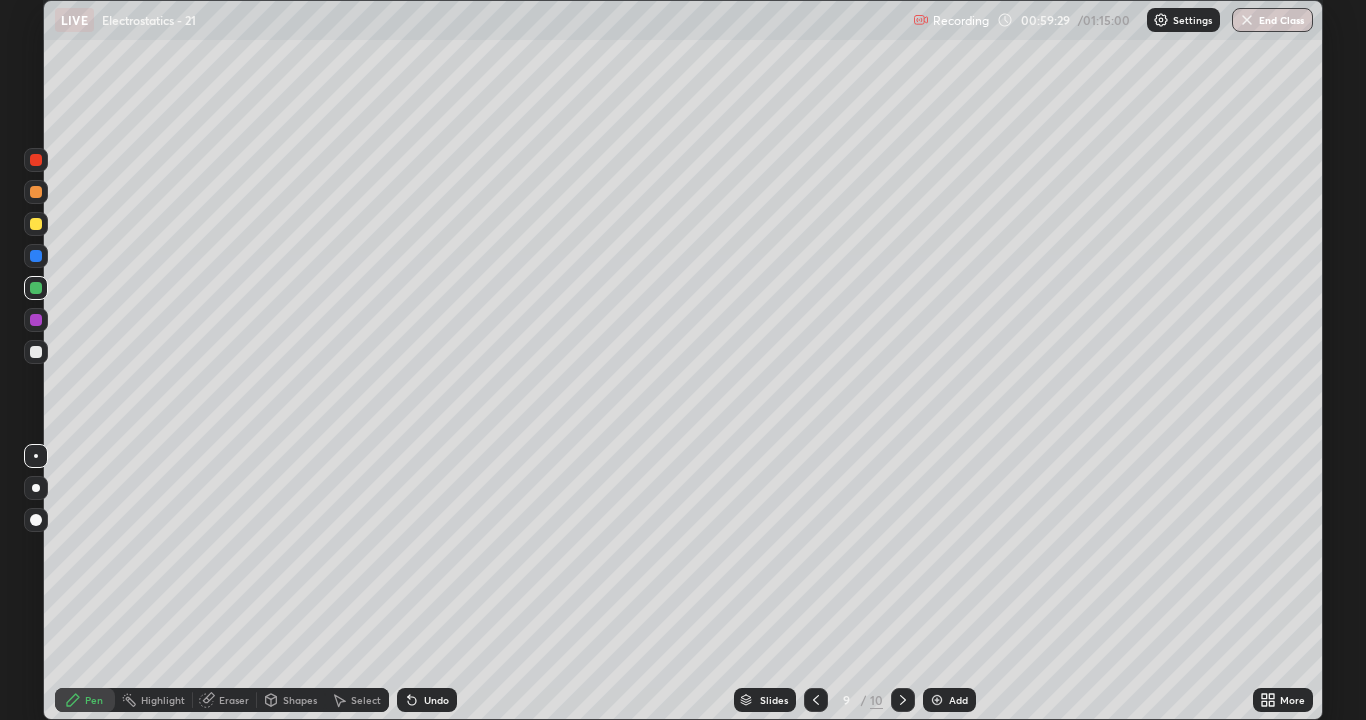 click 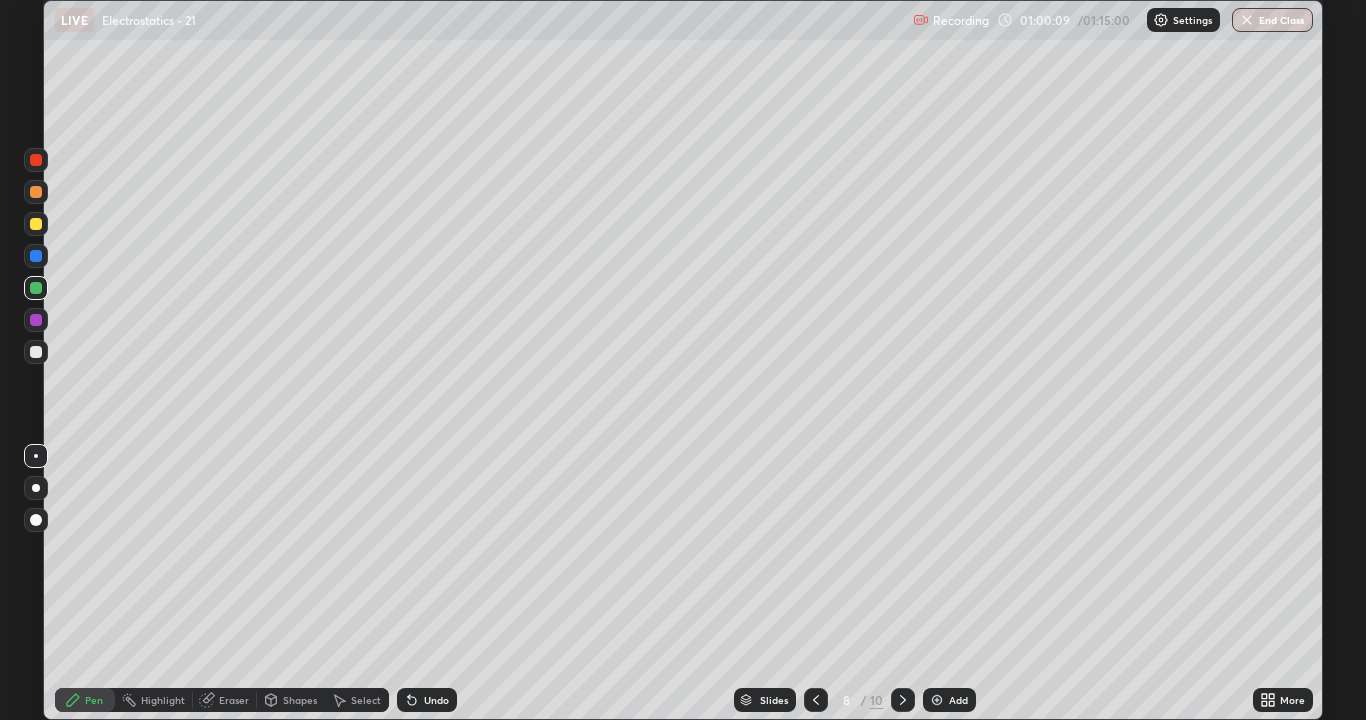click at bounding box center (816, 700) 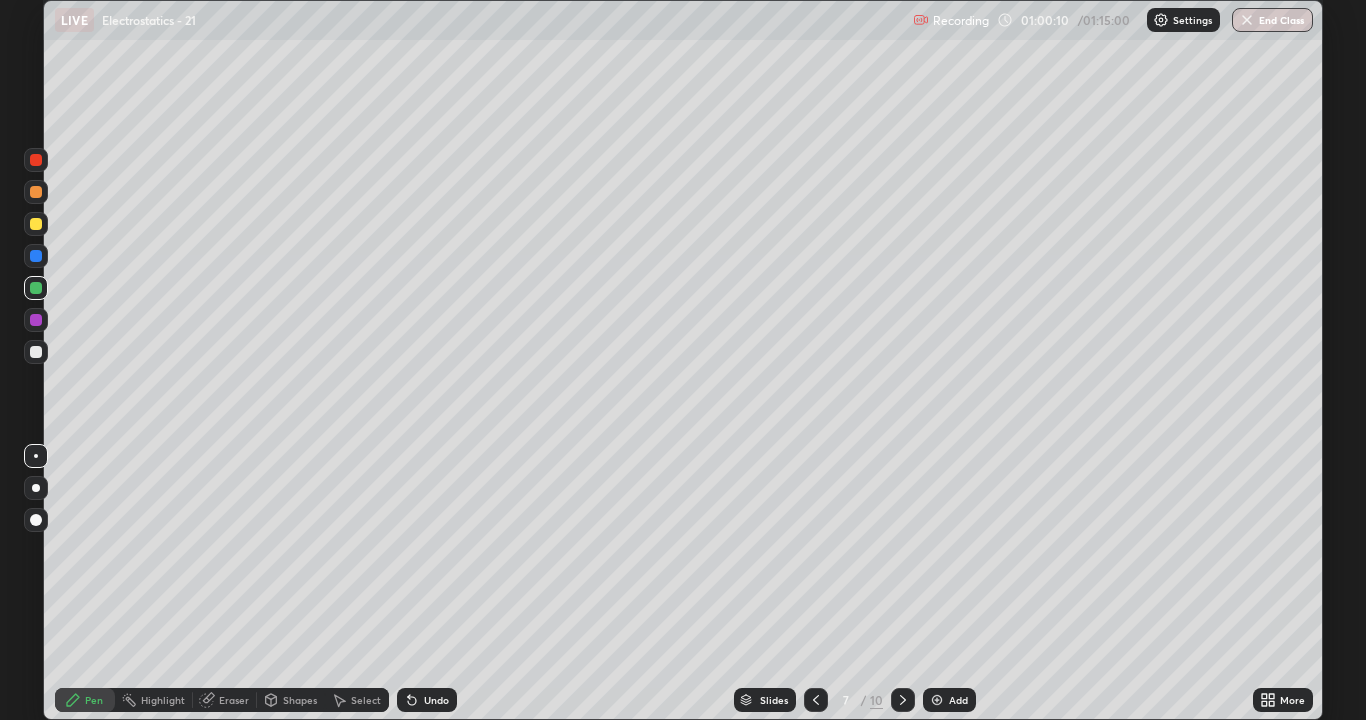 click 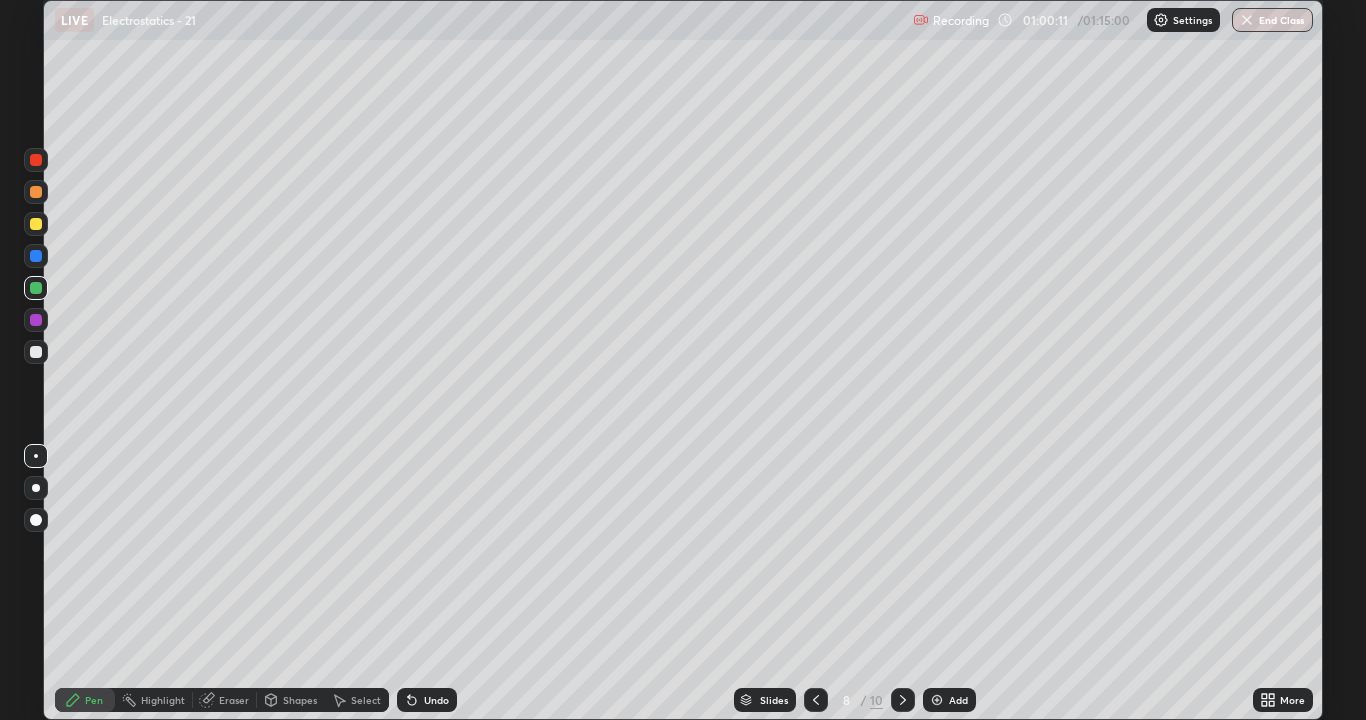 click 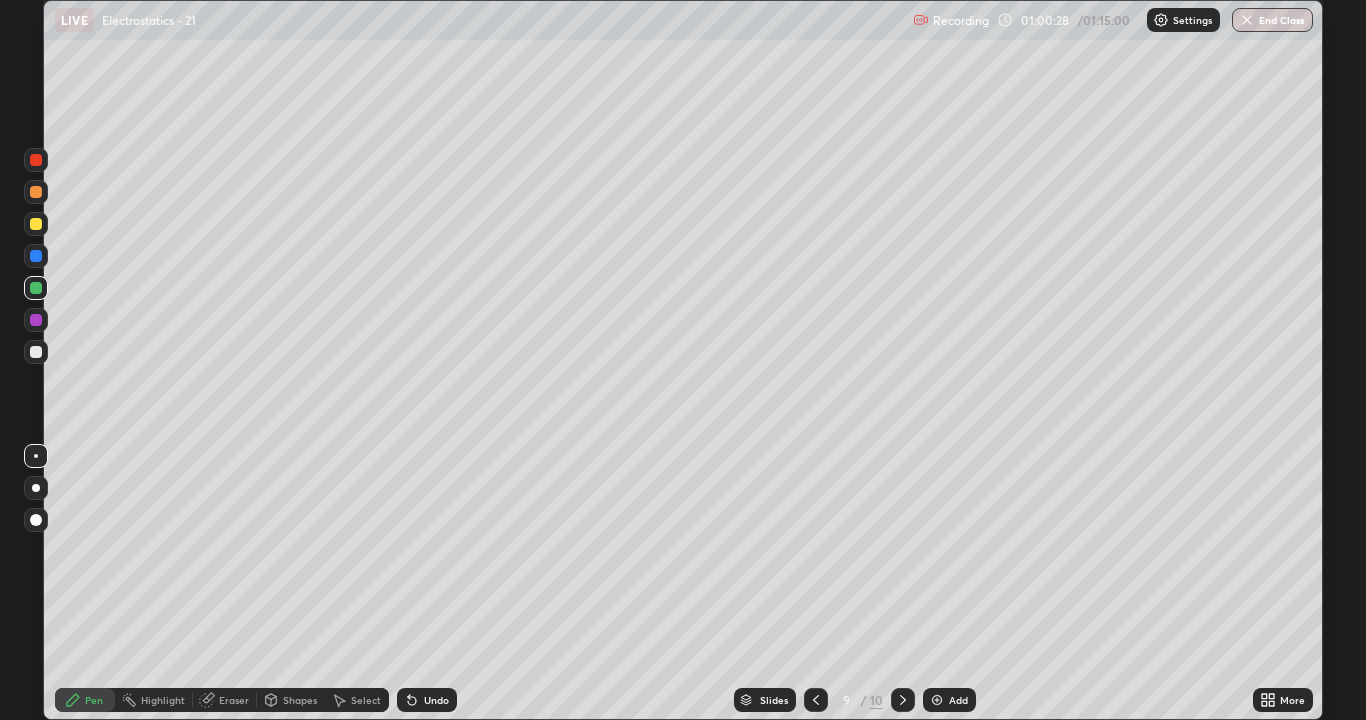 click 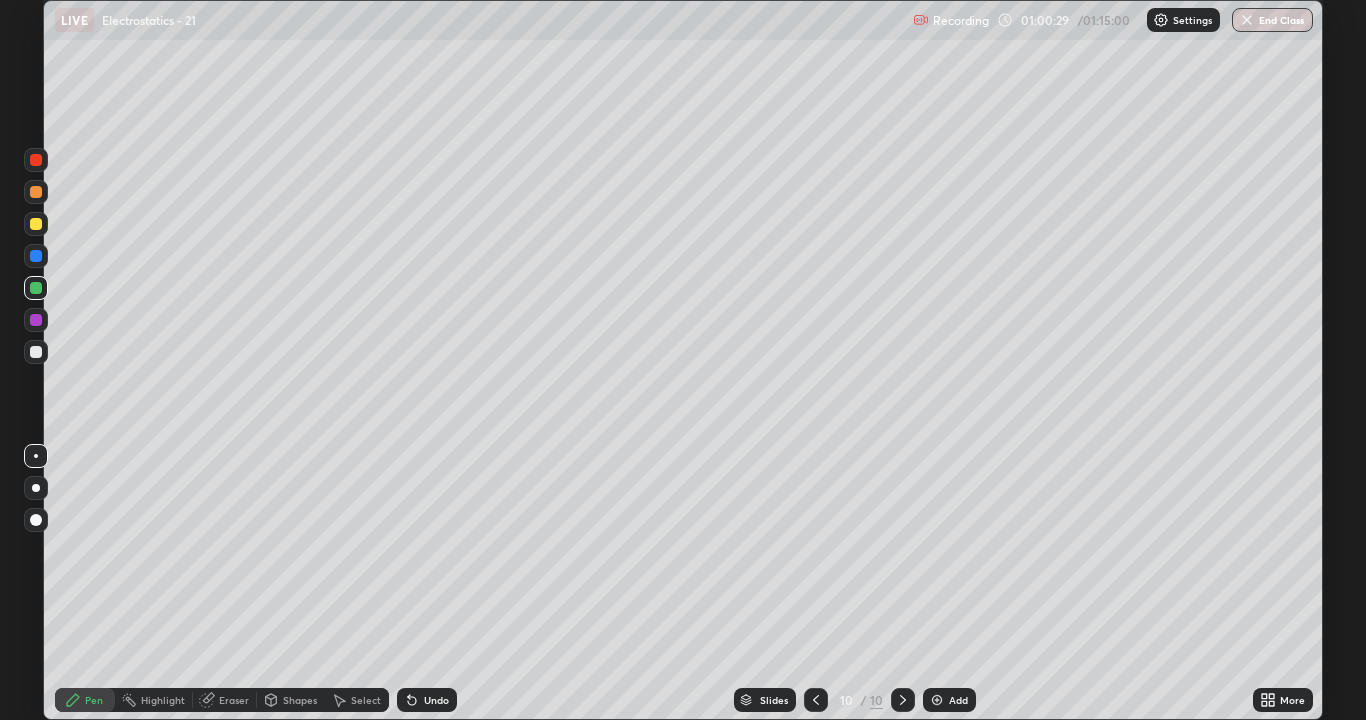 click 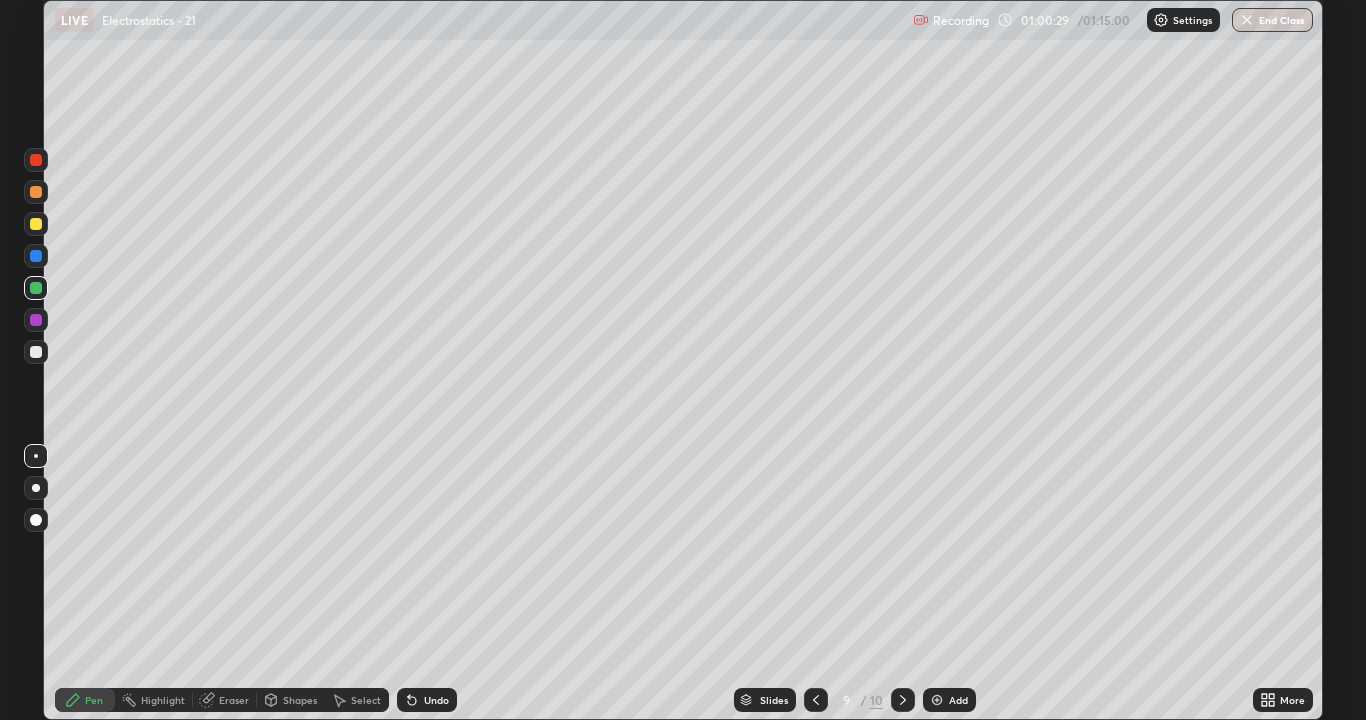 click 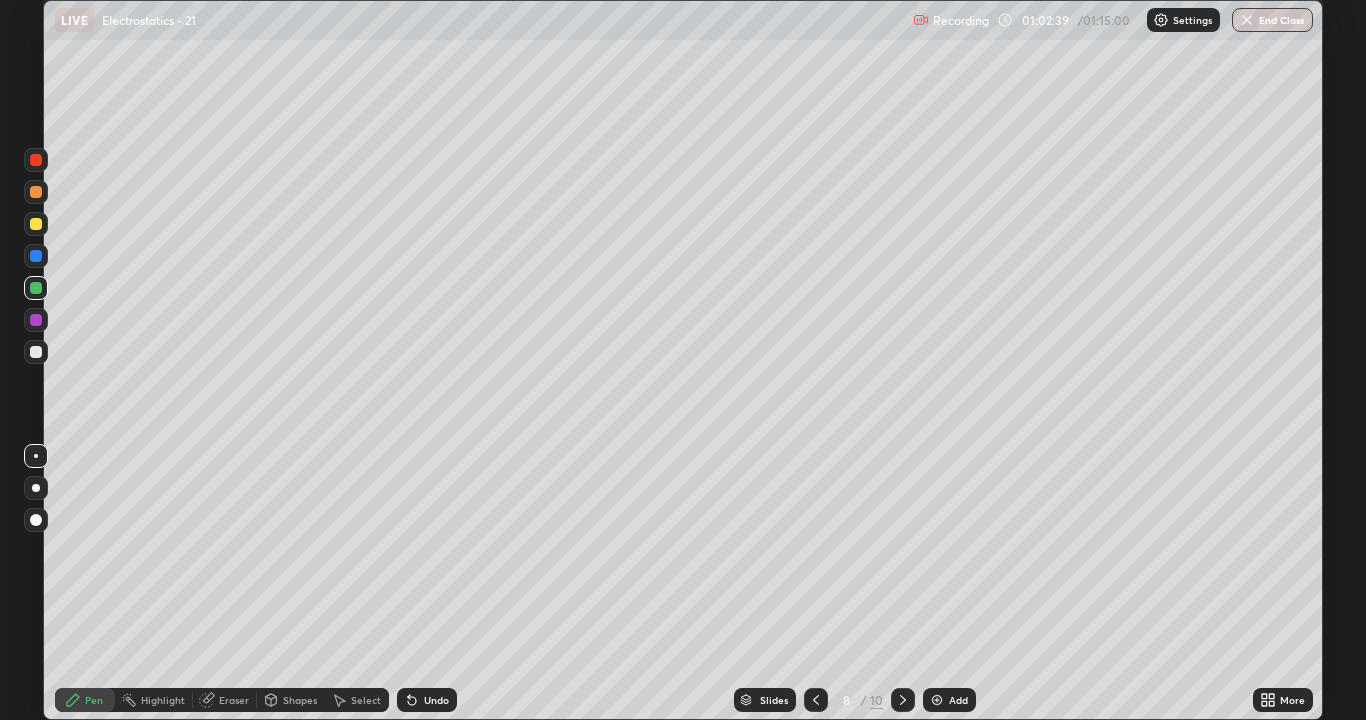 click on "Undo" at bounding box center (436, 700) 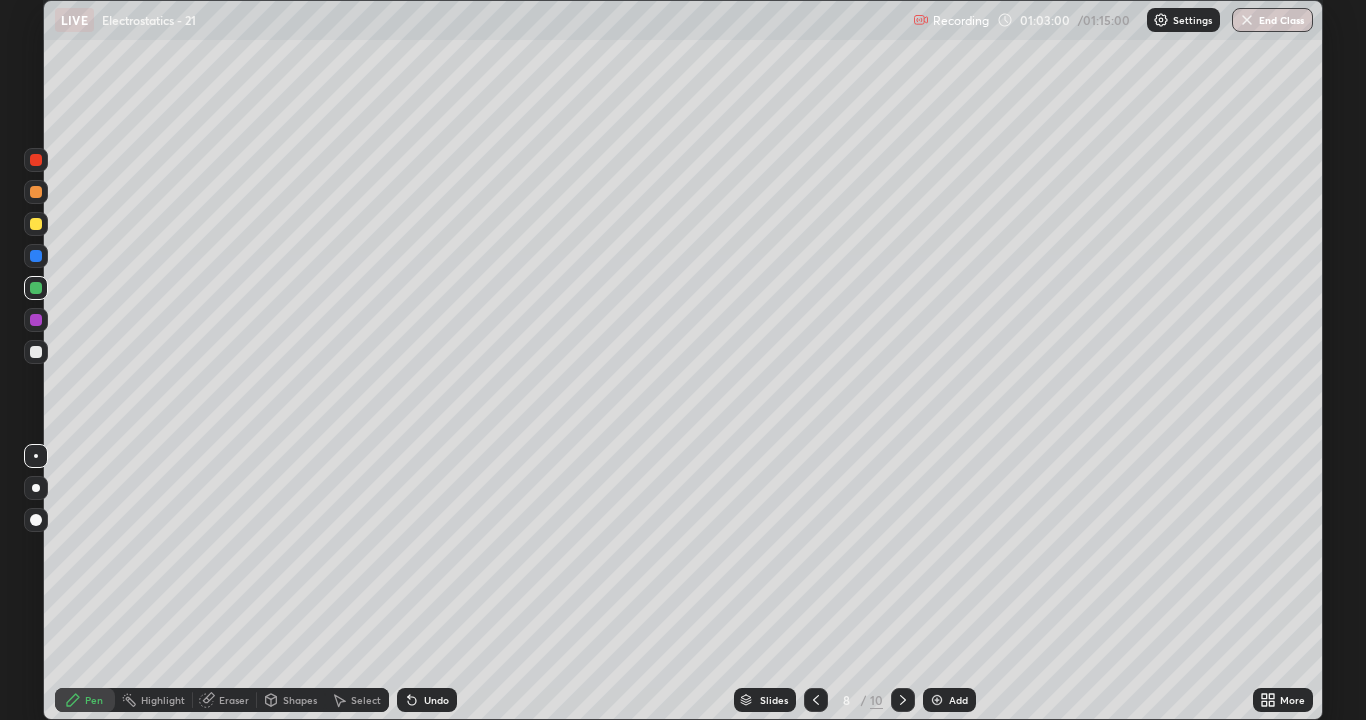 click 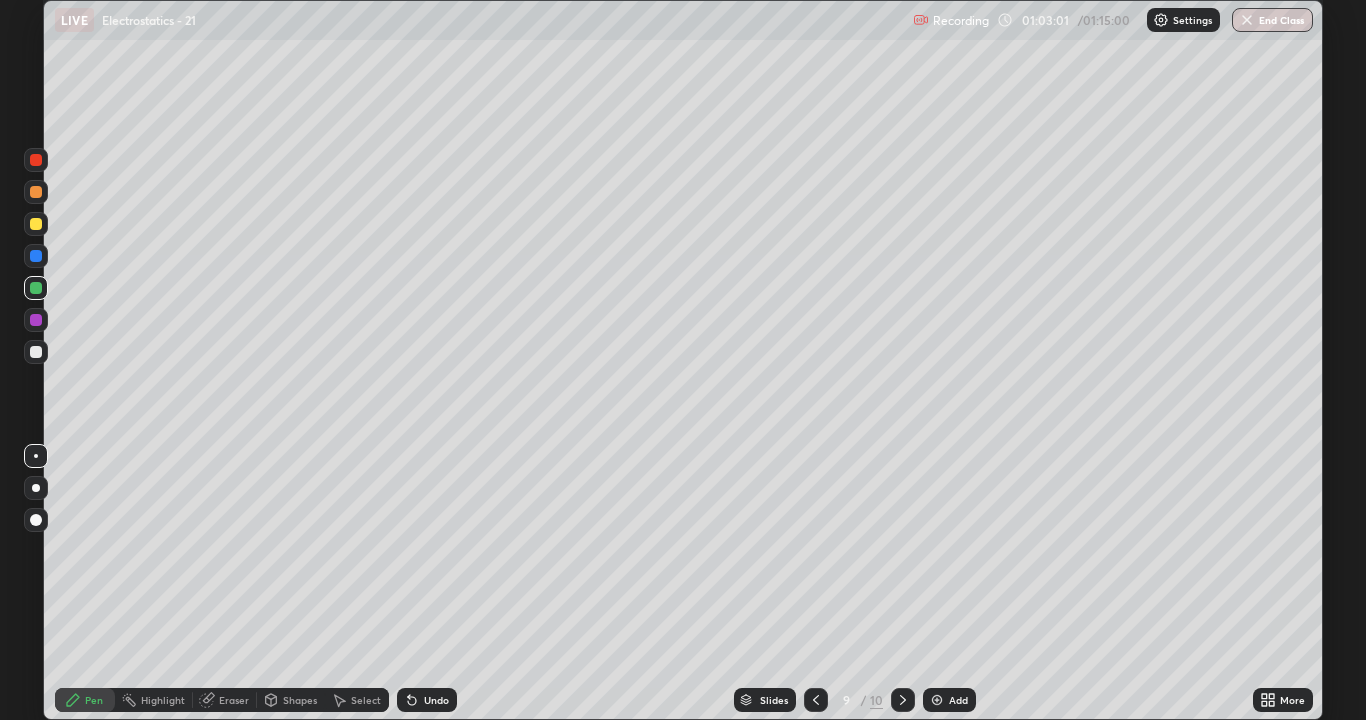 click on "Add" at bounding box center [949, 700] 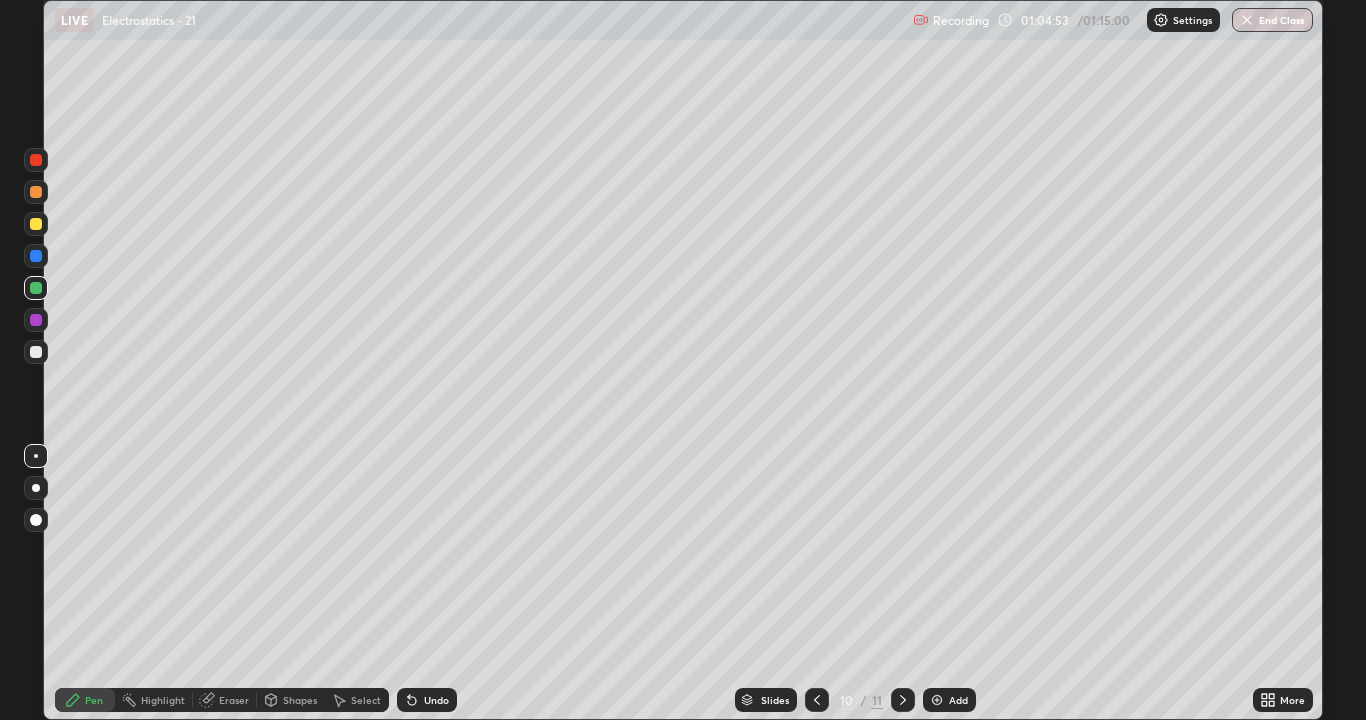 click at bounding box center (36, 352) 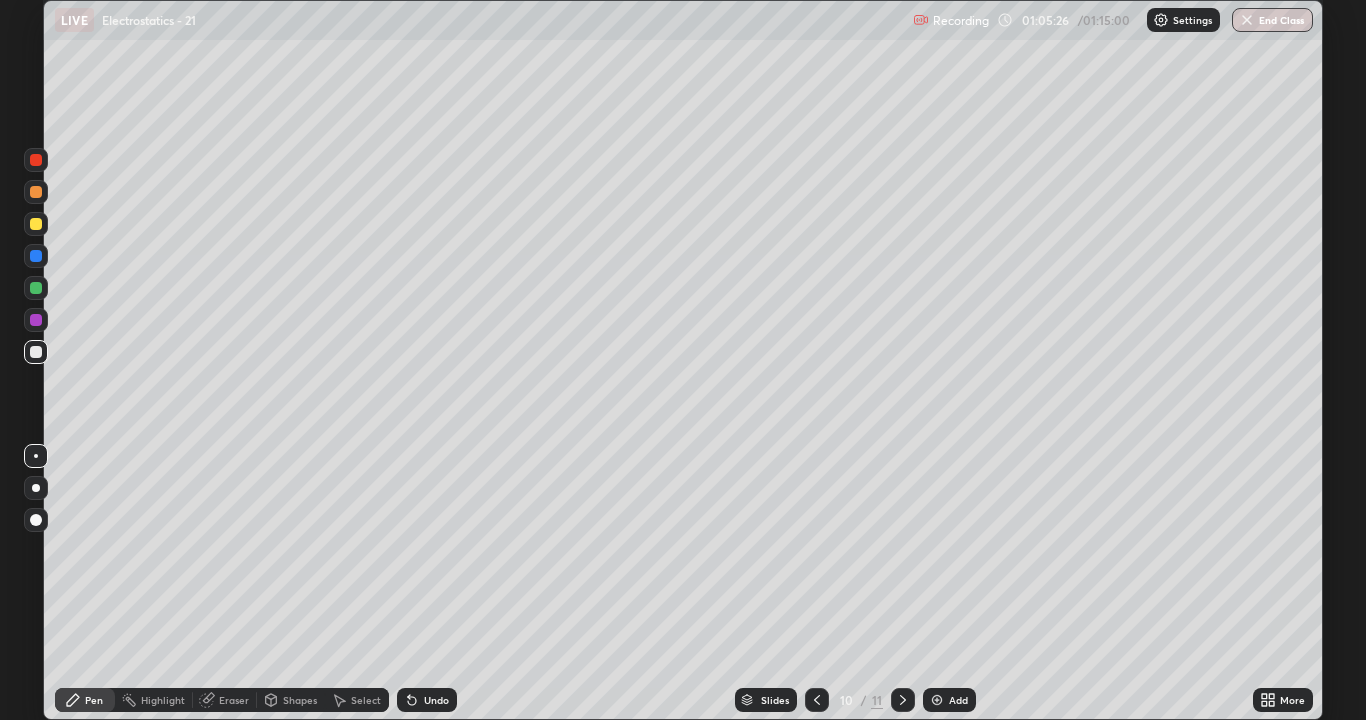 click on "Undo" at bounding box center [427, 700] 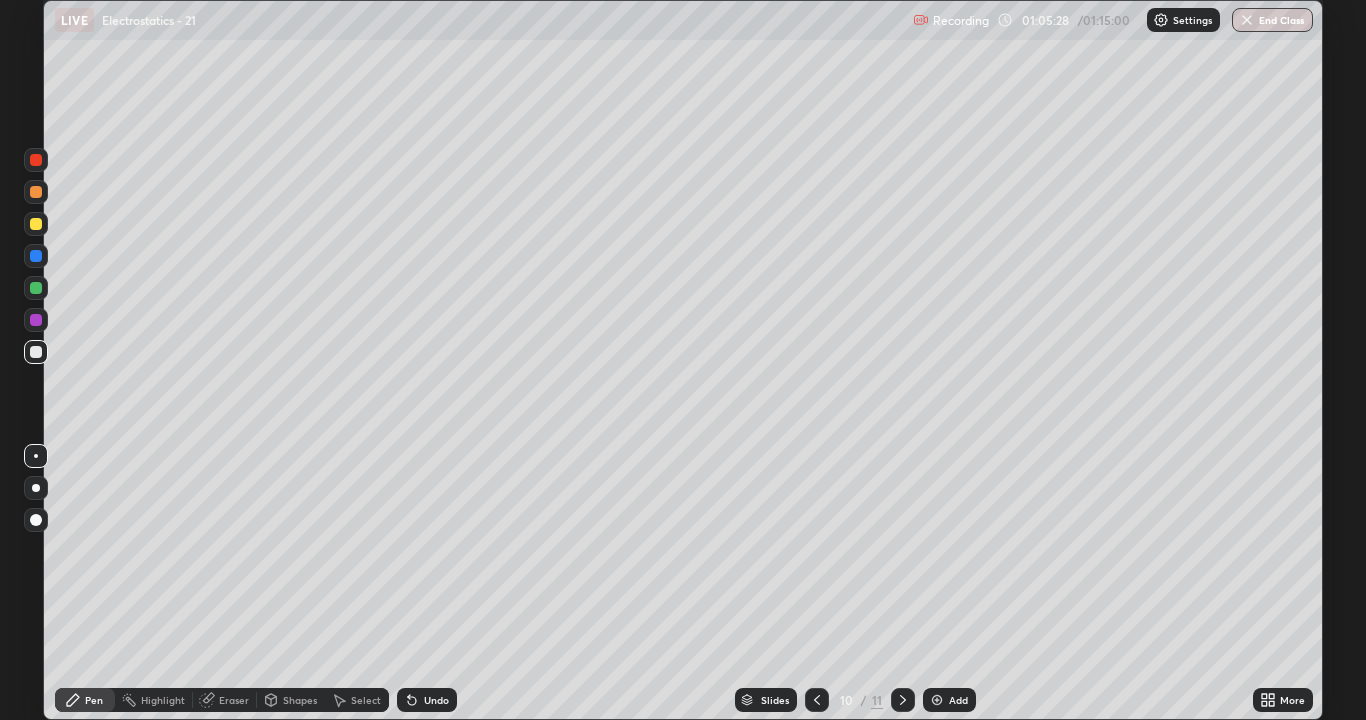 click on "Eraser" at bounding box center [234, 700] 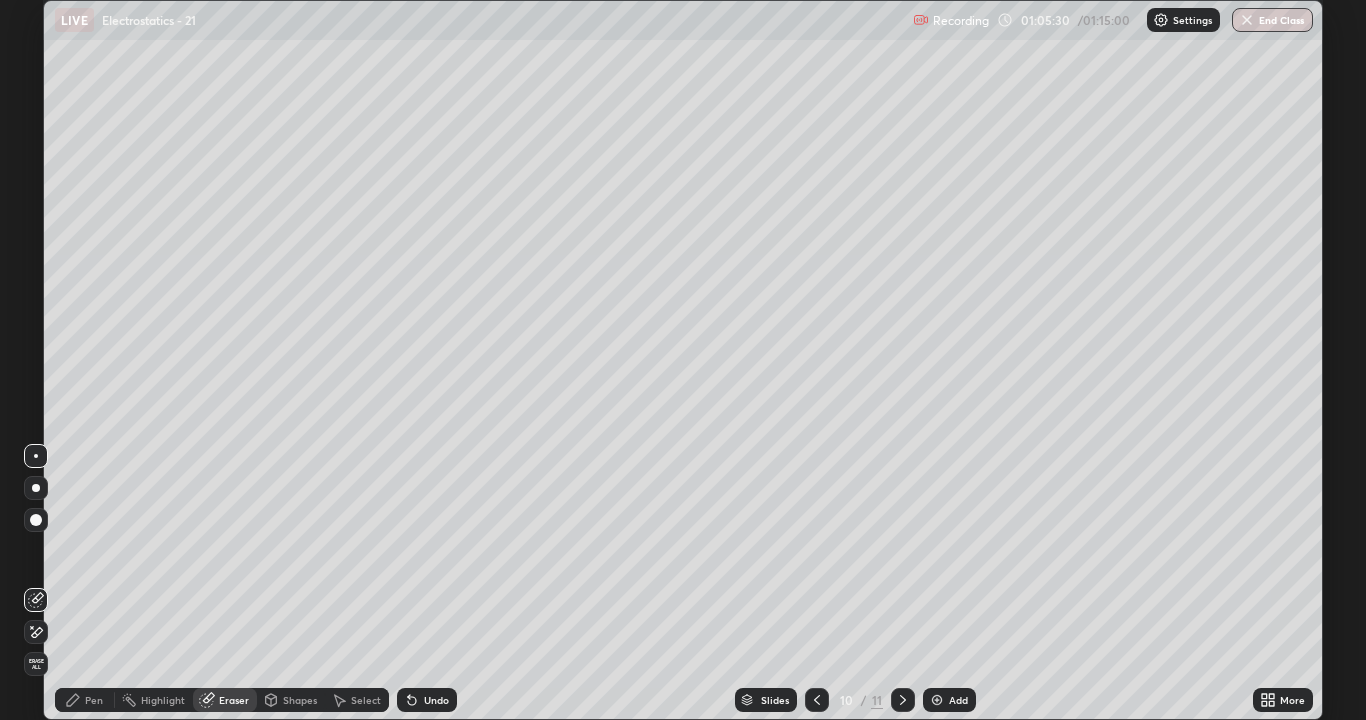 click on "Pen" at bounding box center [85, 700] 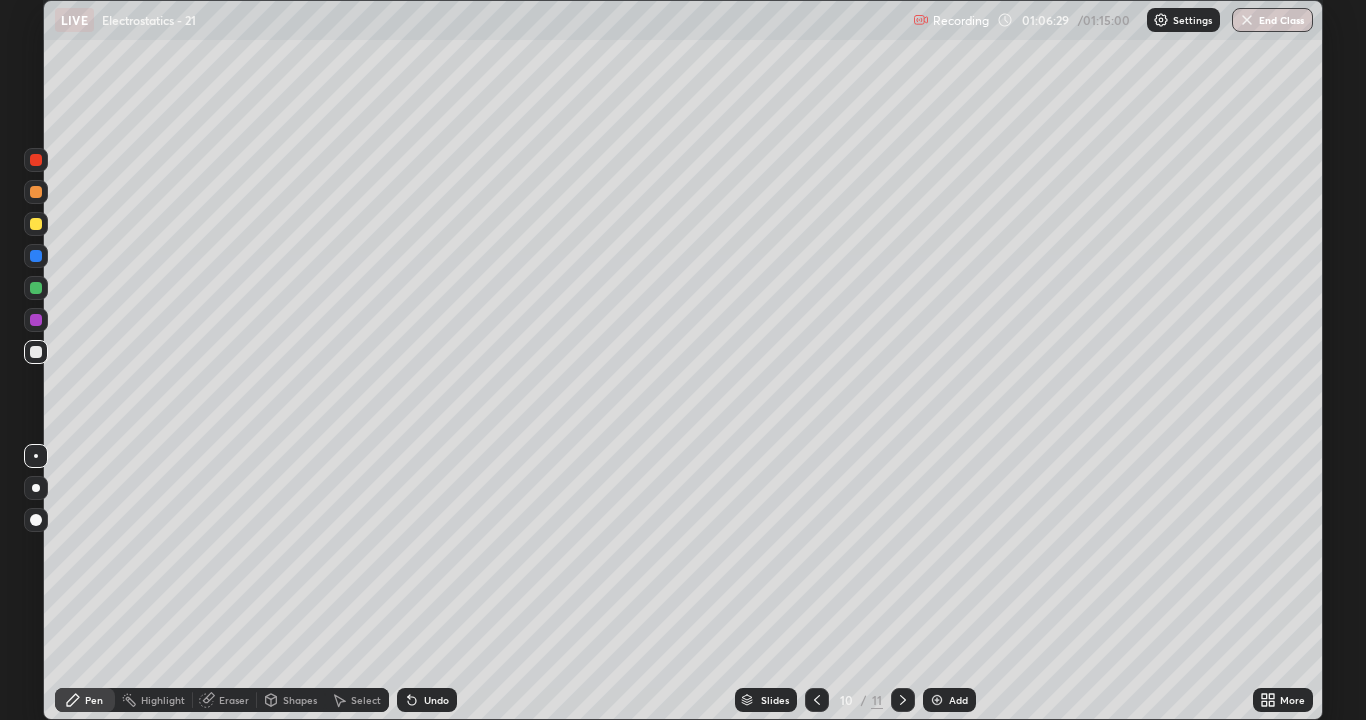 click on "Undo" at bounding box center (427, 700) 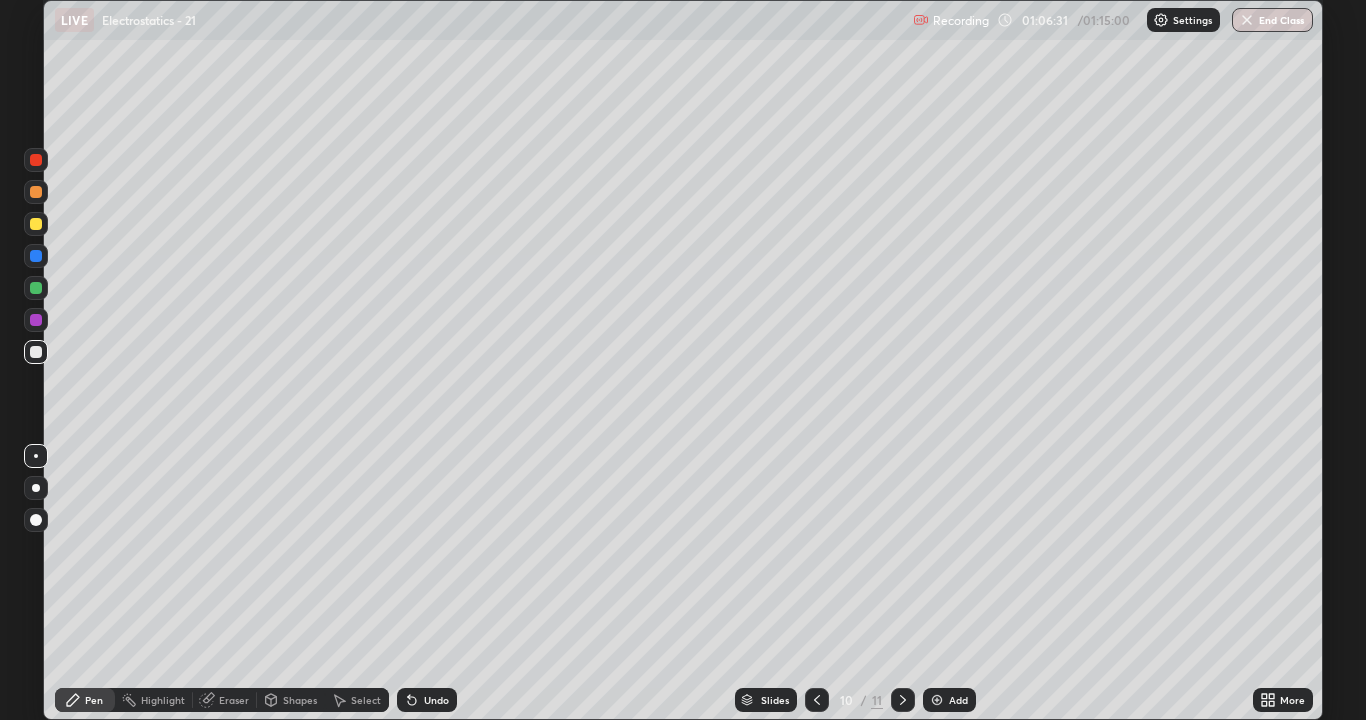 click at bounding box center (36, 288) 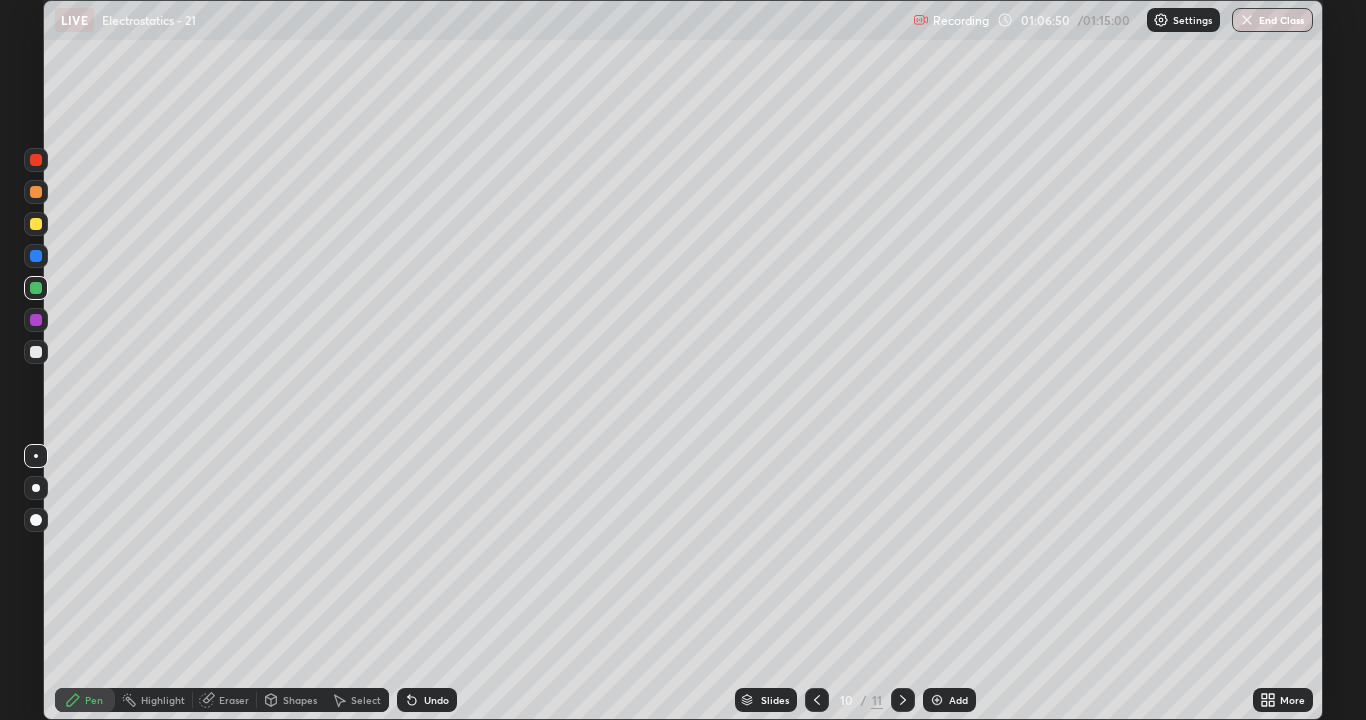 click on "Undo" at bounding box center [427, 700] 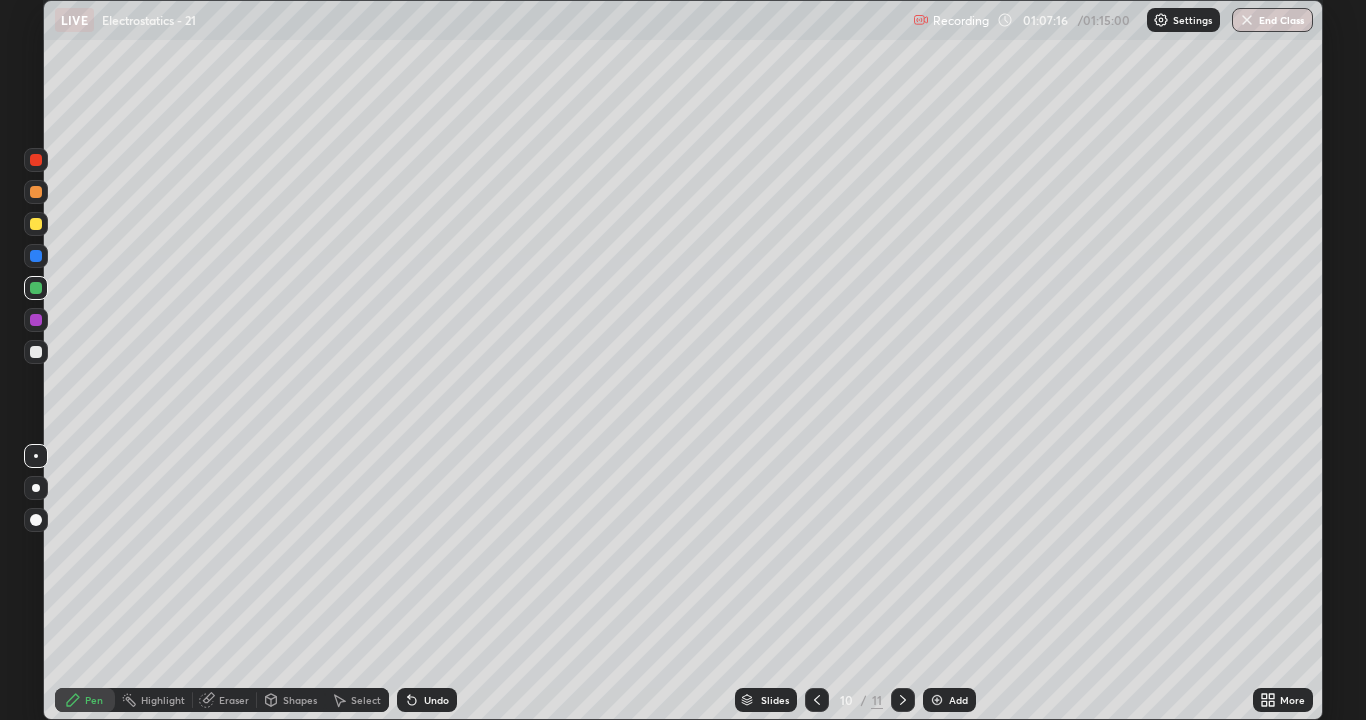 click at bounding box center (817, 700) 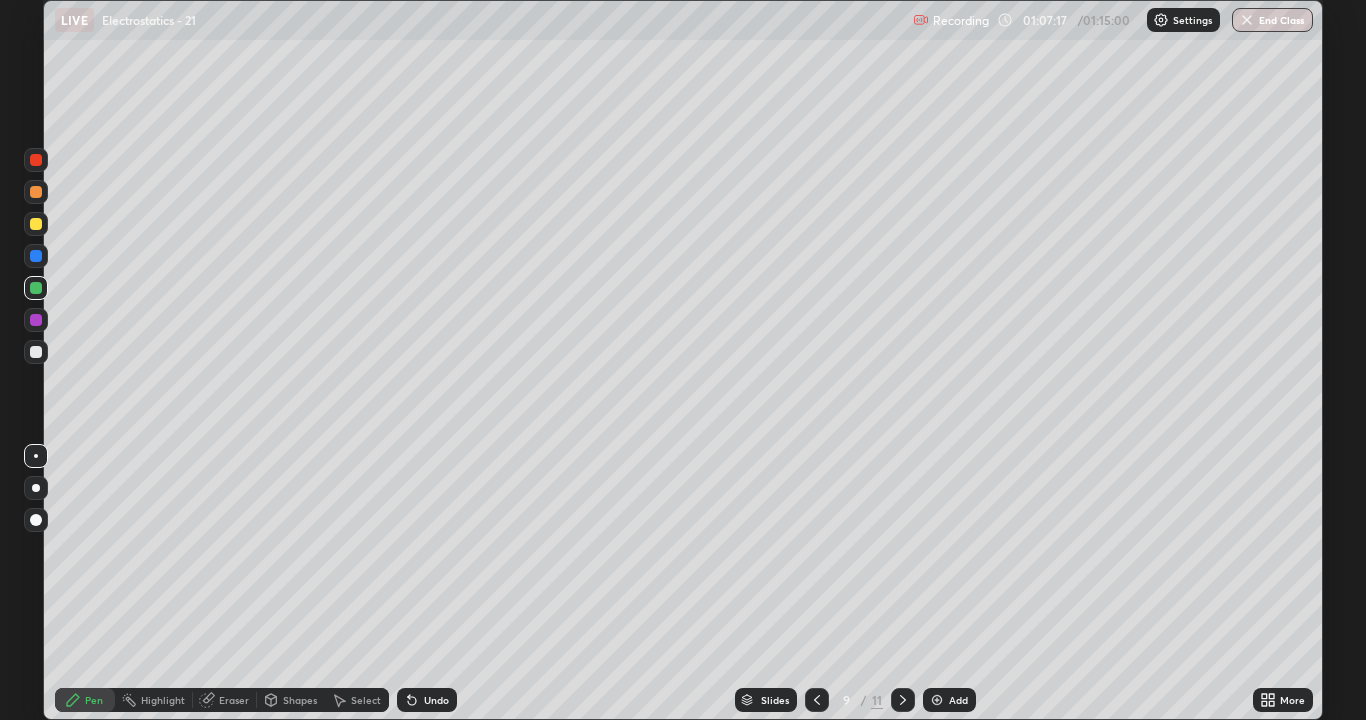 click 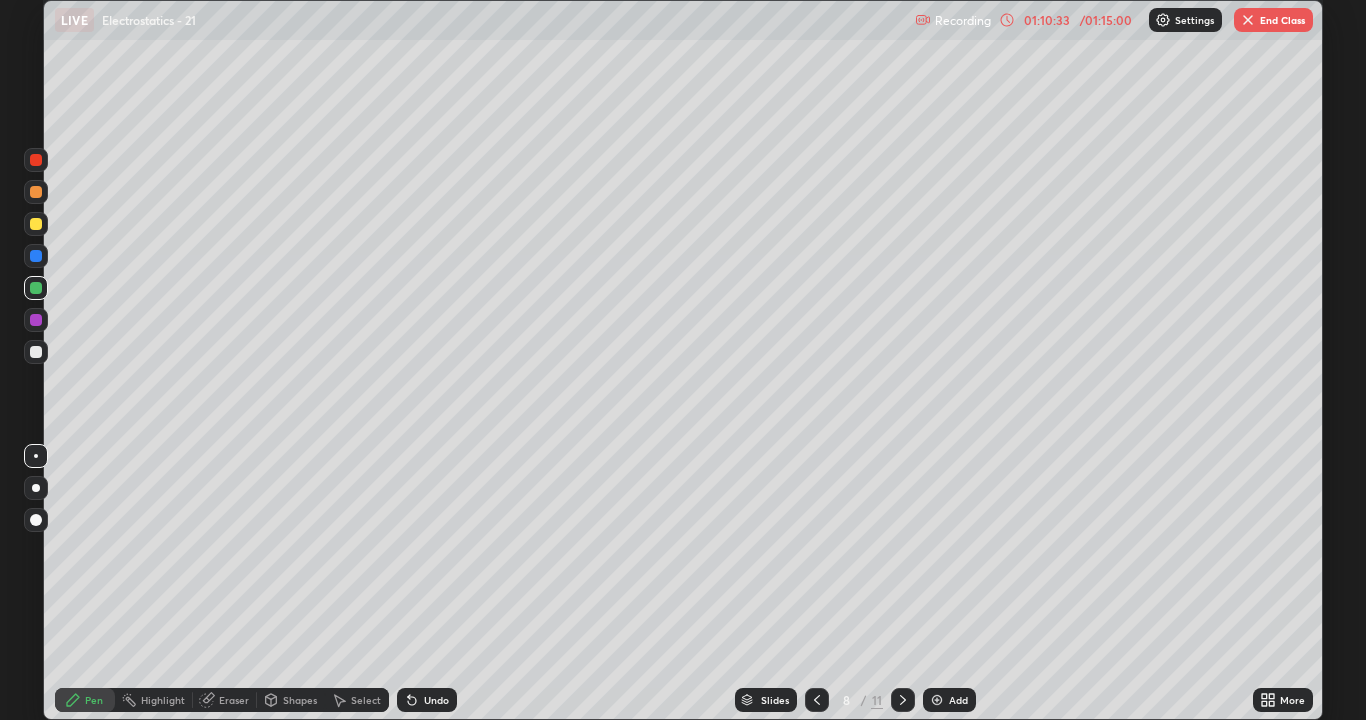 click 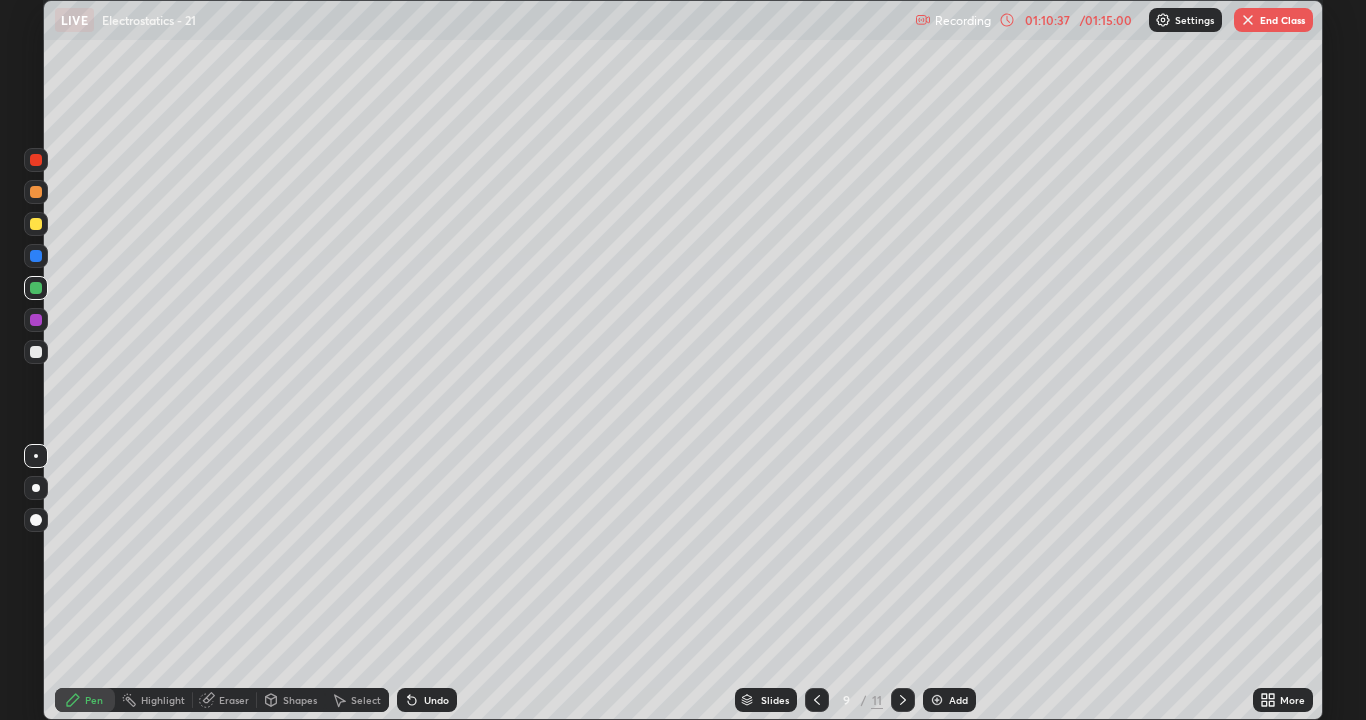 click on "Select" at bounding box center (357, 700) 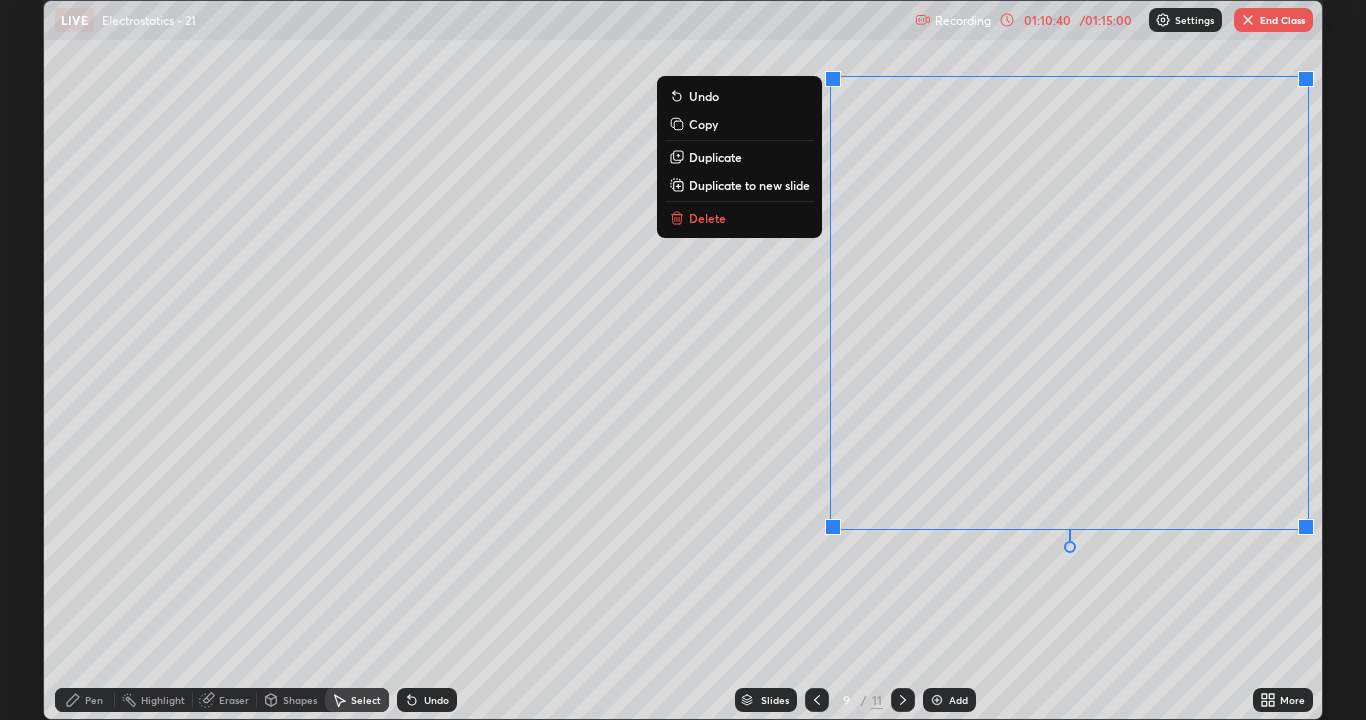 click on "Delete" at bounding box center (707, 218) 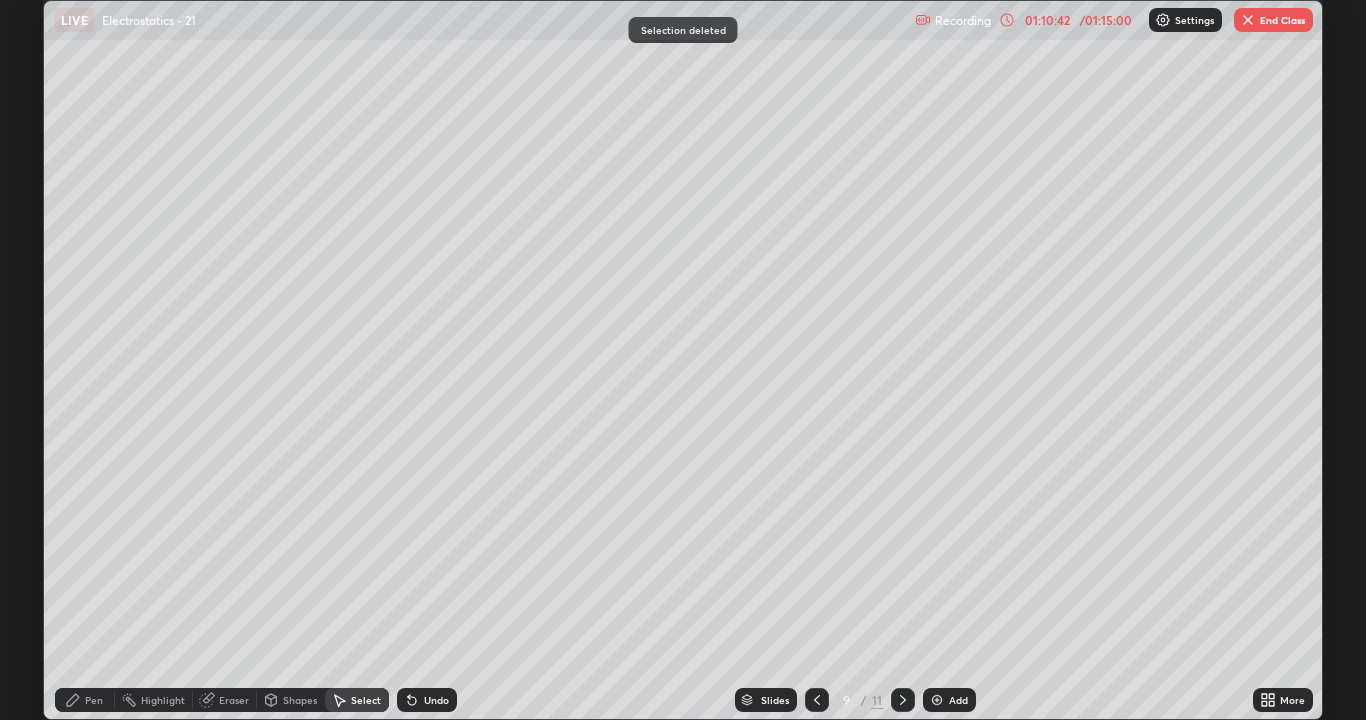 click on "Pen" at bounding box center [94, 700] 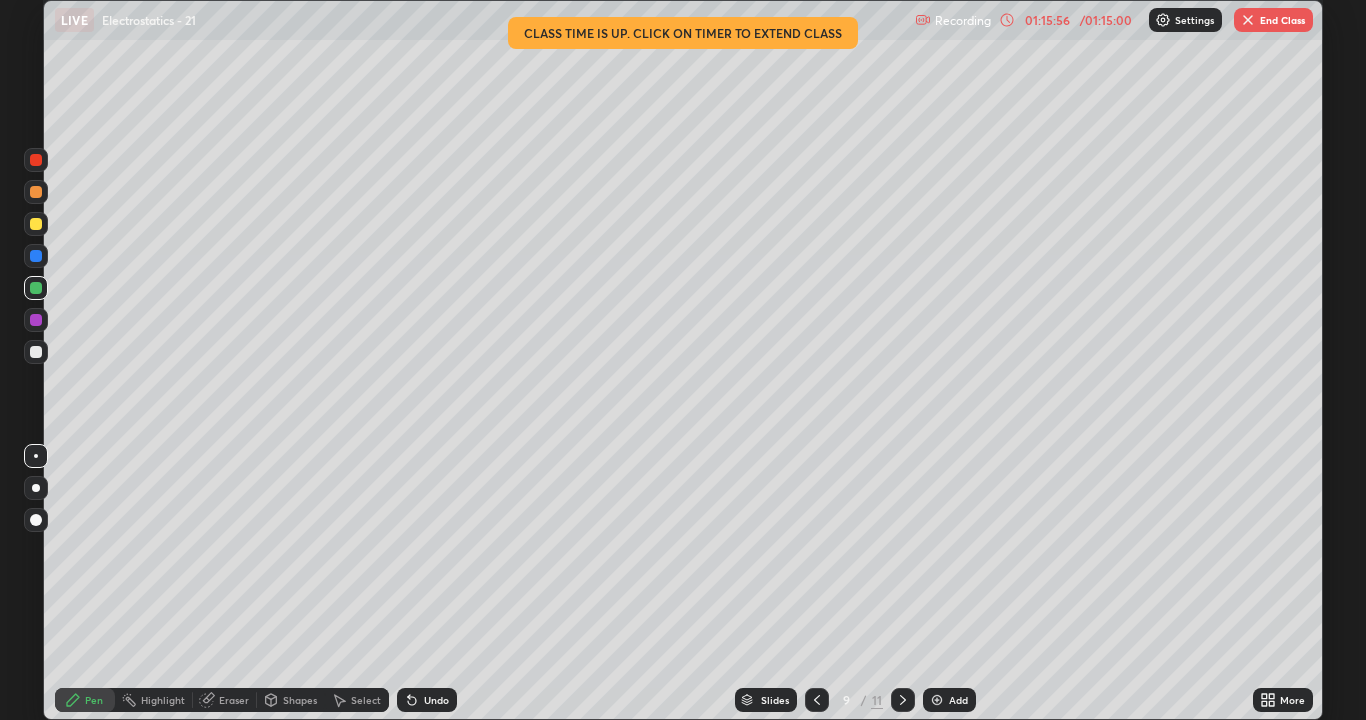 click at bounding box center [1248, 20] 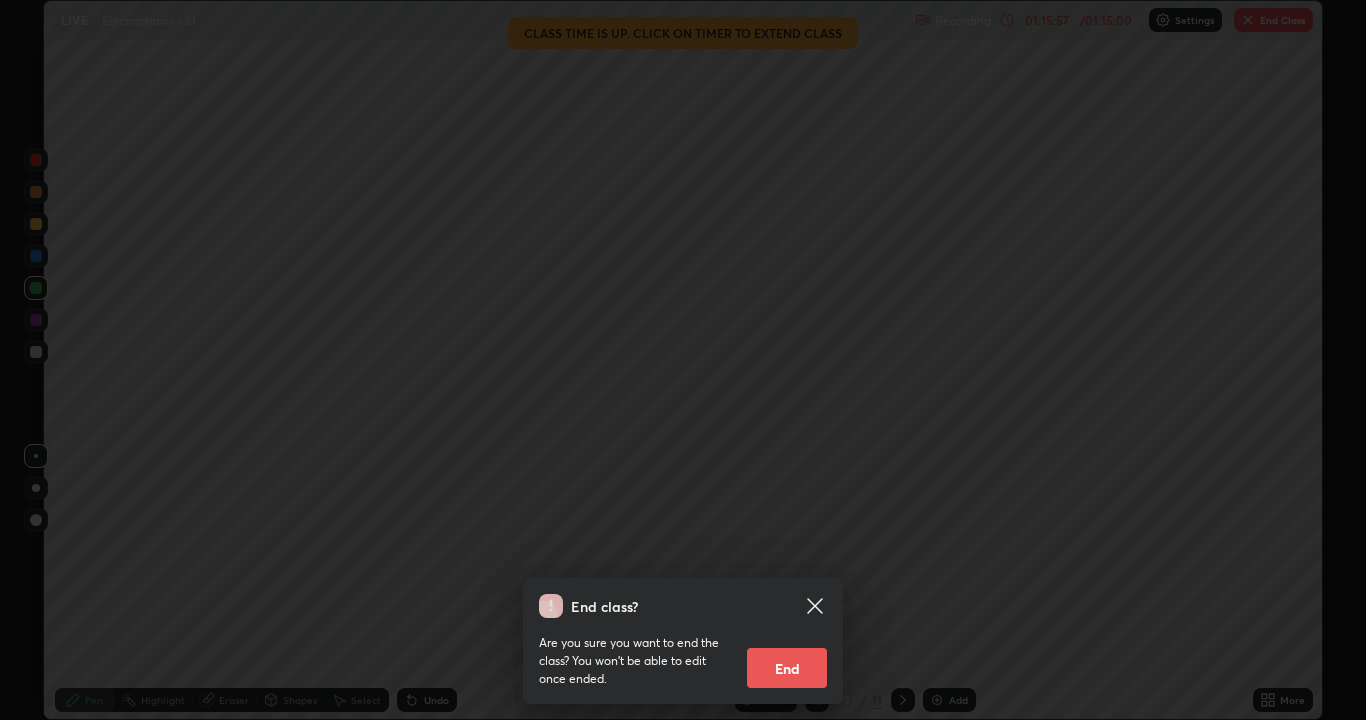 click on "End" at bounding box center [787, 668] 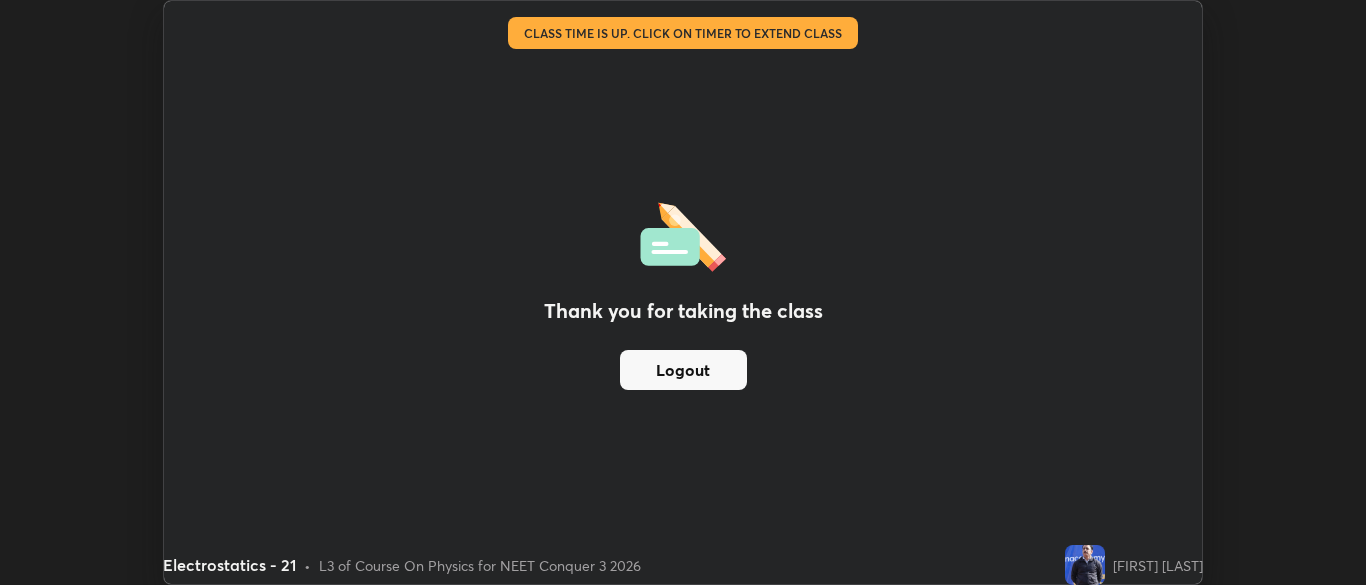 scroll, scrollTop: 585, scrollLeft: 1366, axis: both 